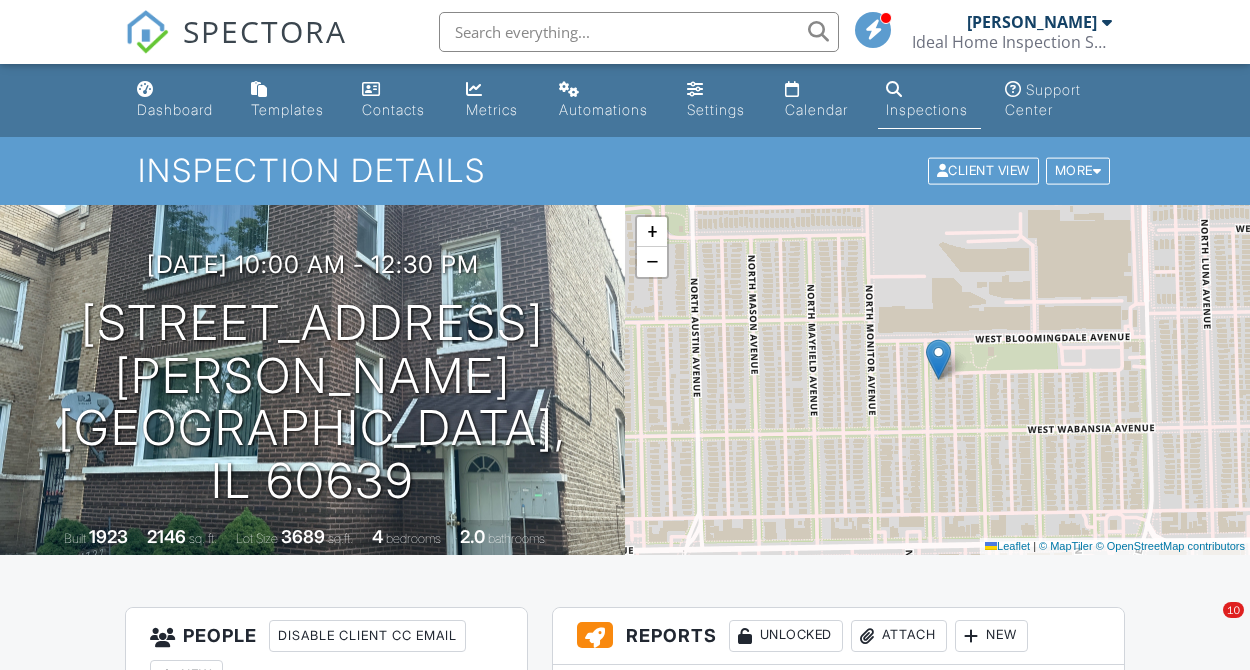 scroll, scrollTop: 593, scrollLeft: 0, axis: vertical 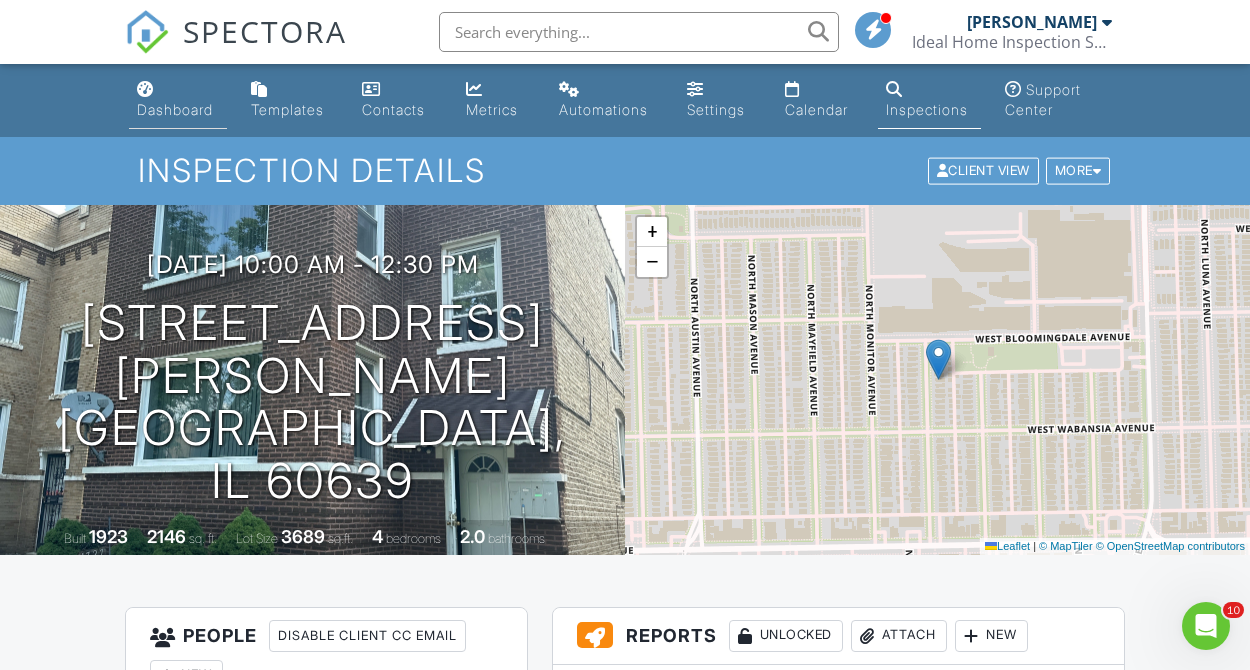 click on "Dashboard" at bounding box center [175, 109] 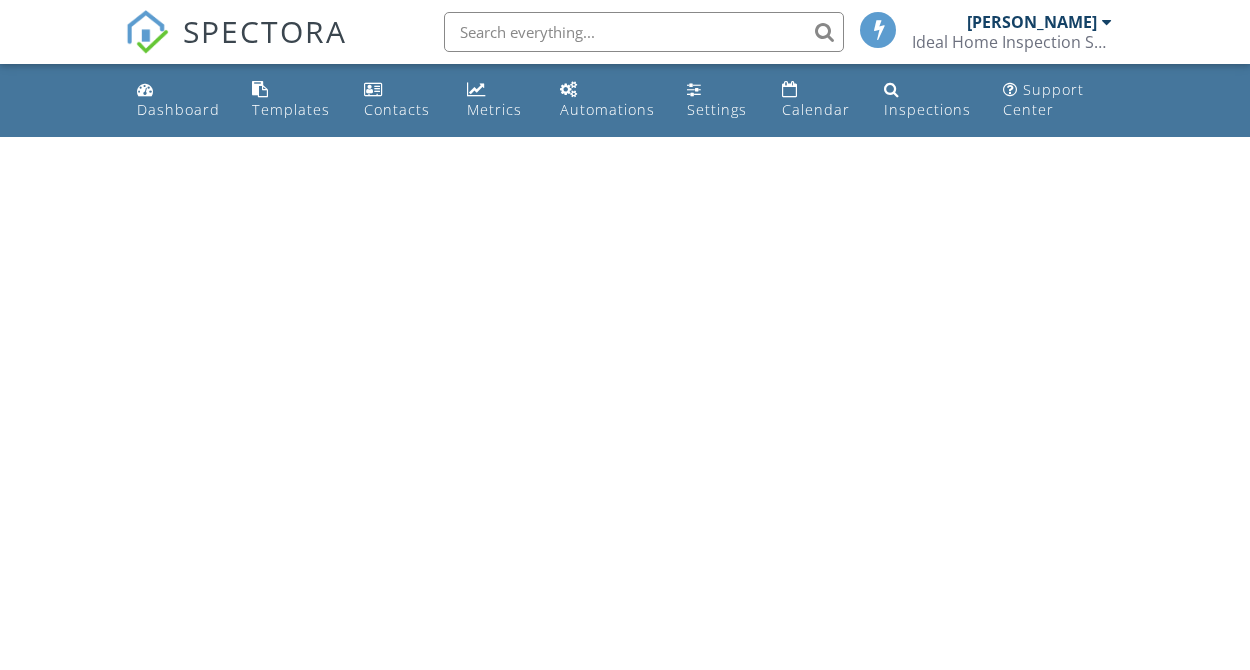 scroll, scrollTop: 0, scrollLeft: 0, axis: both 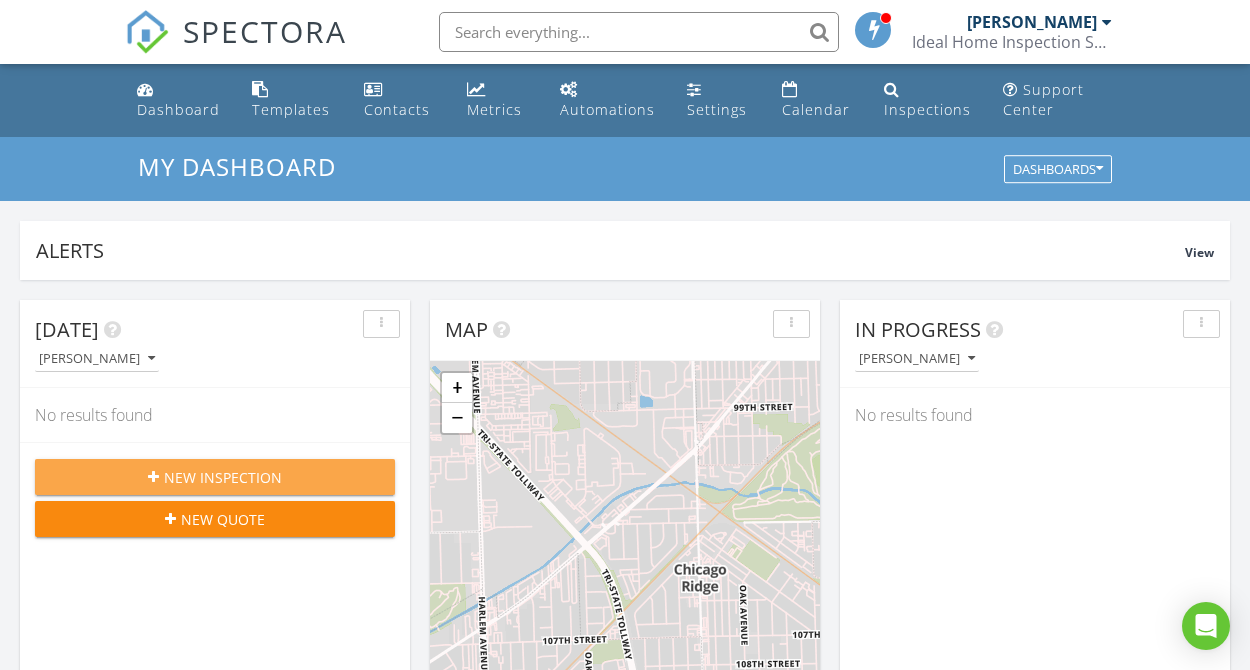 click on "New Inspection" at bounding box center [223, 477] 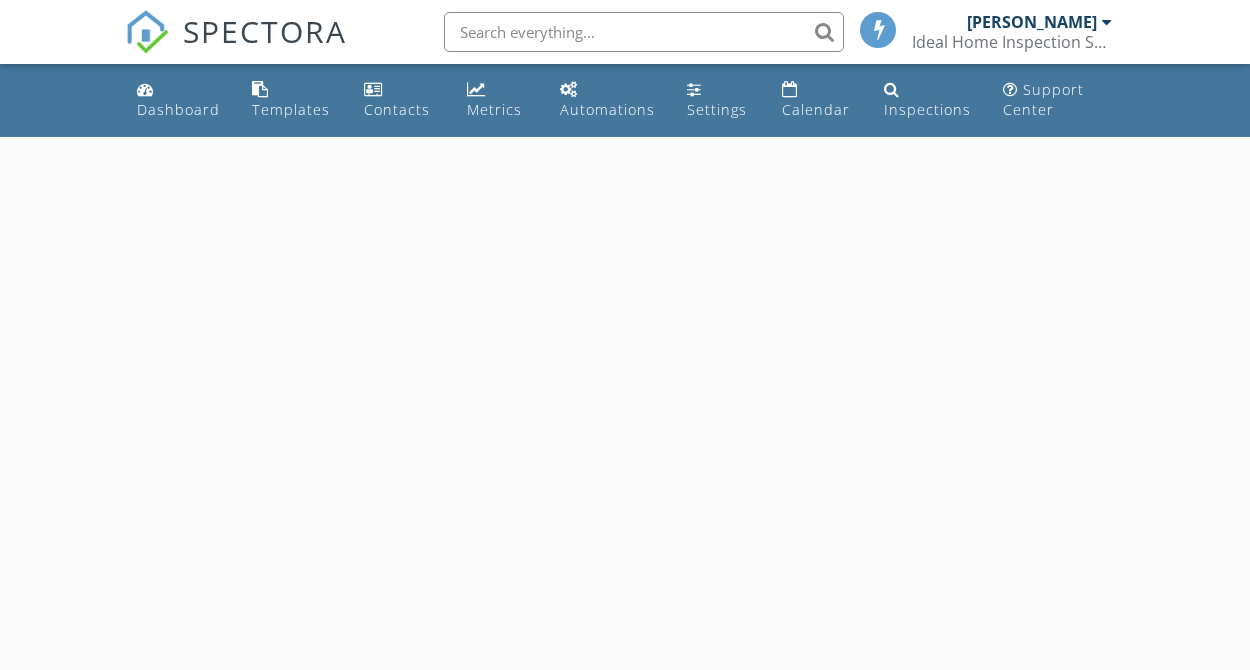 scroll, scrollTop: 0, scrollLeft: 0, axis: both 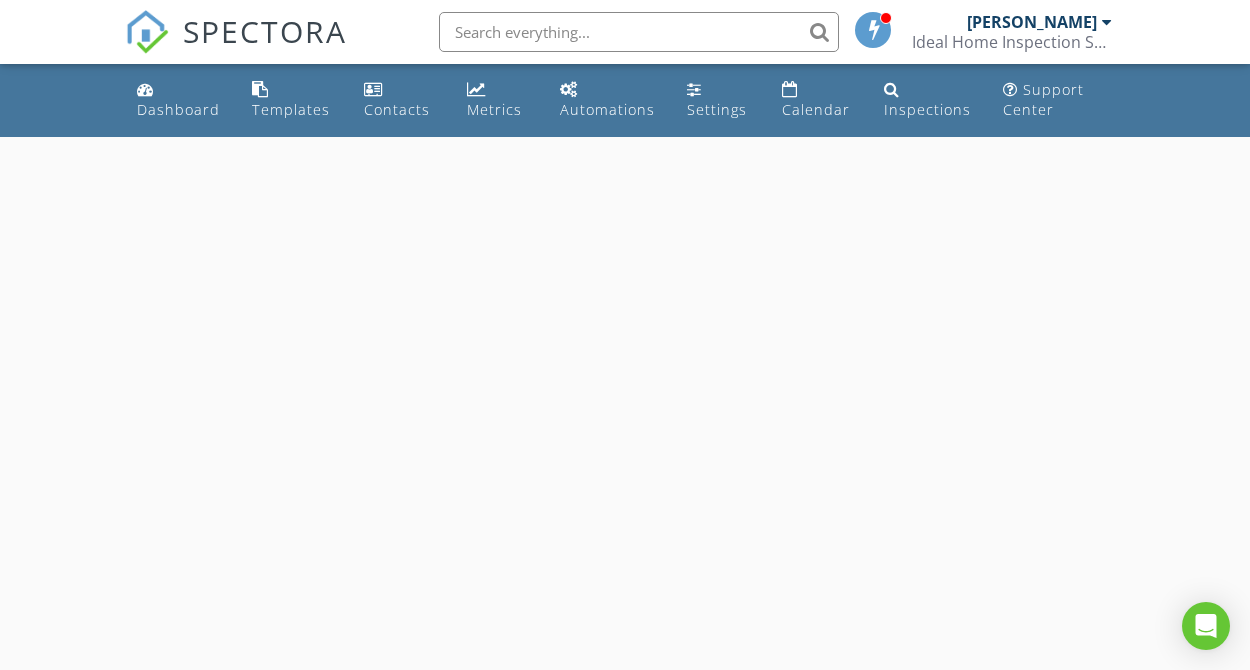 select on "6" 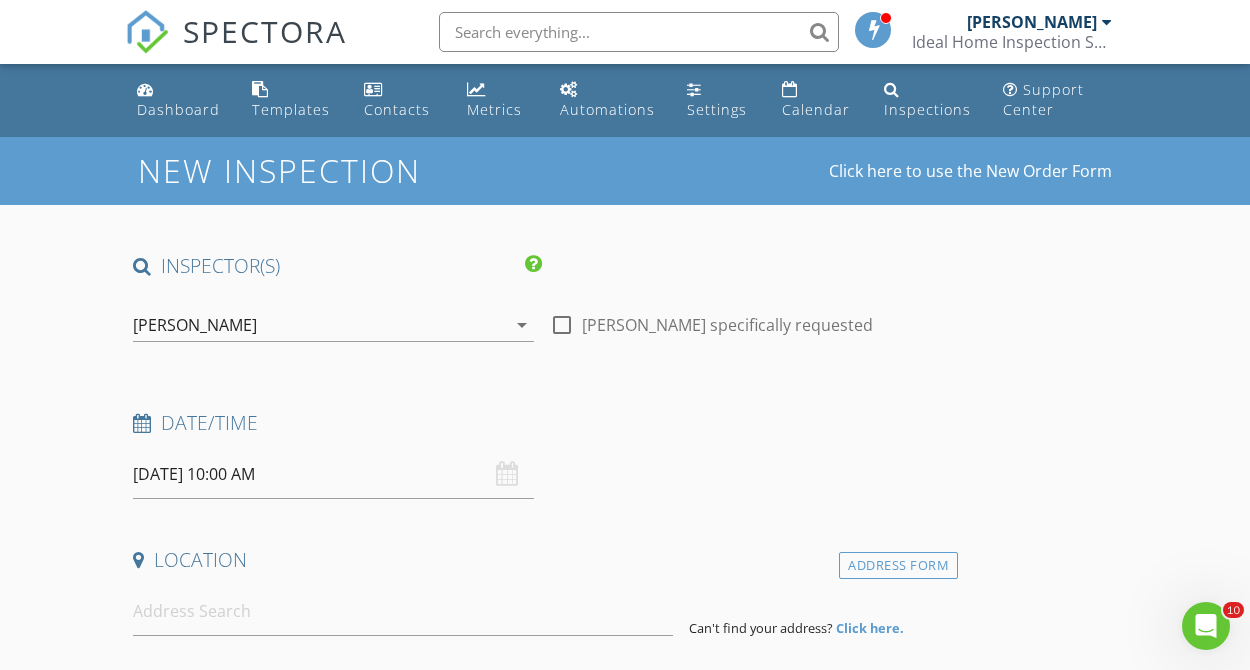 scroll, scrollTop: 0, scrollLeft: 0, axis: both 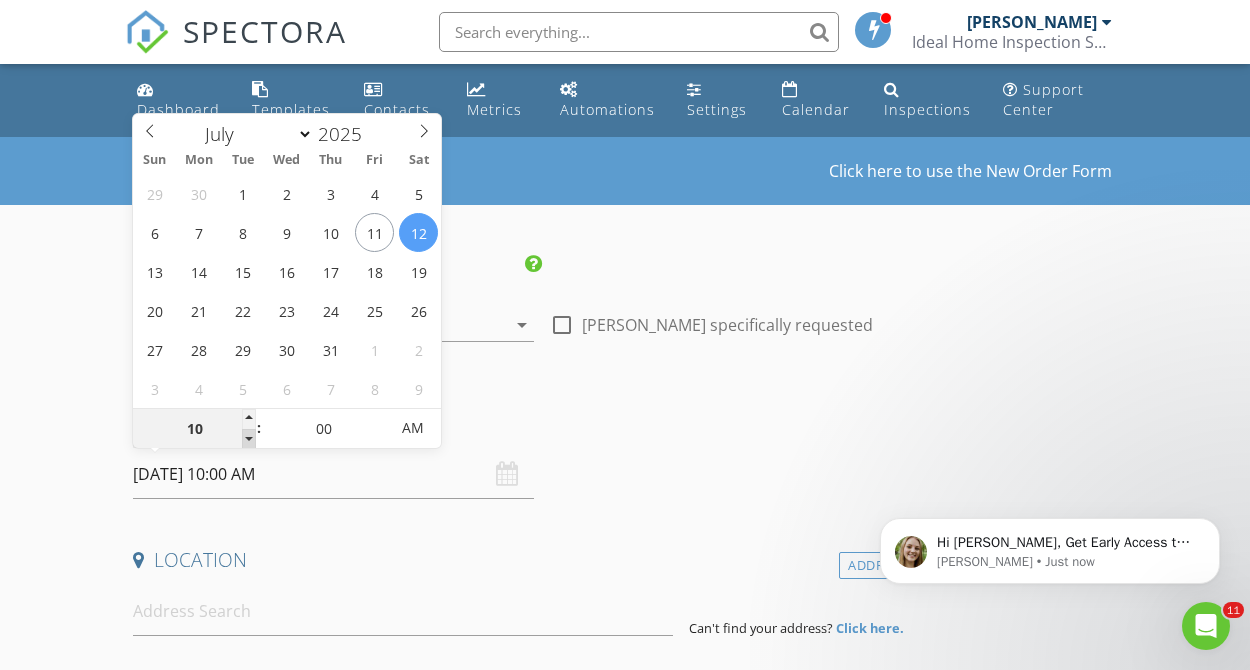 type on "09" 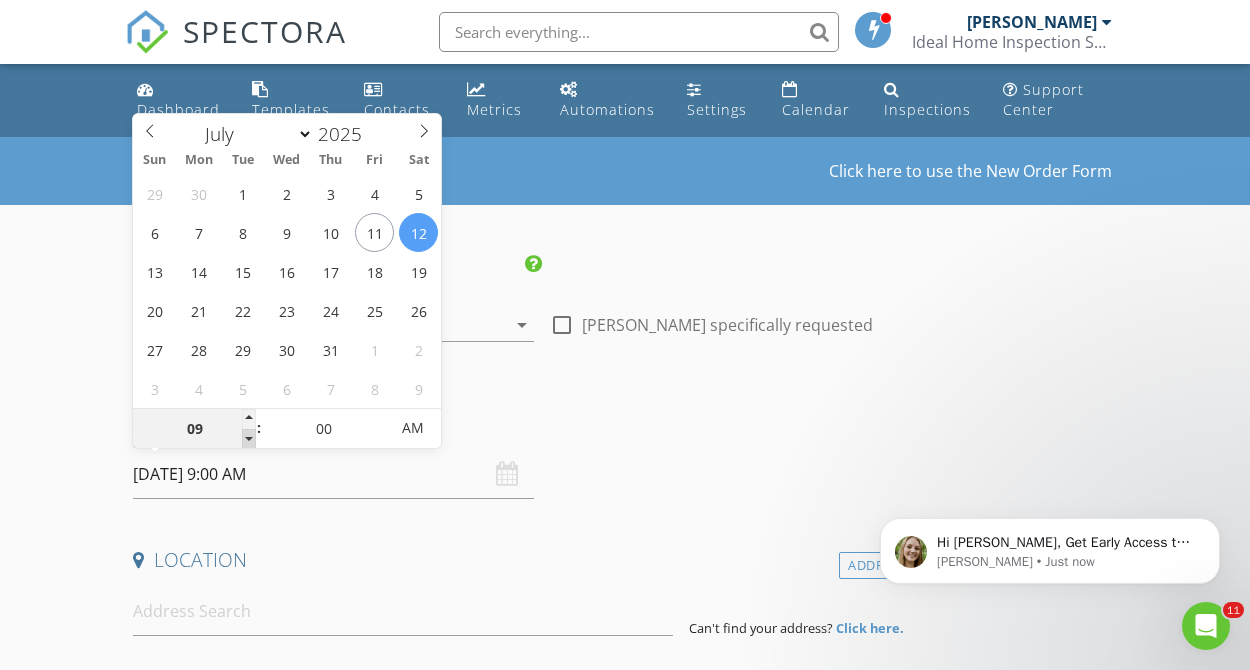 click at bounding box center (249, 439) 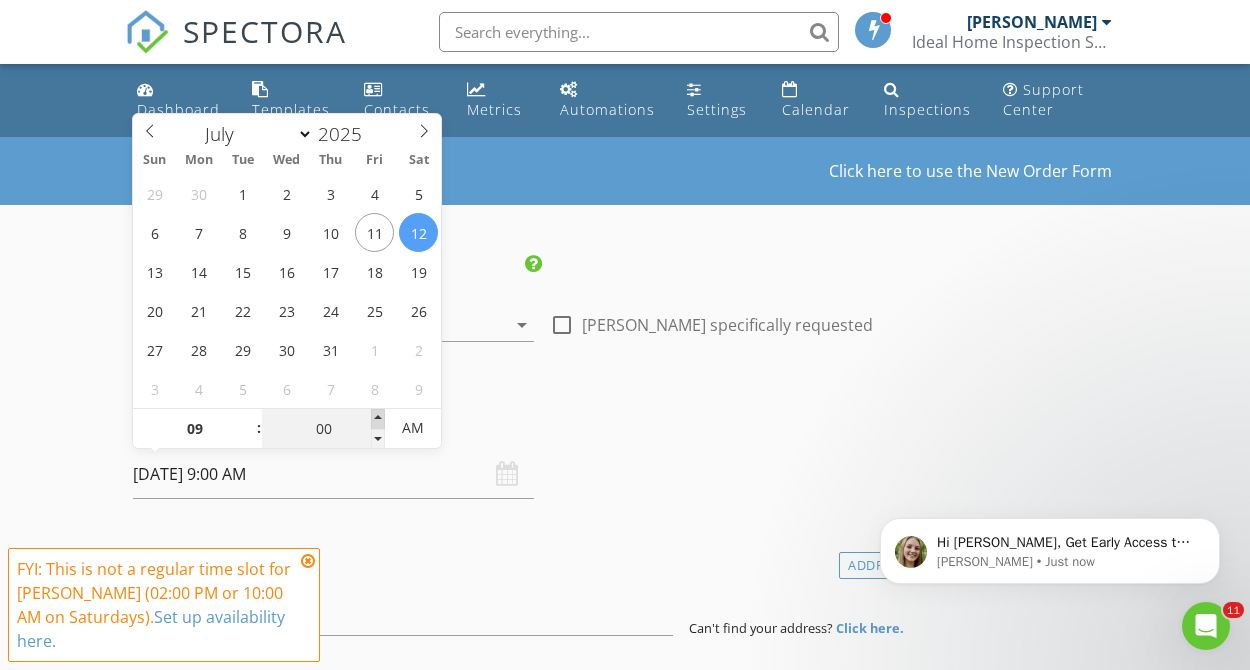type on "05" 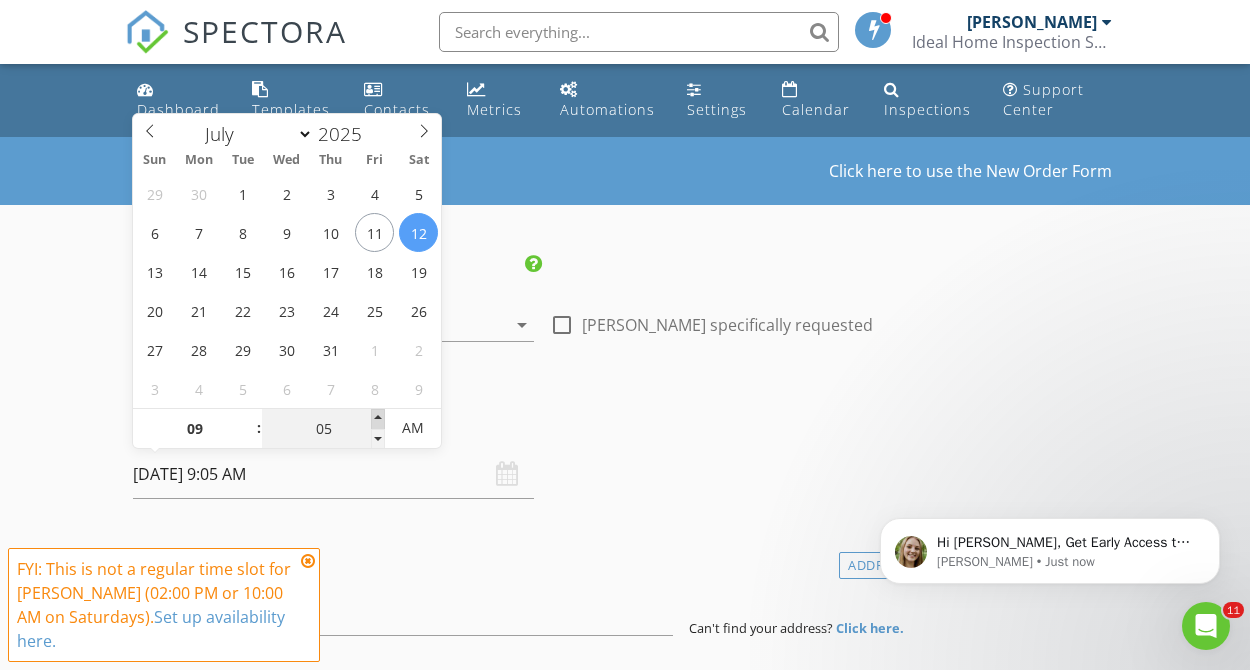 click at bounding box center [378, 419] 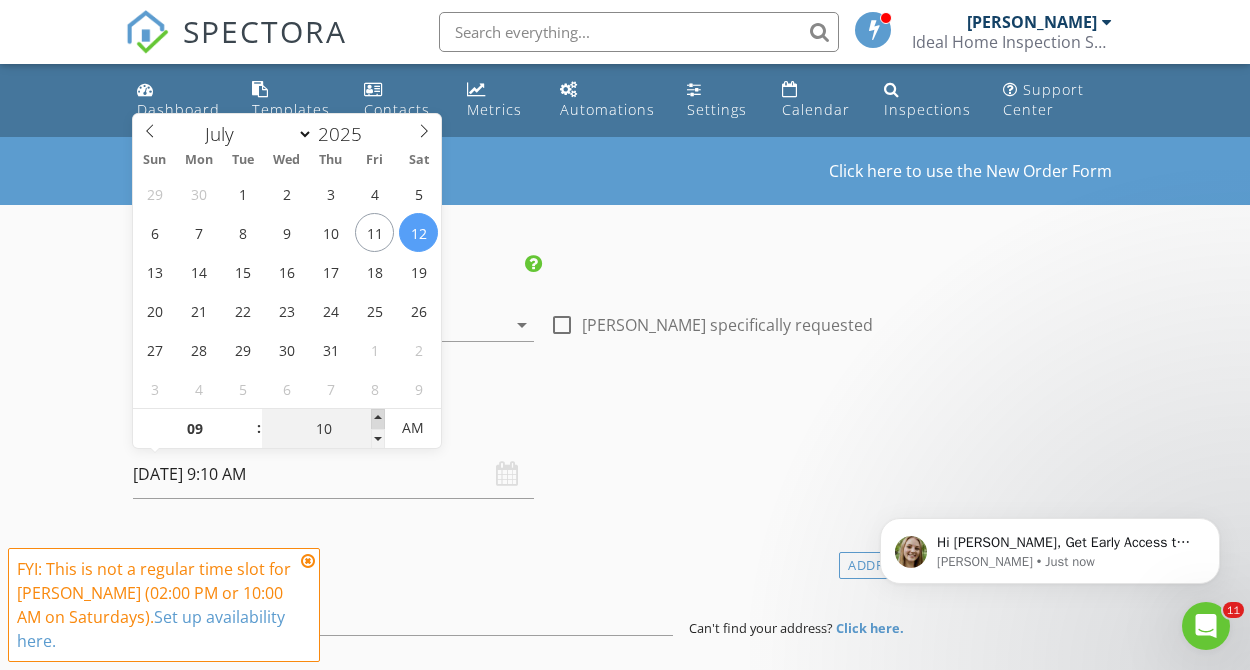 click at bounding box center [378, 419] 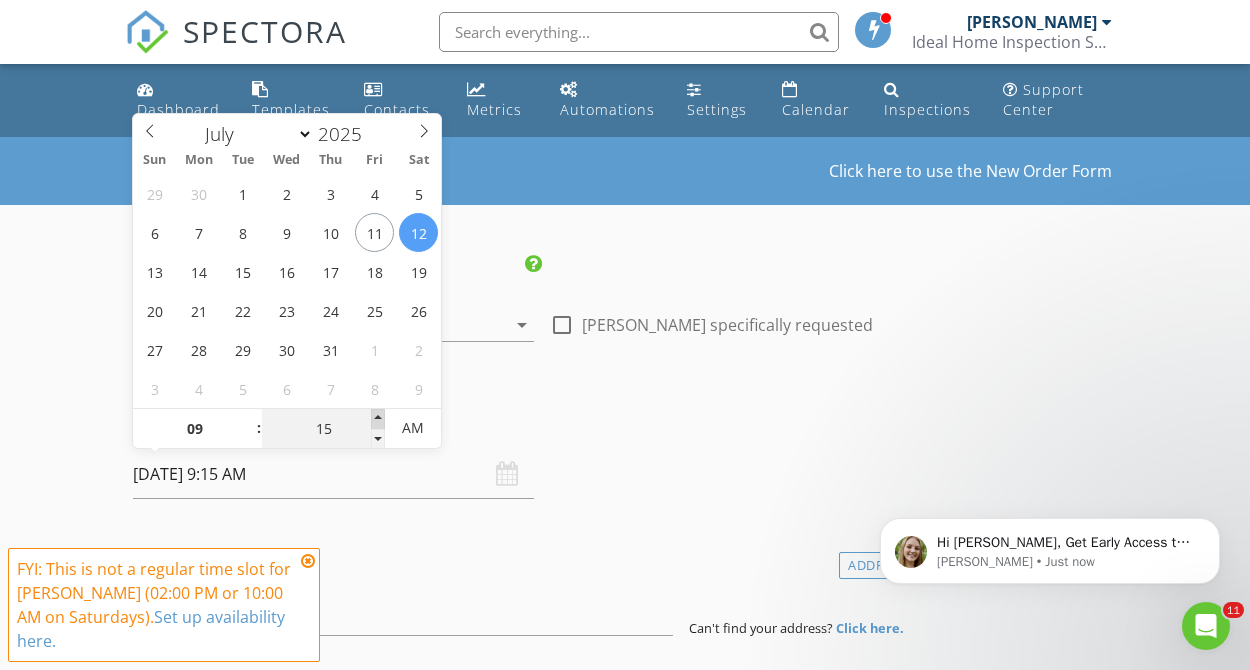 click at bounding box center [378, 419] 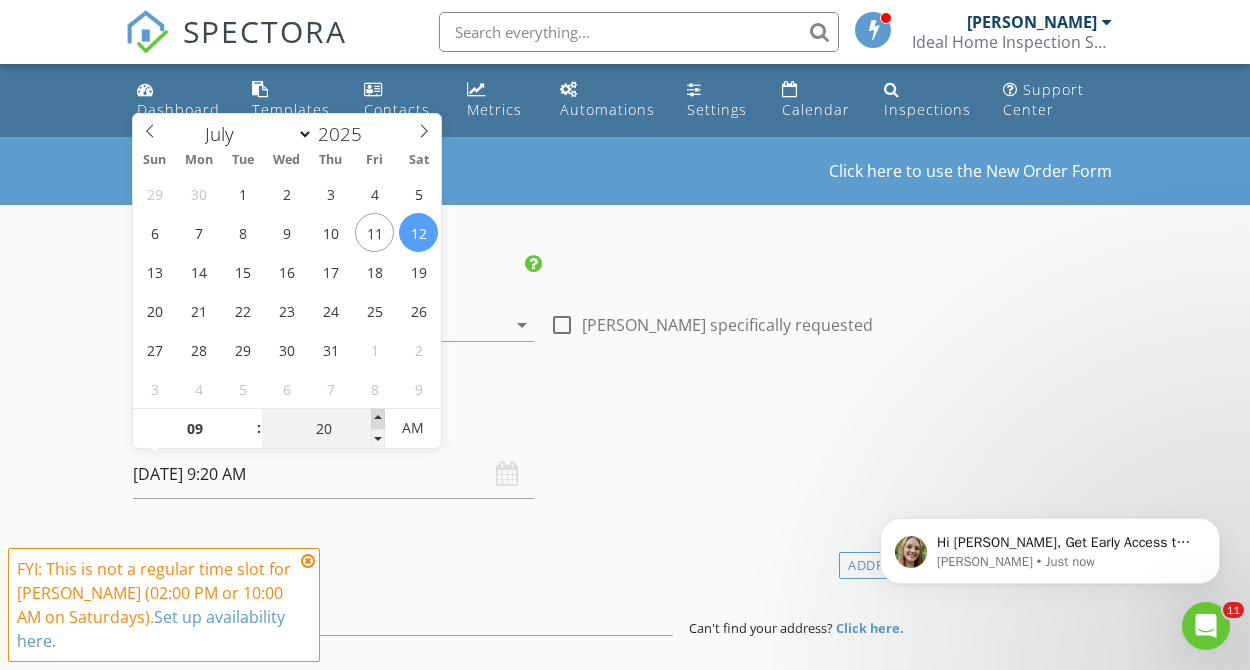 click at bounding box center [378, 419] 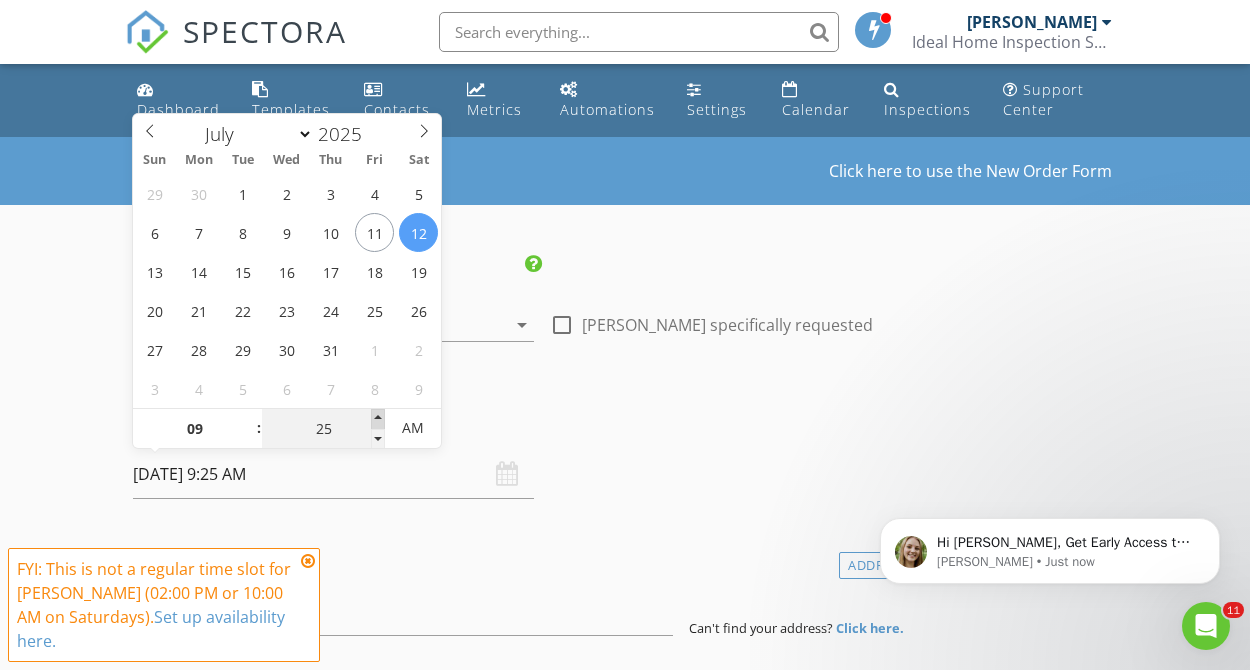 click at bounding box center (378, 419) 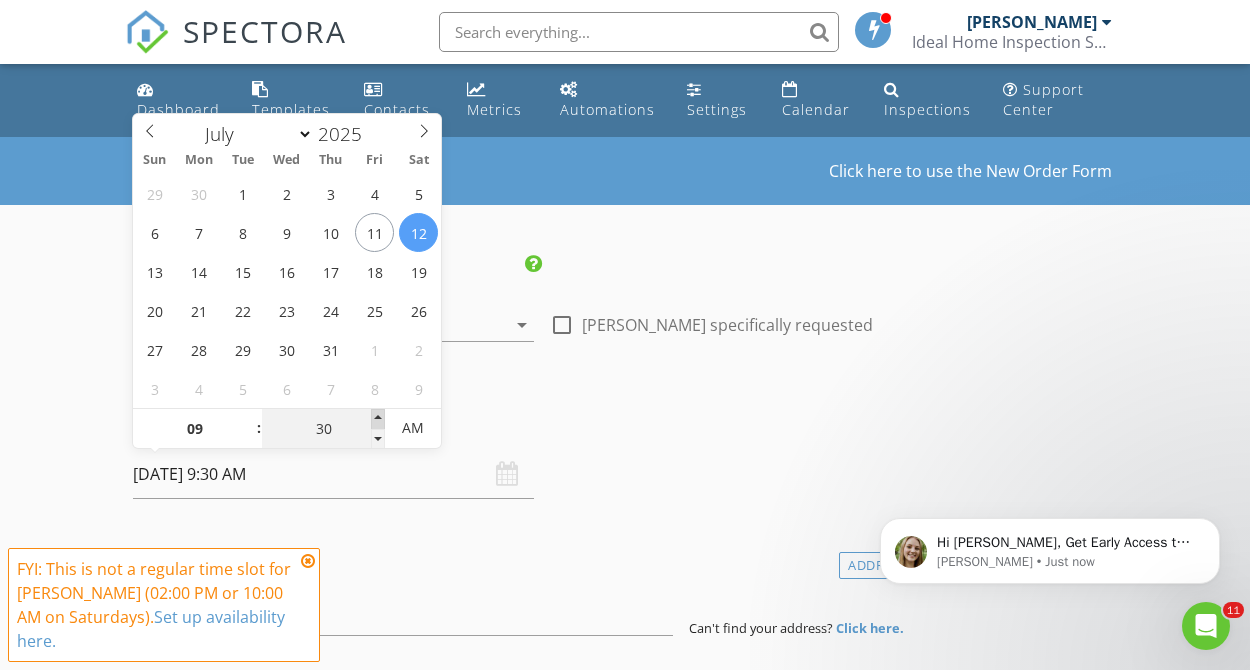 click at bounding box center (378, 419) 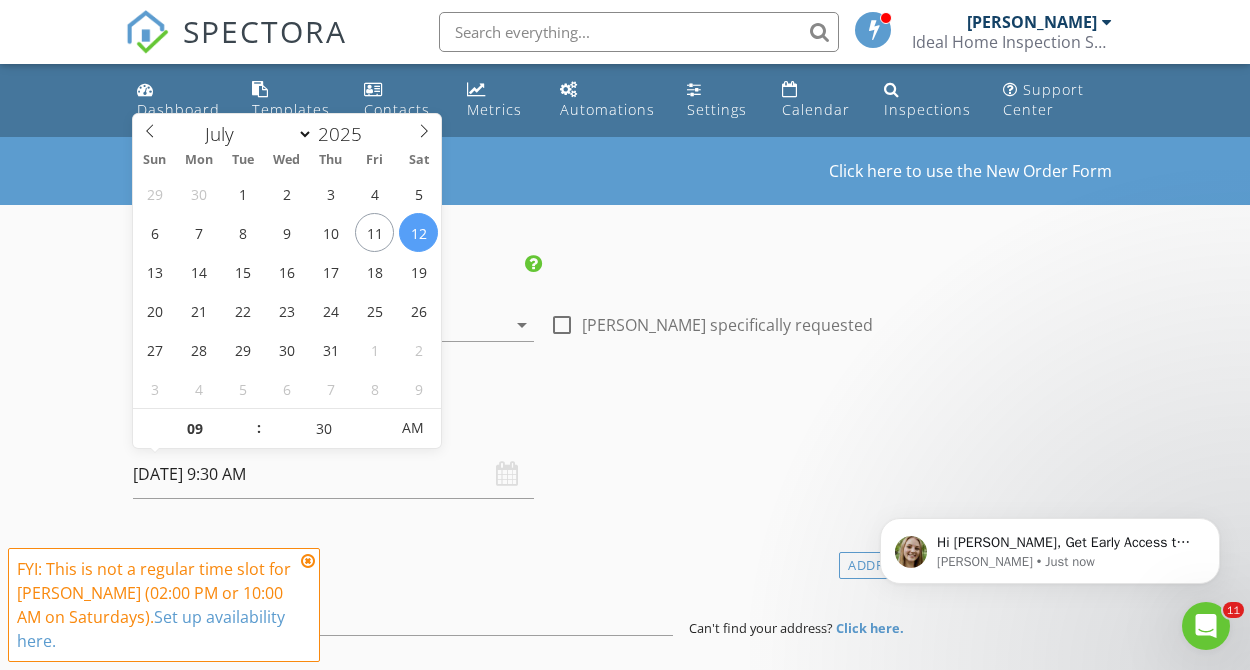click at bounding box center (308, 561) 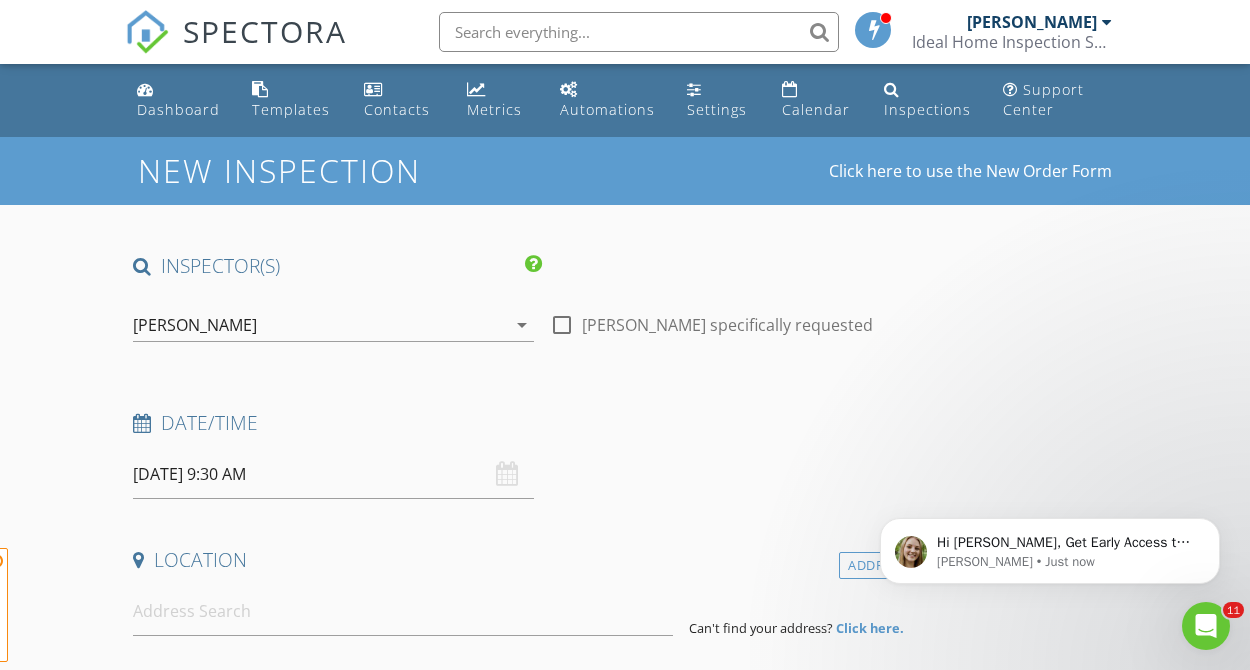 click on "INSPECTOR(S)
check_box   Oscar Gomez   PRIMARY   Oscar Gomez arrow_drop_down   check_box_outline_blank Oscar Gomez specifically requested
Date/Time
07/12/2025 9:30 AM
Location
Address Form       Can't find your address?   Click here.
client
check_box Enable Client CC email for this inspection   Client Search     check_box_outline_blank Client is a Company/Organization     First Name   Last Name   Email   CC Email   Phone   Address   City   State   Zip       Notes   Private Notes
ADD ADDITIONAL client
SERVICES
check_box_outline_blank   Home Inspection 0-2,000 Sq. Ft.   check_box_outline_blank   Home Inspection 2,000 -2,500 Sq. Ft.   check_box_outline_blank   Home Inspection 2,500-3,000 Sq. Ft.   check_box_outline_blank   Home Inspection 3,000-3,500 Sq. Ft.   check_box_outline_blank" at bounding box center [541, 1688] 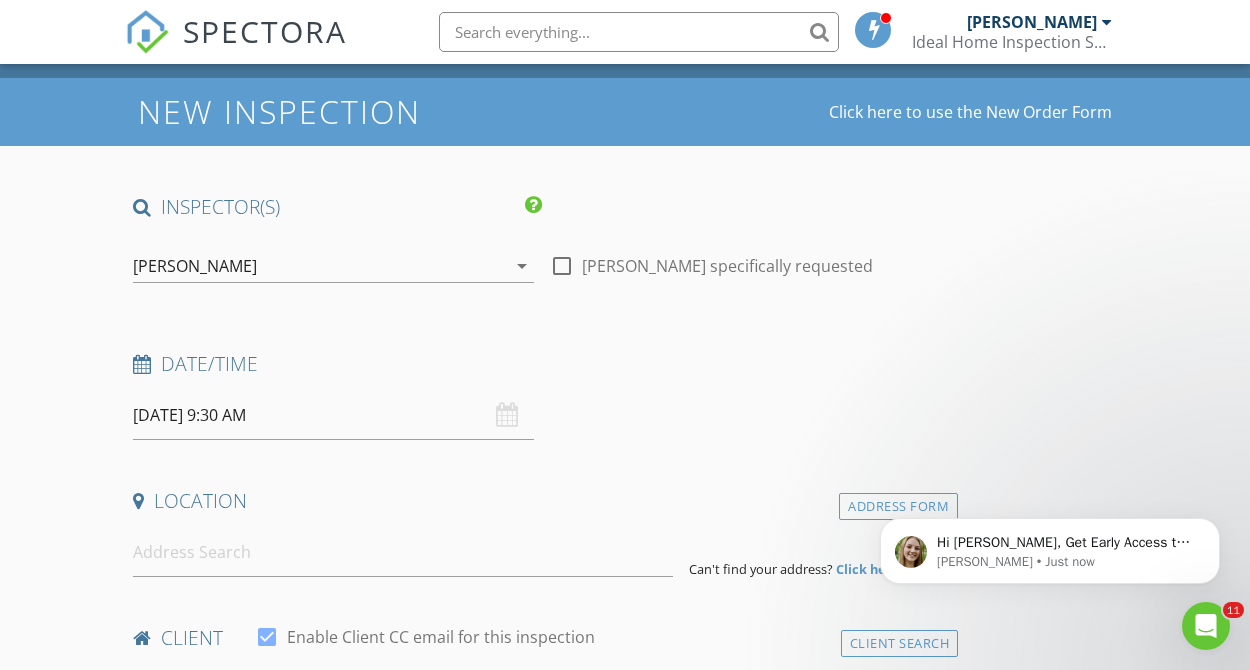 scroll, scrollTop: 81, scrollLeft: 0, axis: vertical 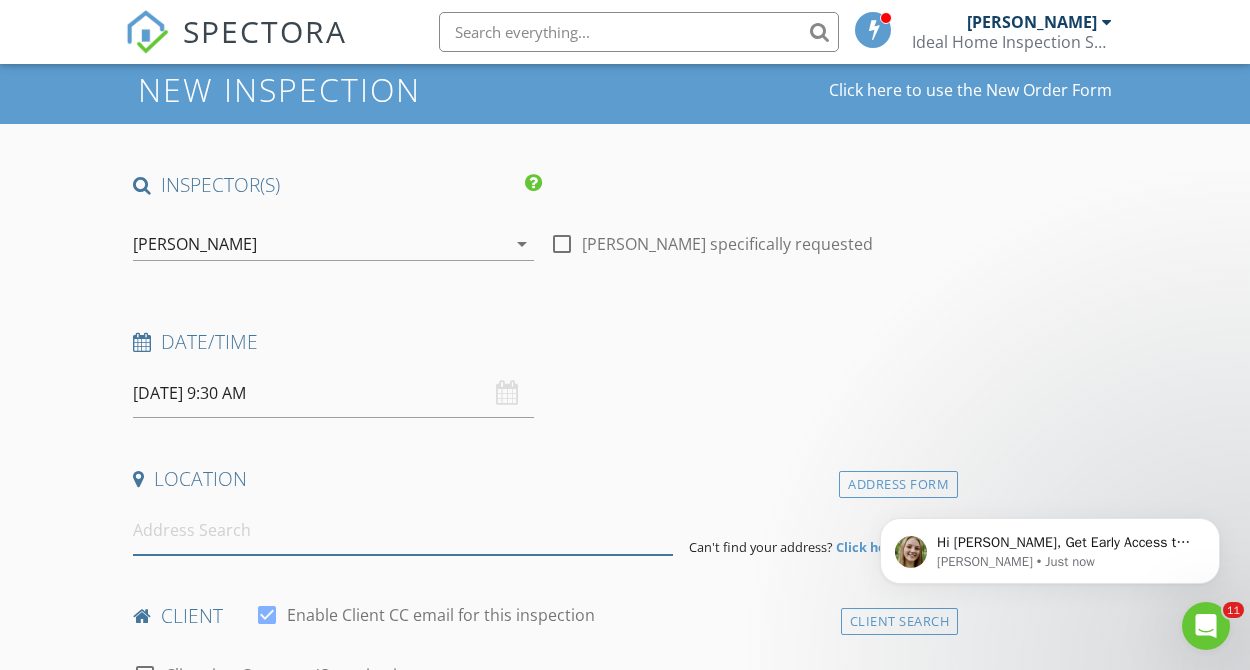 click at bounding box center [403, 530] 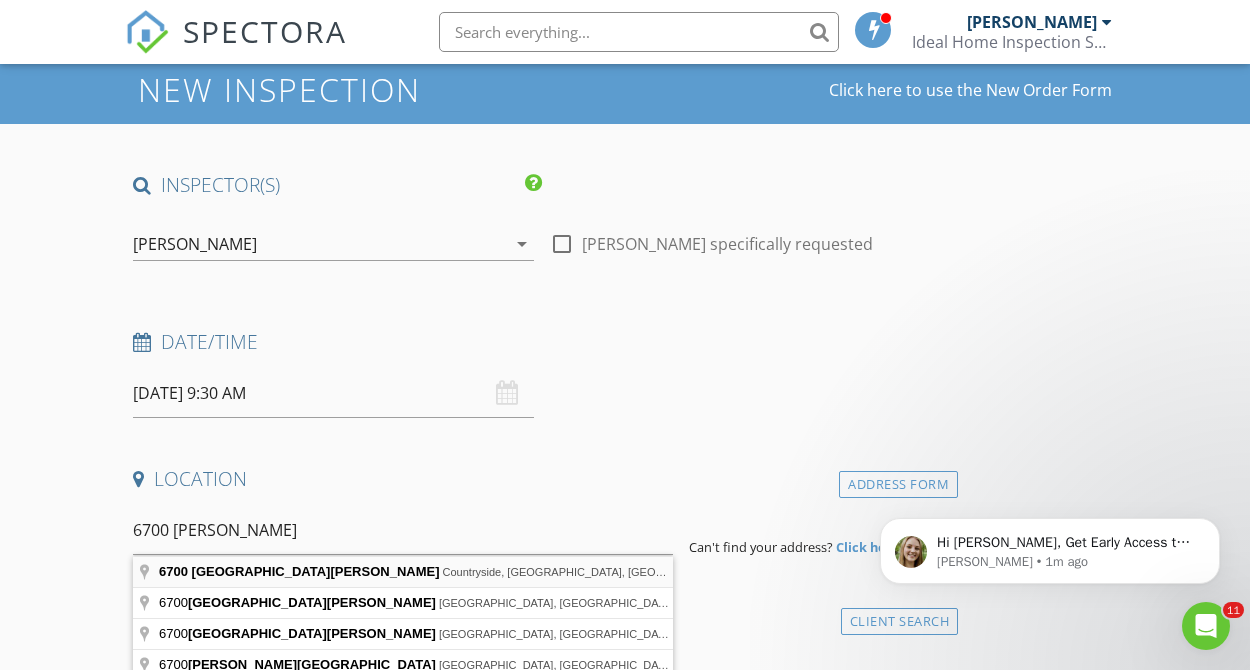 type on "6700 South Brainard Avenue, Countryside, IL, USA" 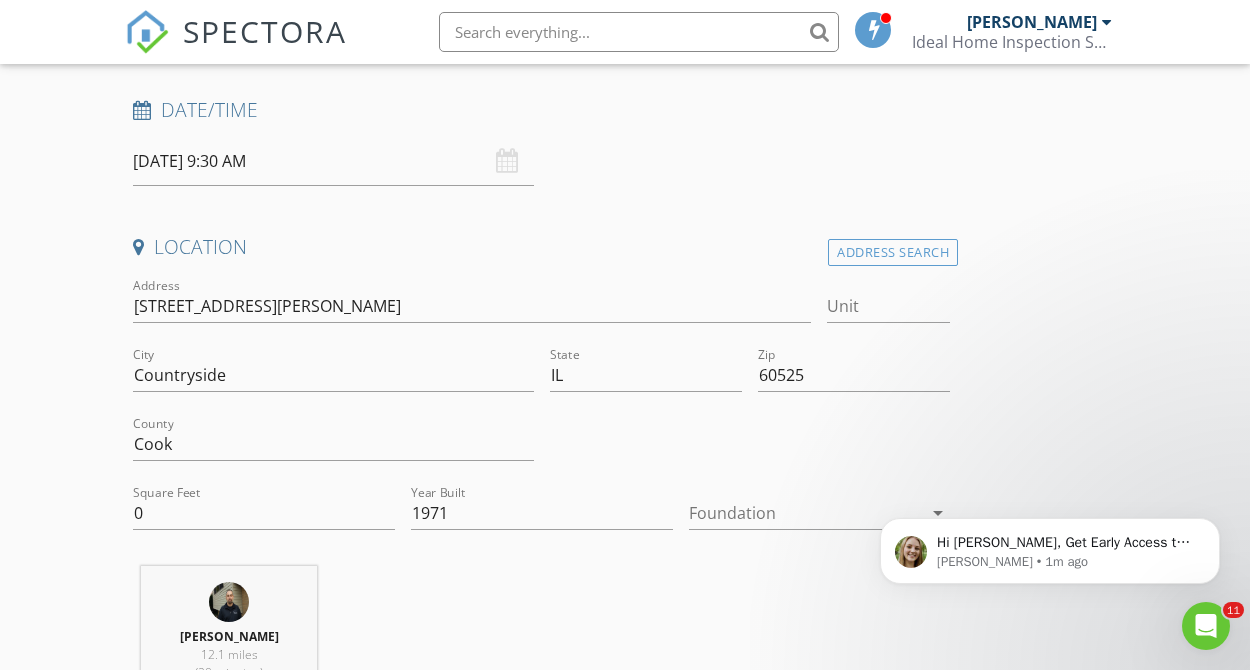 scroll, scrollTop: 351, scrollLeft: 0, axis: vertical 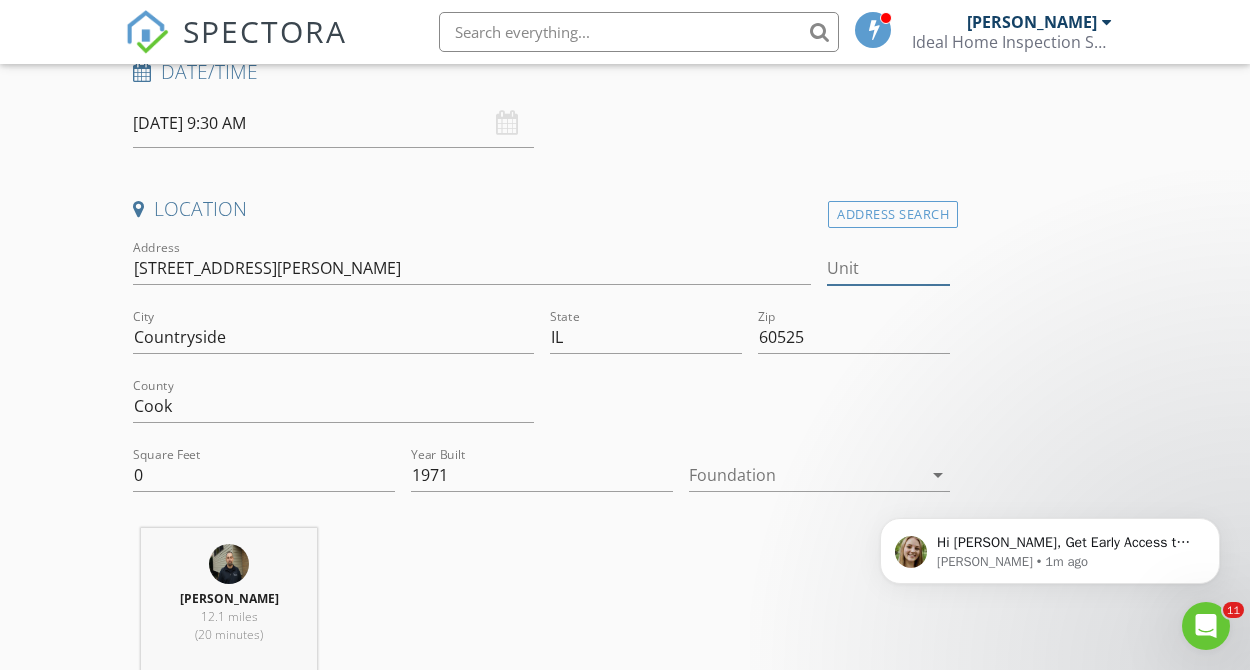 click on "Unit" at bounding box center (888, 268) 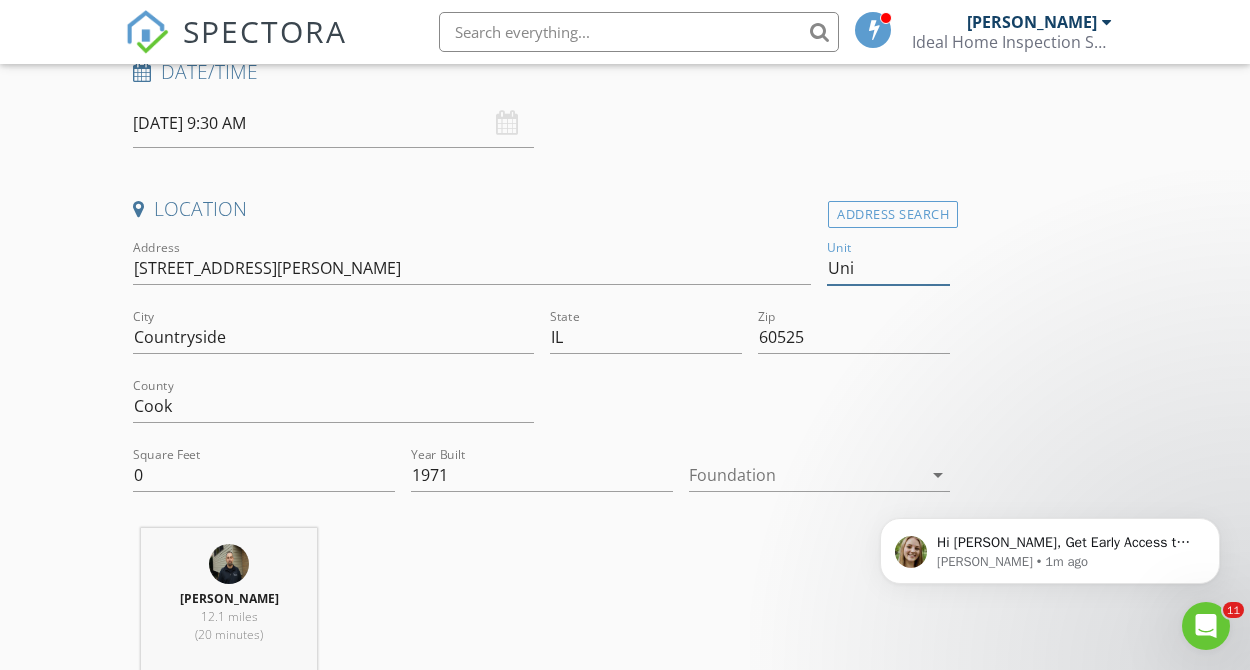 type on "Unit" 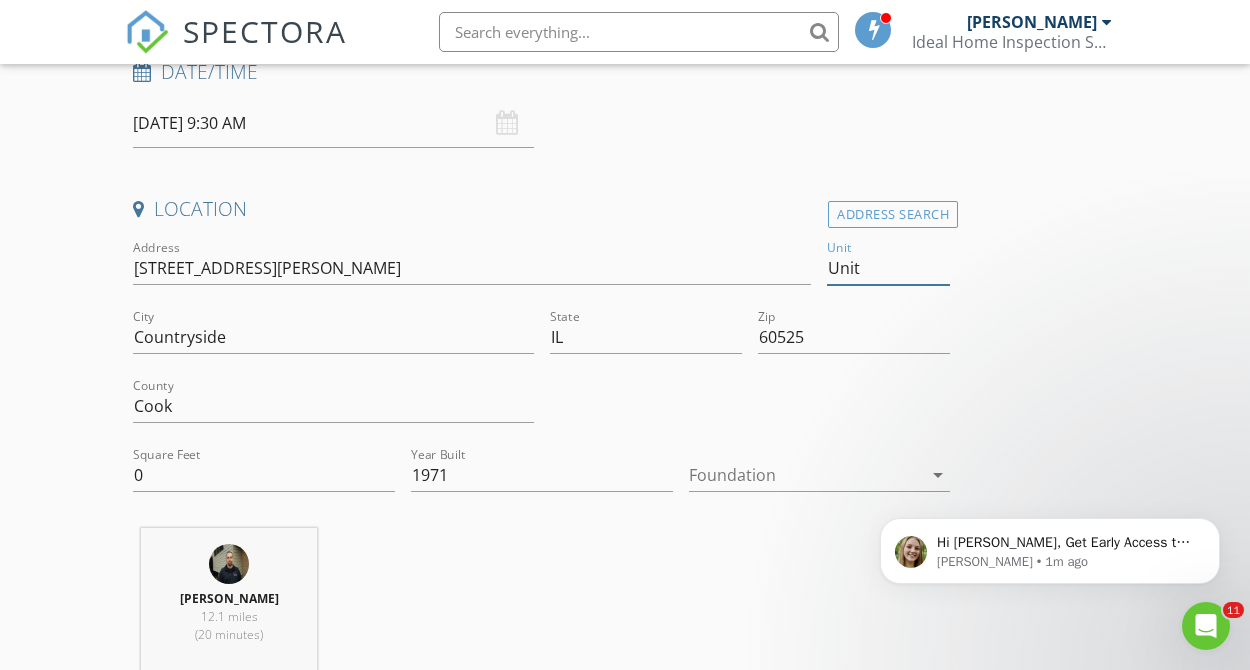 type 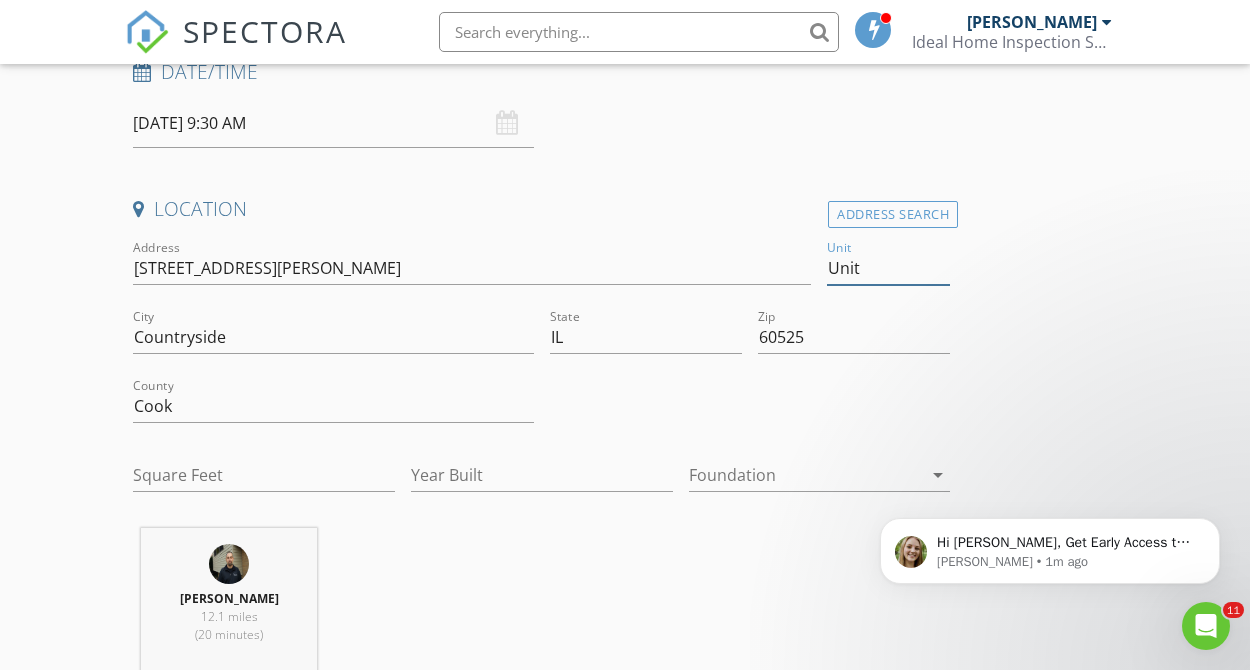type on "Unit" 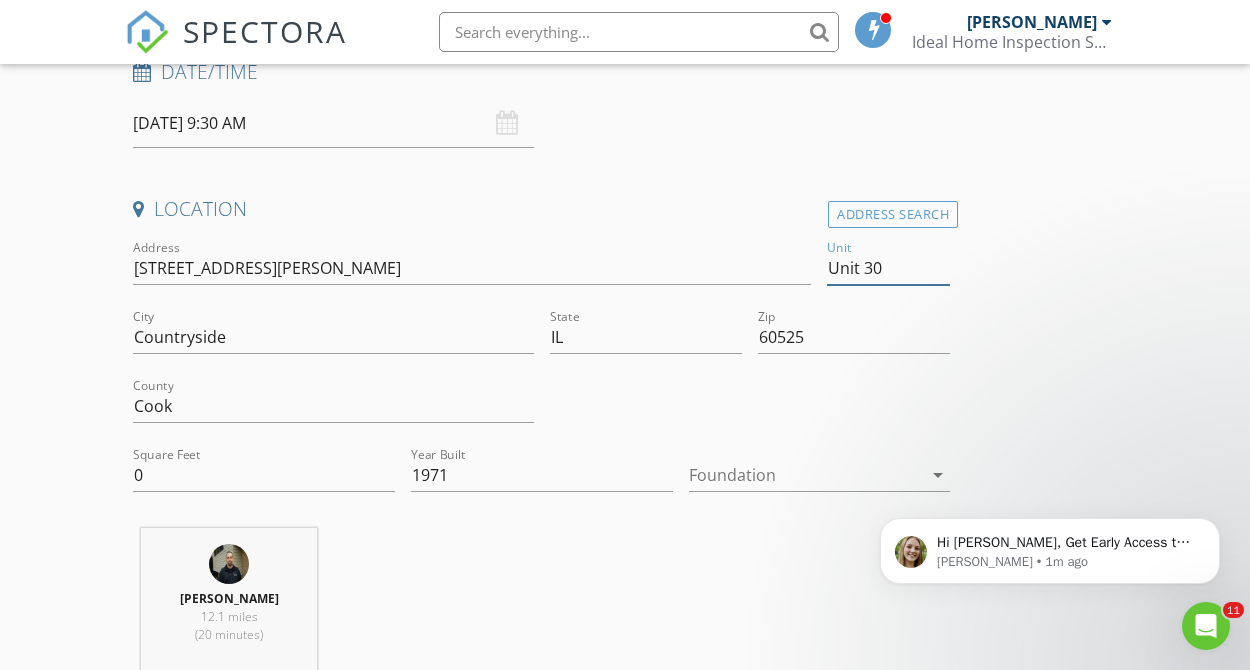 type on "Unit 308" 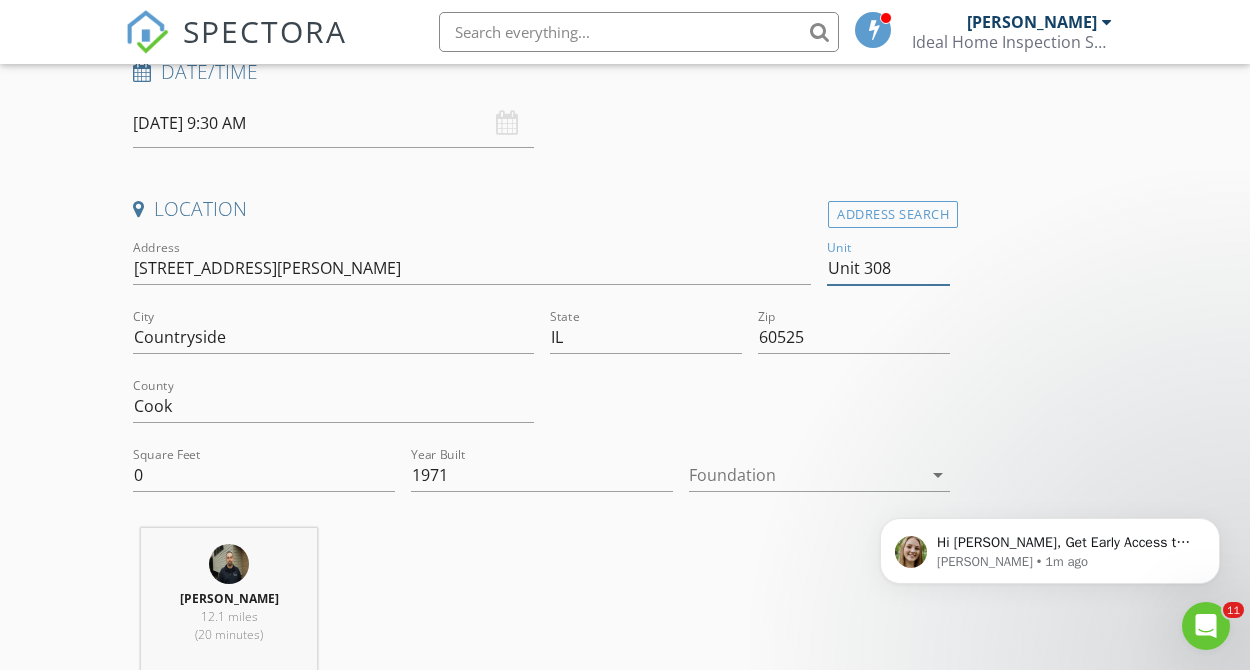 type 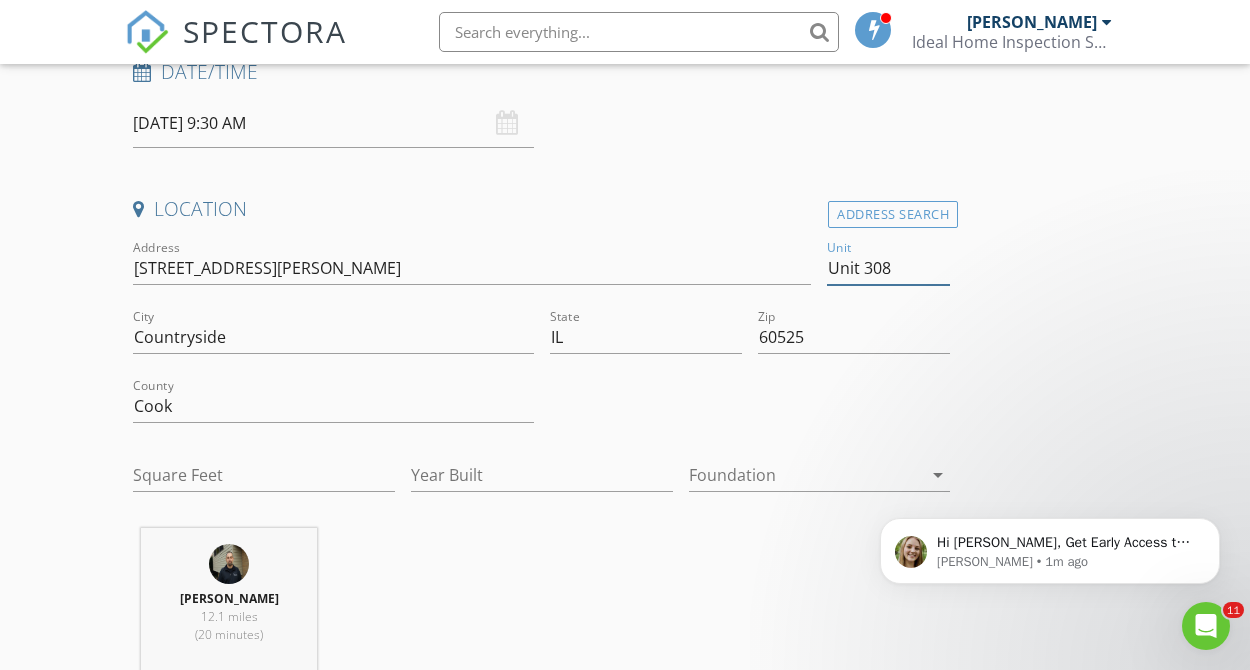 type on "Unit 308" 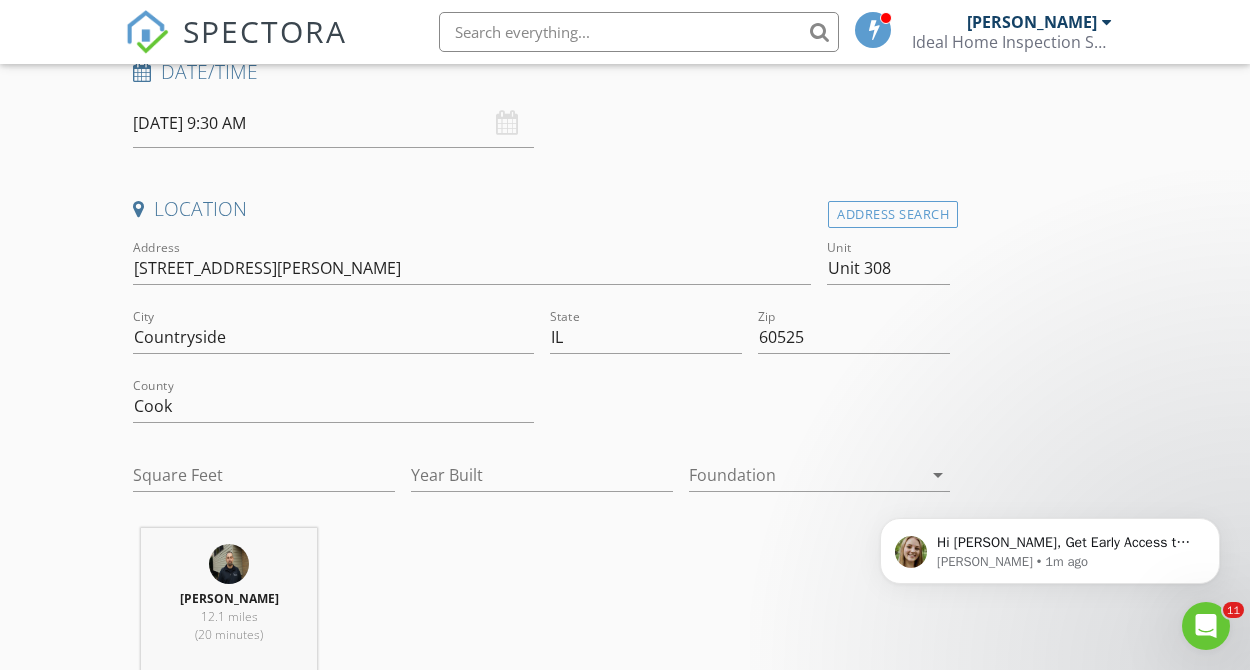 click on "Oscar Gomez     12.1 miles     (20 minutes)" at bounding box center (541, 611) 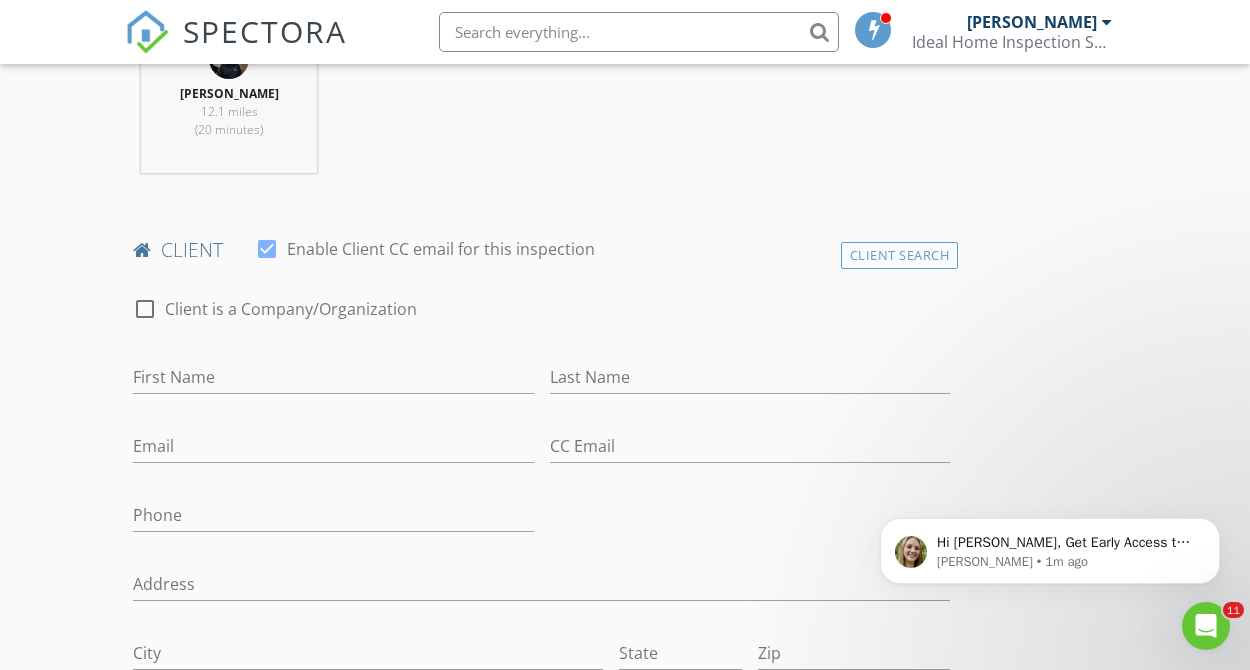 scroll, scrollTop: 858, scrollLeft: 0, axis: vertical 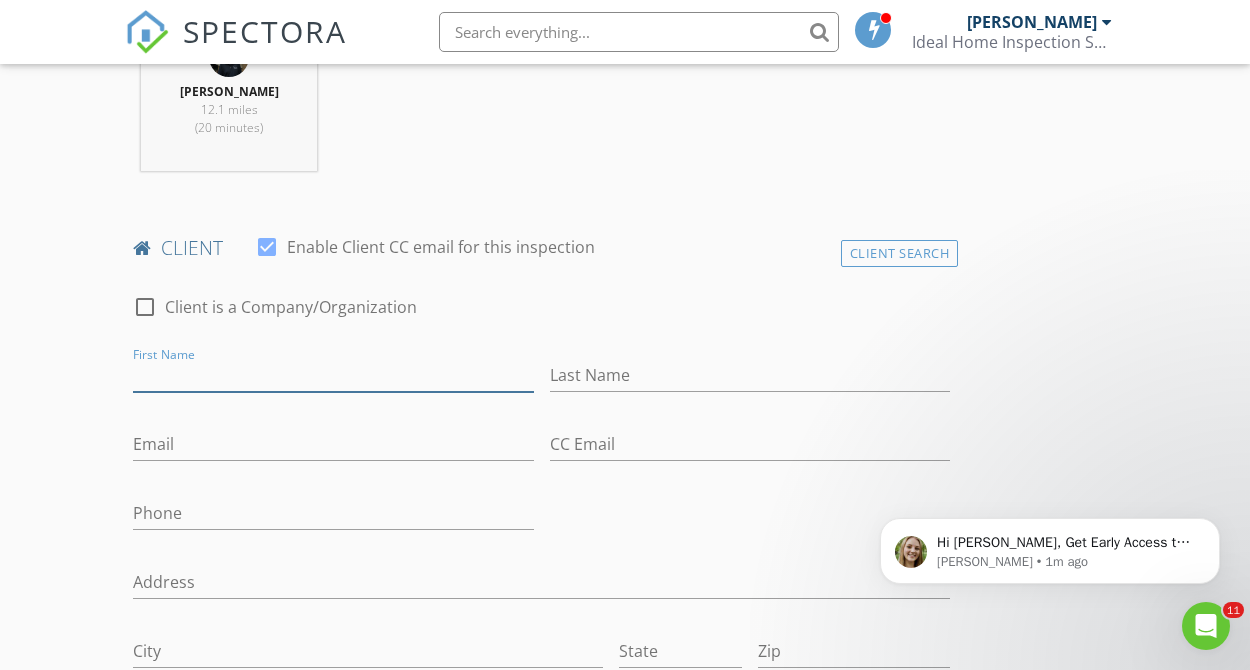 click on "First Name" at bounding box center (333, 375) 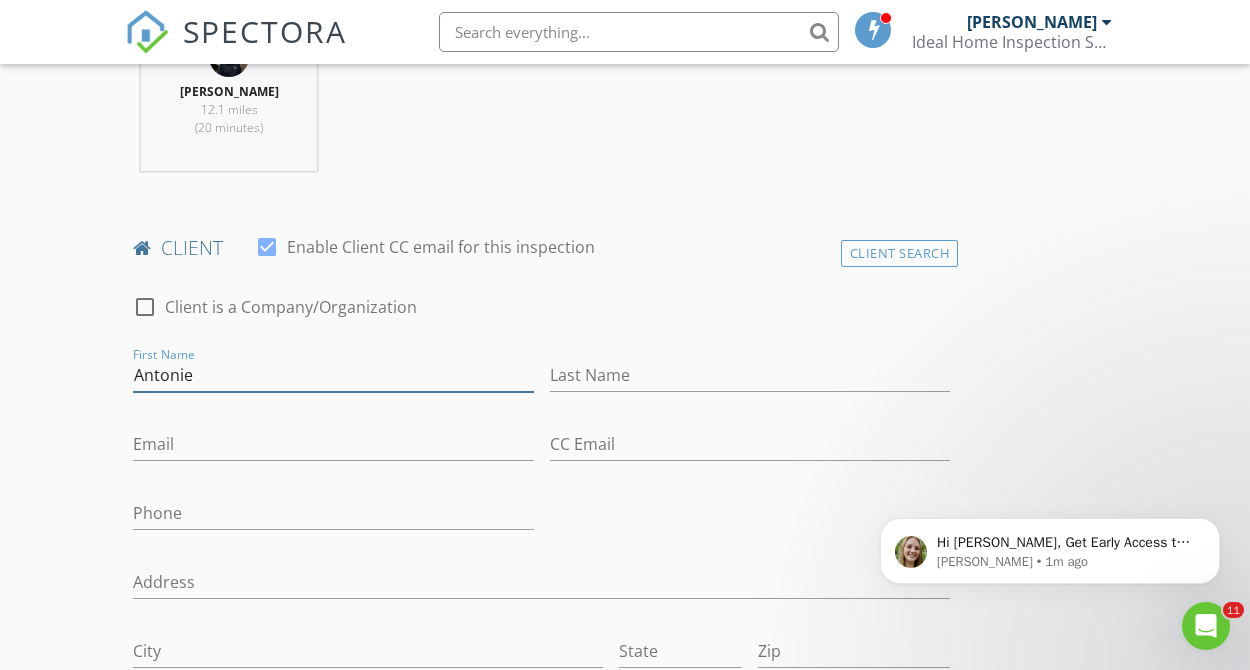 type on "Antonie" 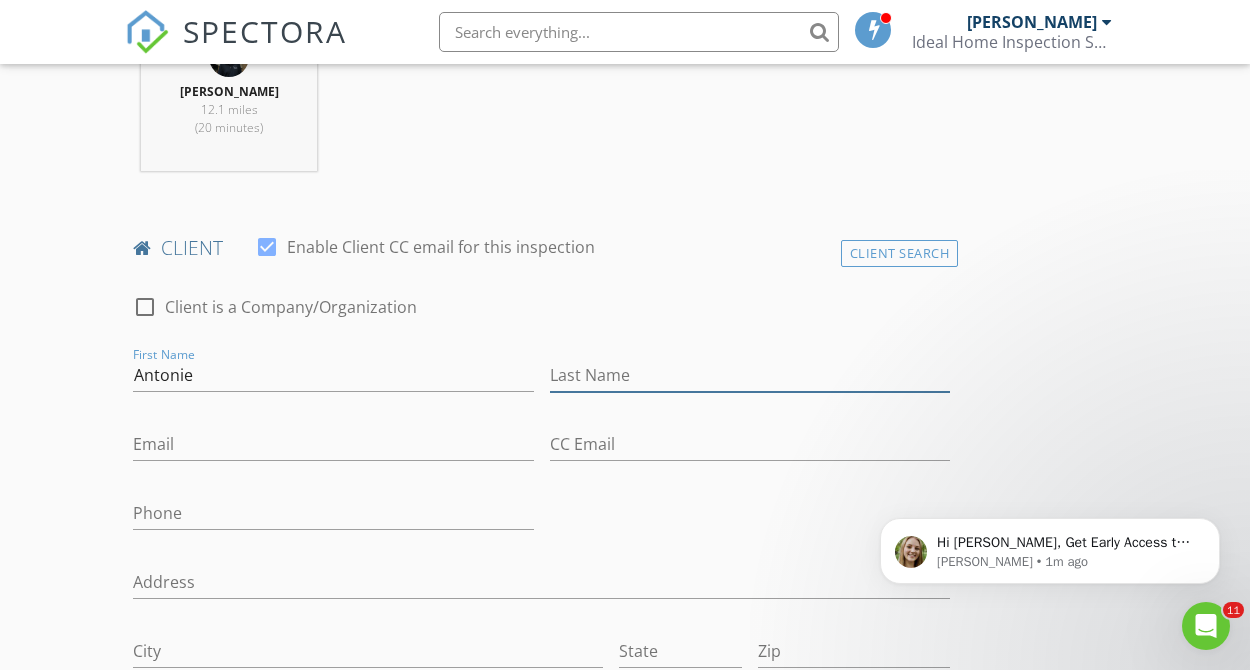 click on "Last Name" at bounding box center [750, 375] 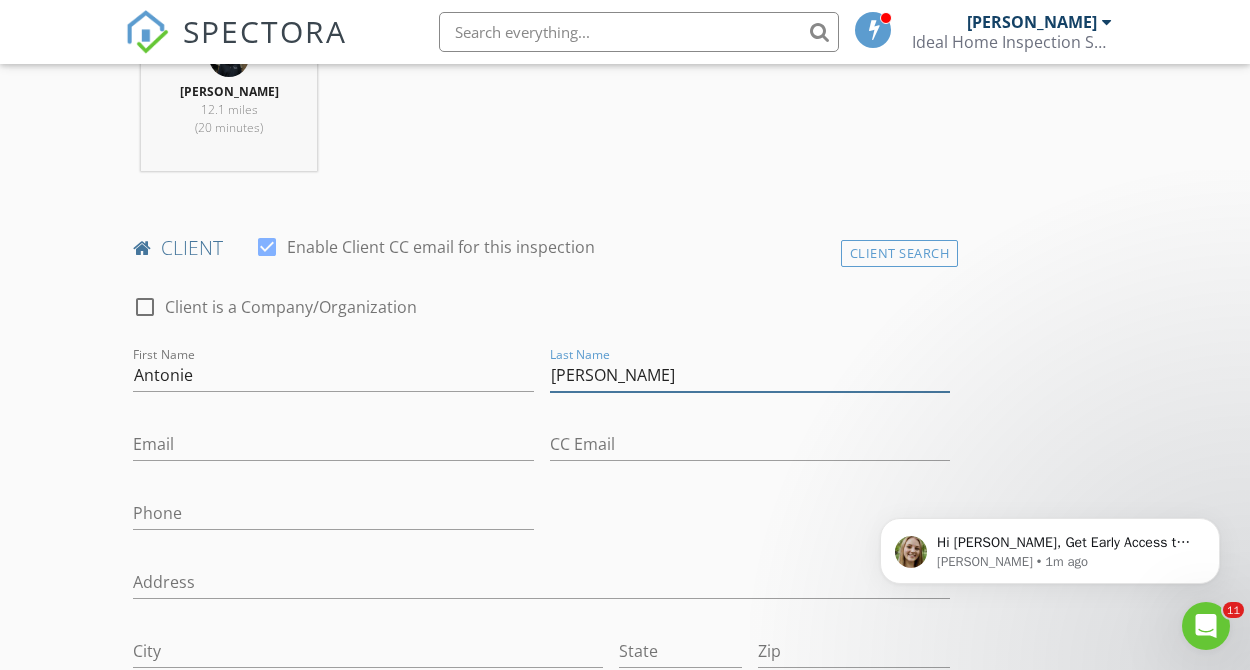 type on "Orozco" 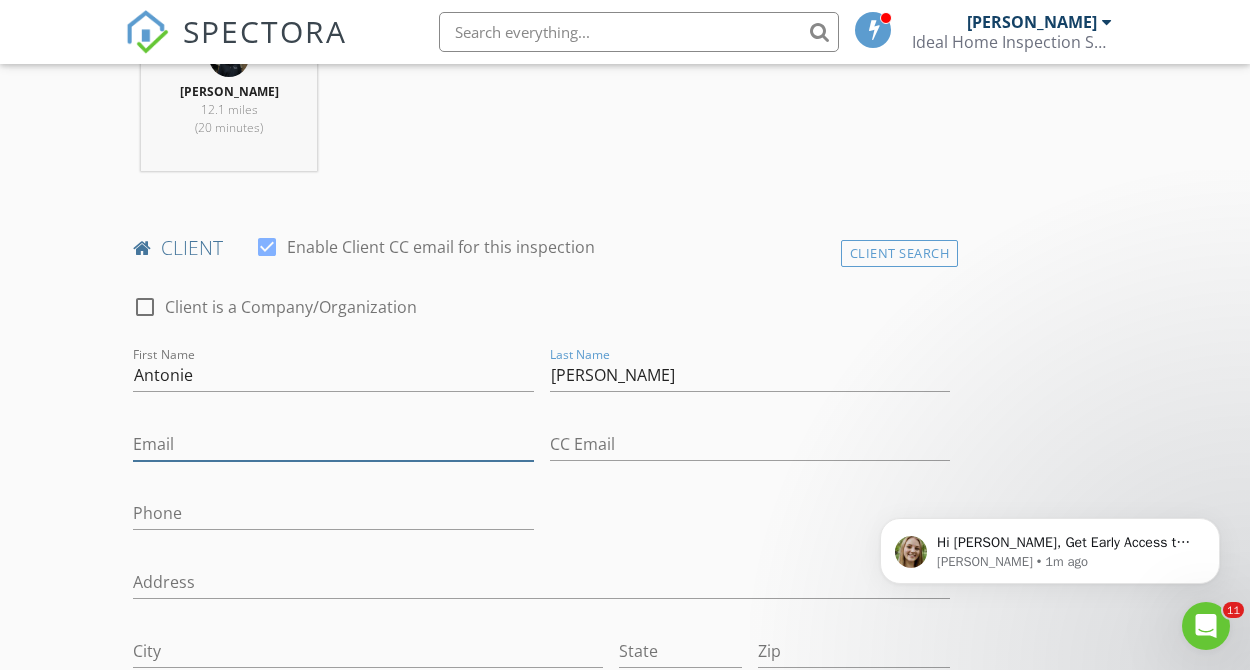 click on "Email" at bounding box center (333, 444) 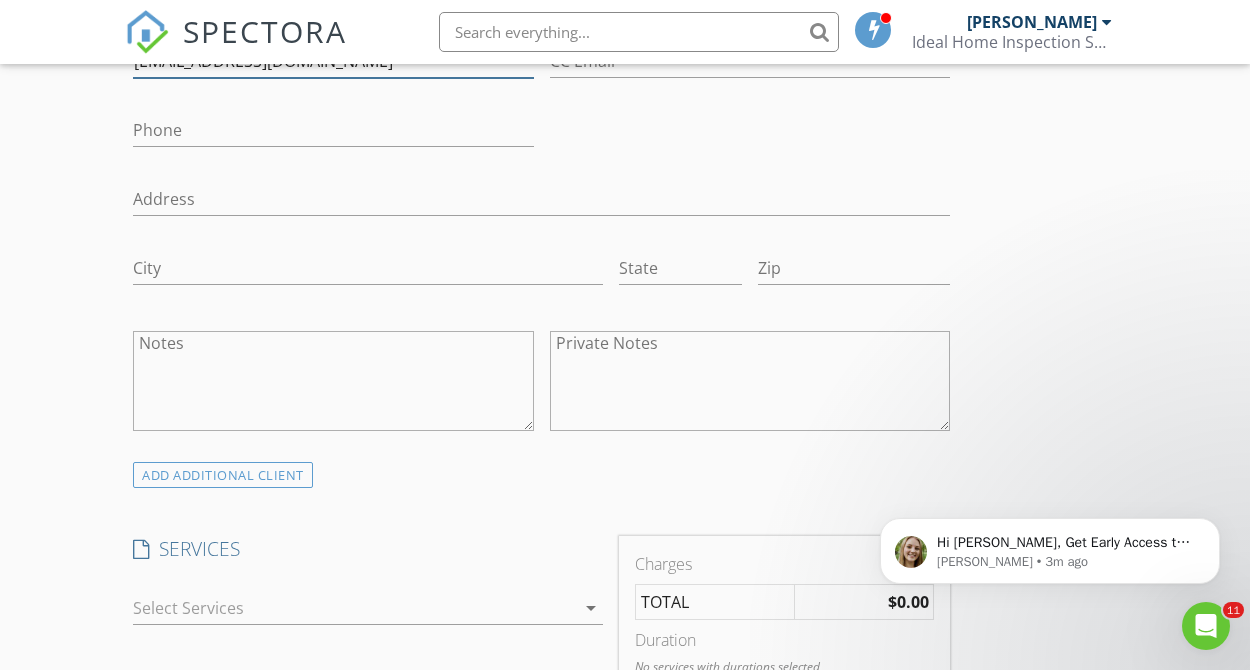 scroll, scrollTop: 1248, scrollLeft: 0, axis: vertical 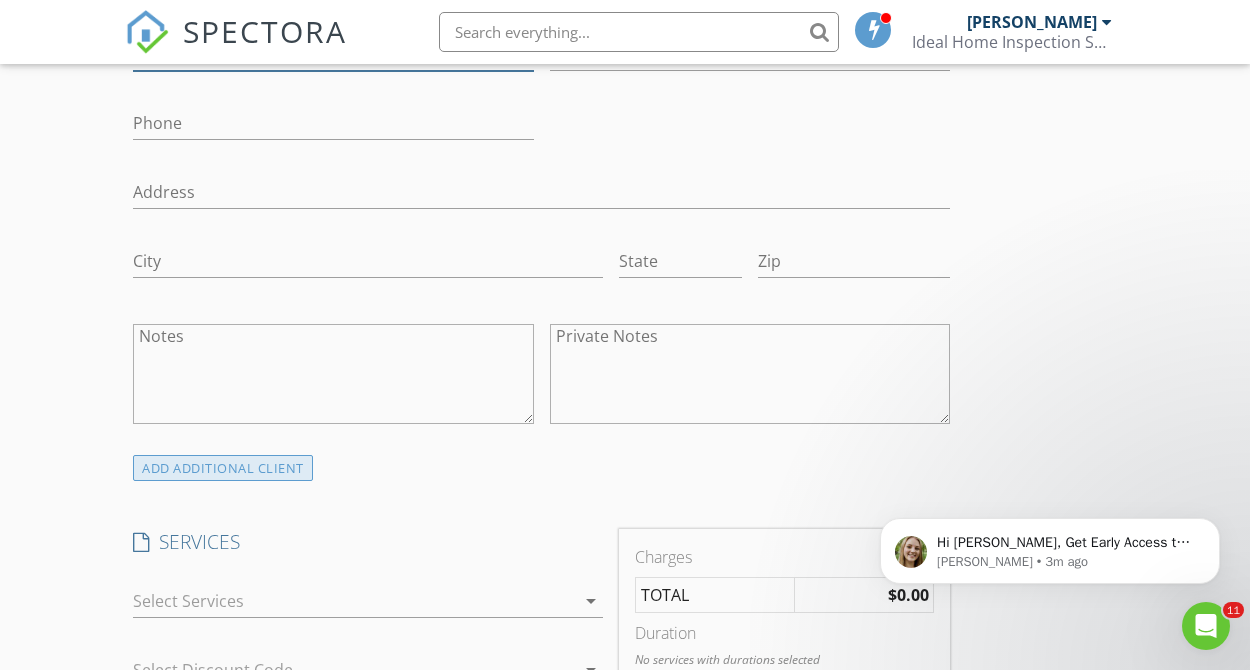 type on "tonomo1996@gmail.com" 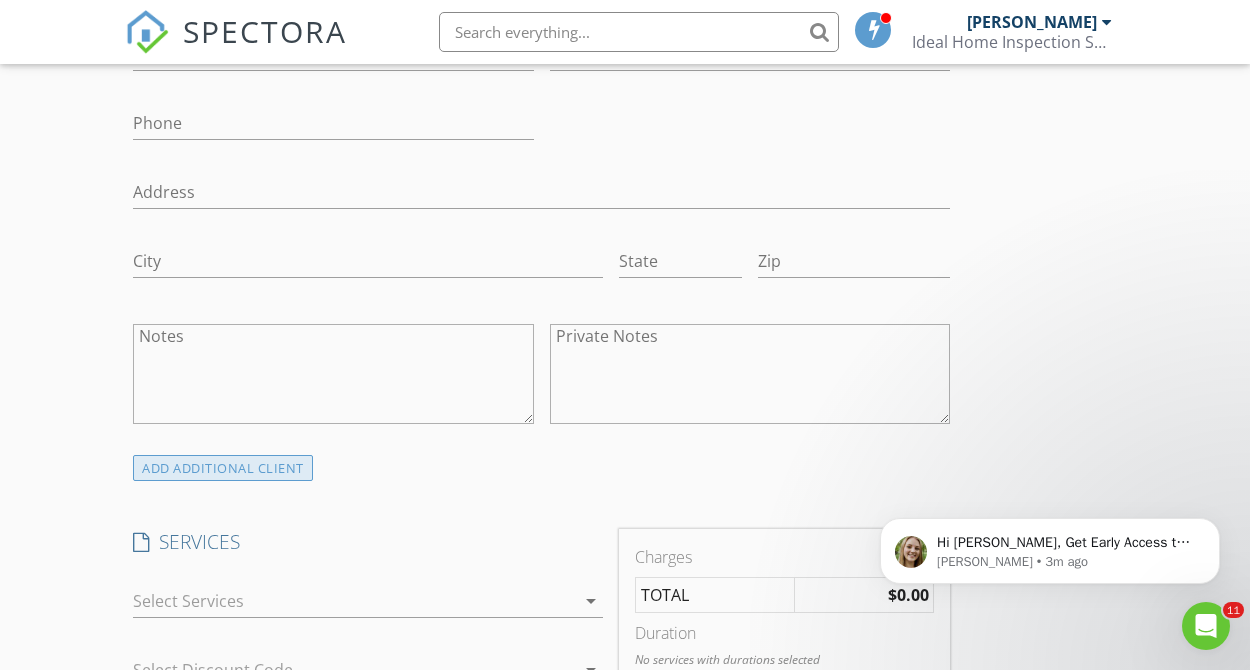 click on "ADD ADDITIONAL client" at bounding box center [223, 468] 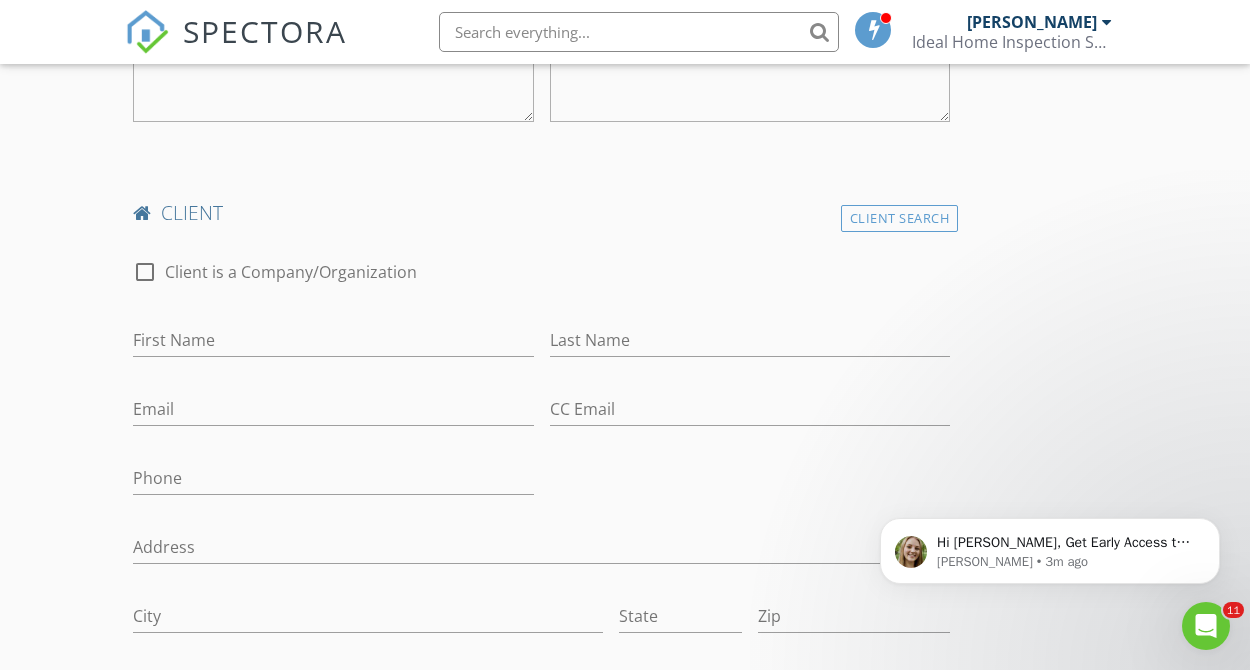 scroll, scrollTop: 1572, scrollLeft: 0, axis: vertical 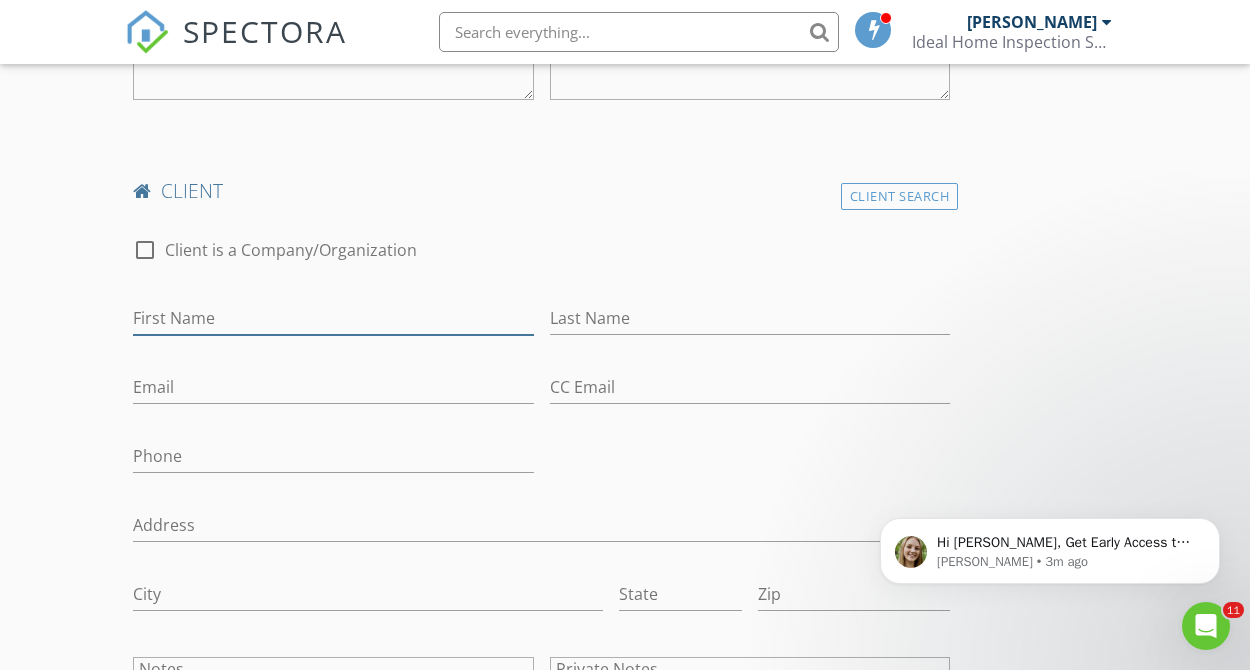 click on "First Name" at bounding box center [333, 318] 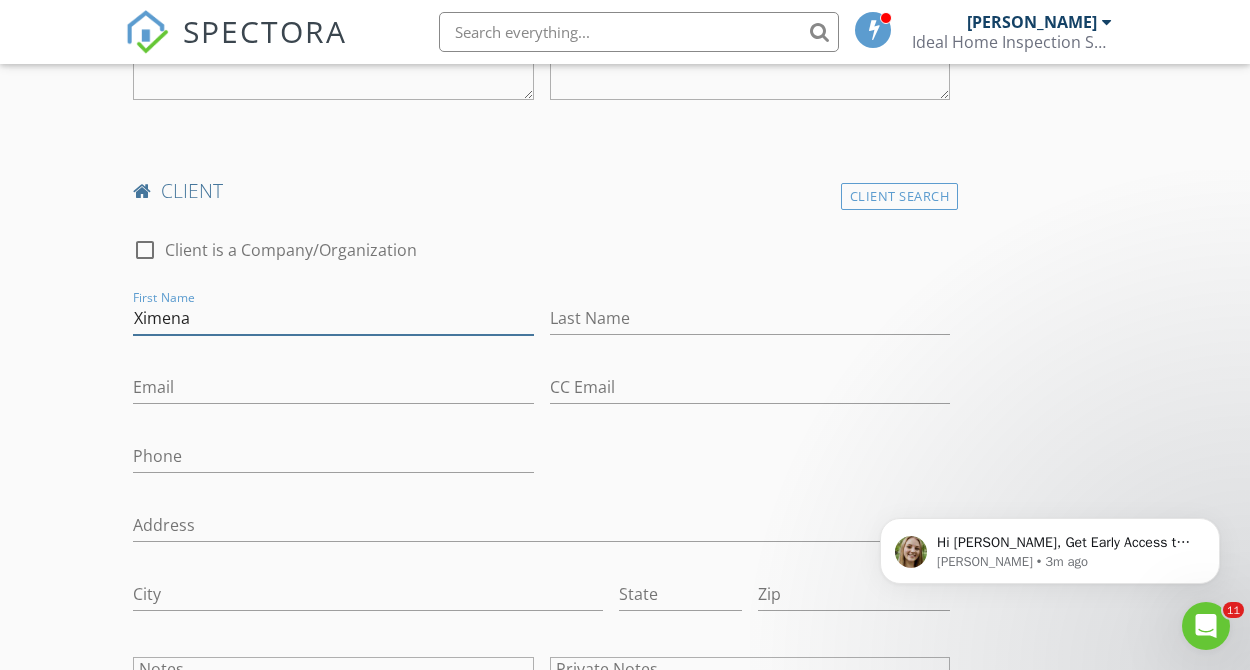 type on "Ximena" 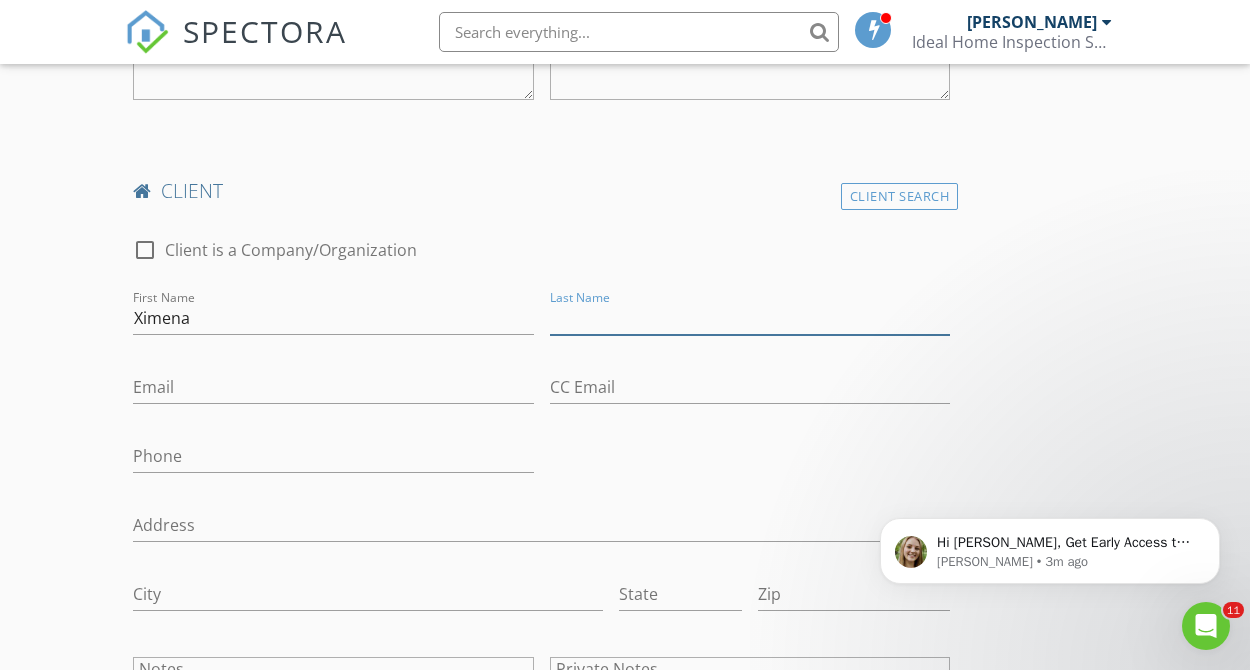 click on "Last Name" at bounding box center (750, 318) 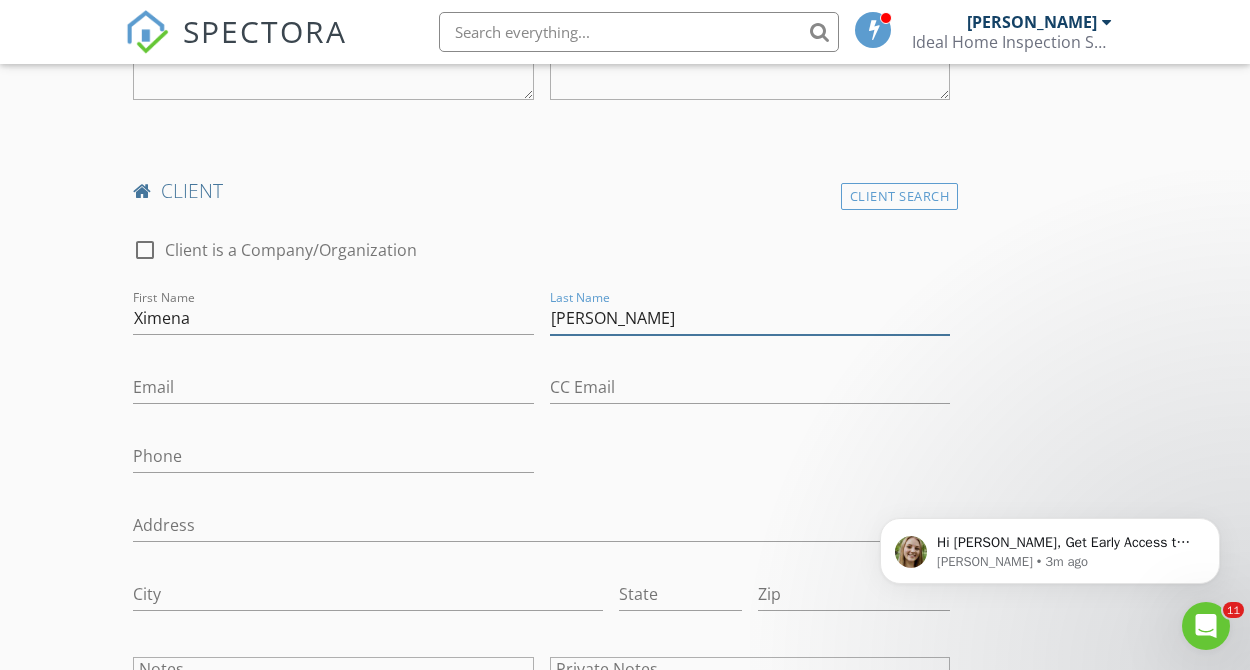 type on "Malagon" 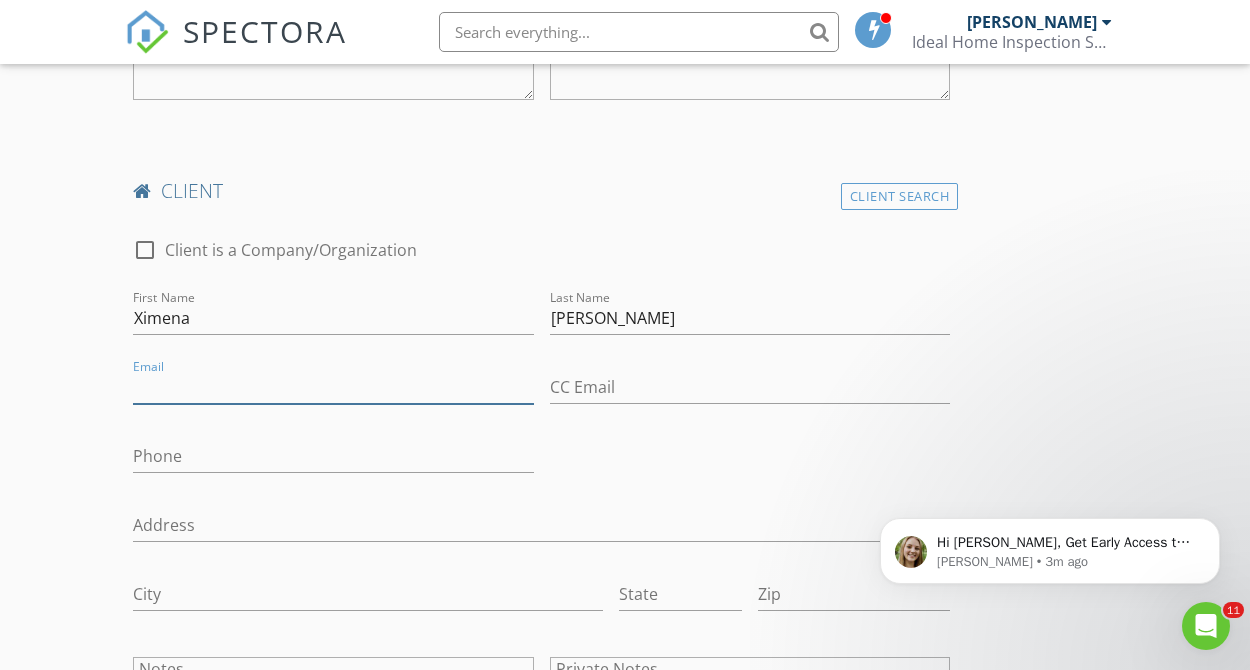 click on "Email" at bounding box center (333, 387) 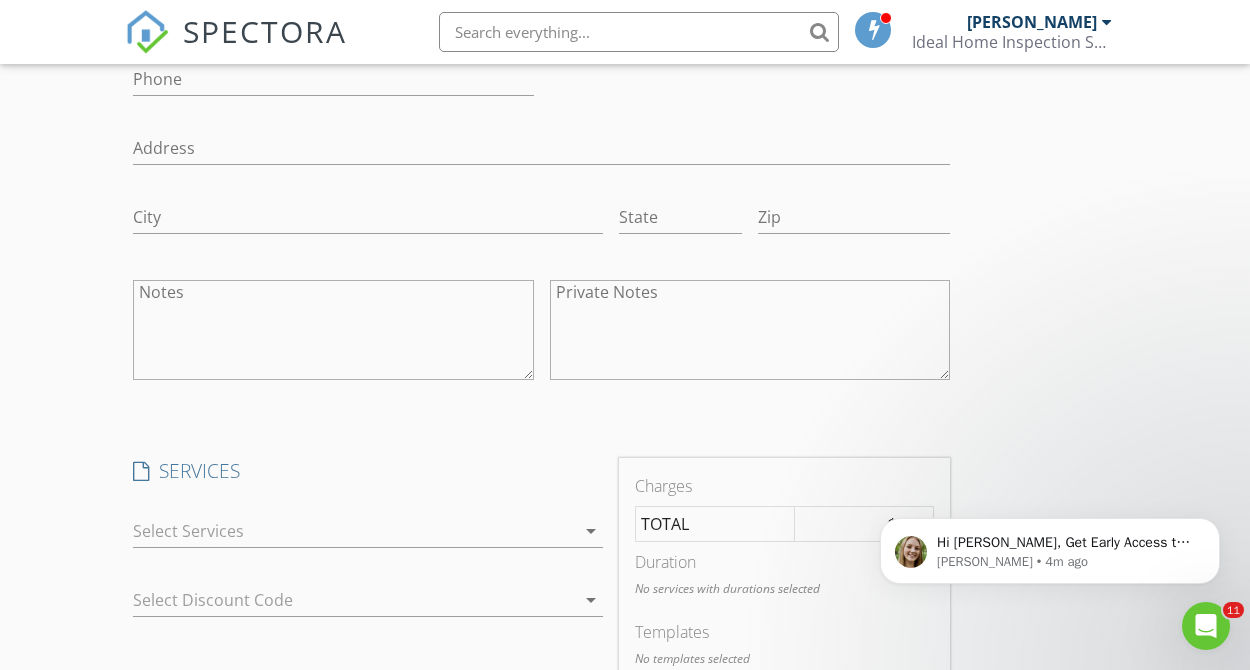 scroll, scrollTop: 2072, scrollLeft: 0, axis: vertical 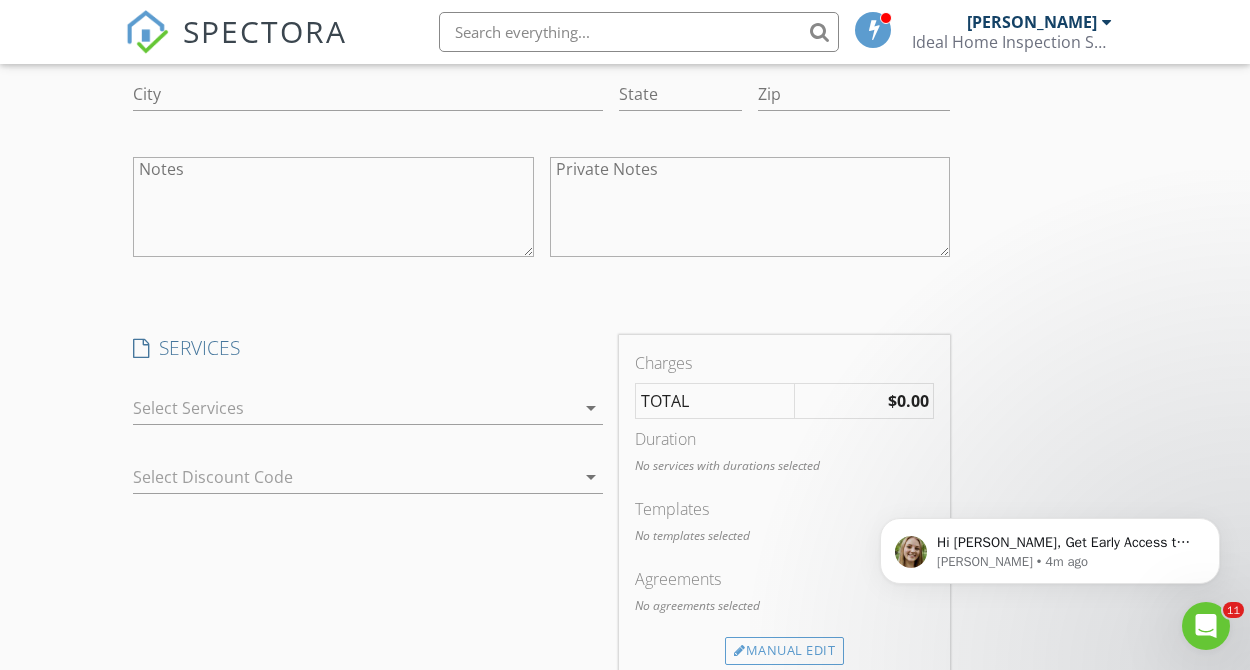 type on "xmenamaza09@gmail.com" 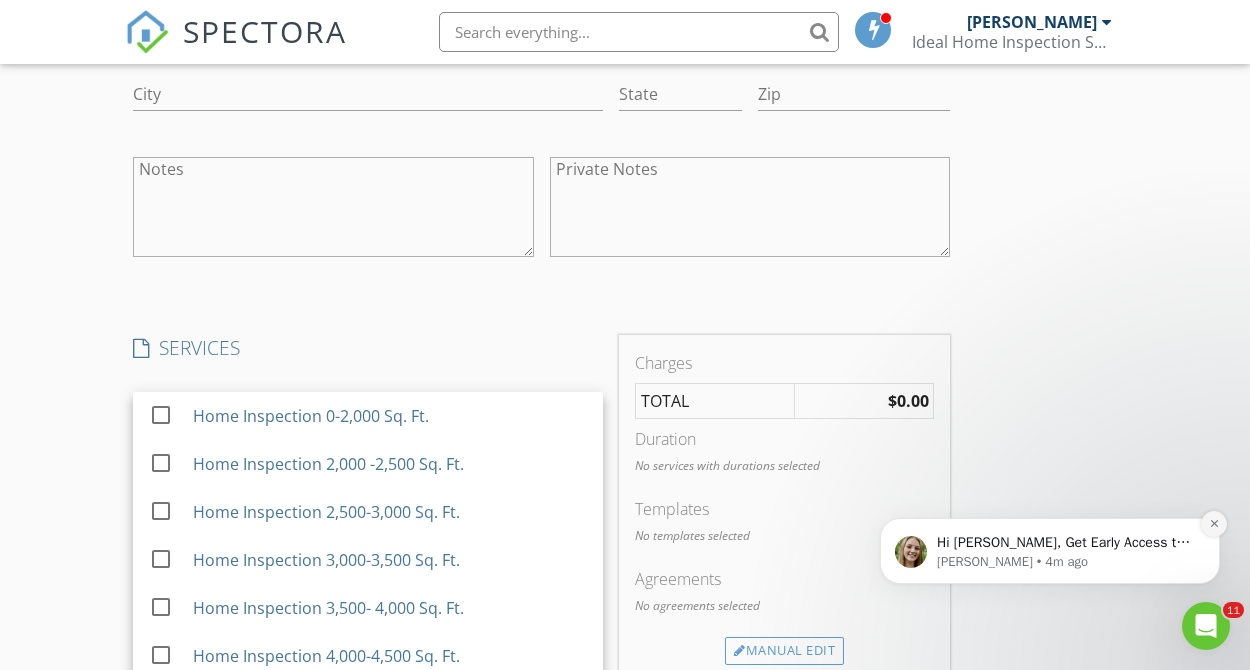 click 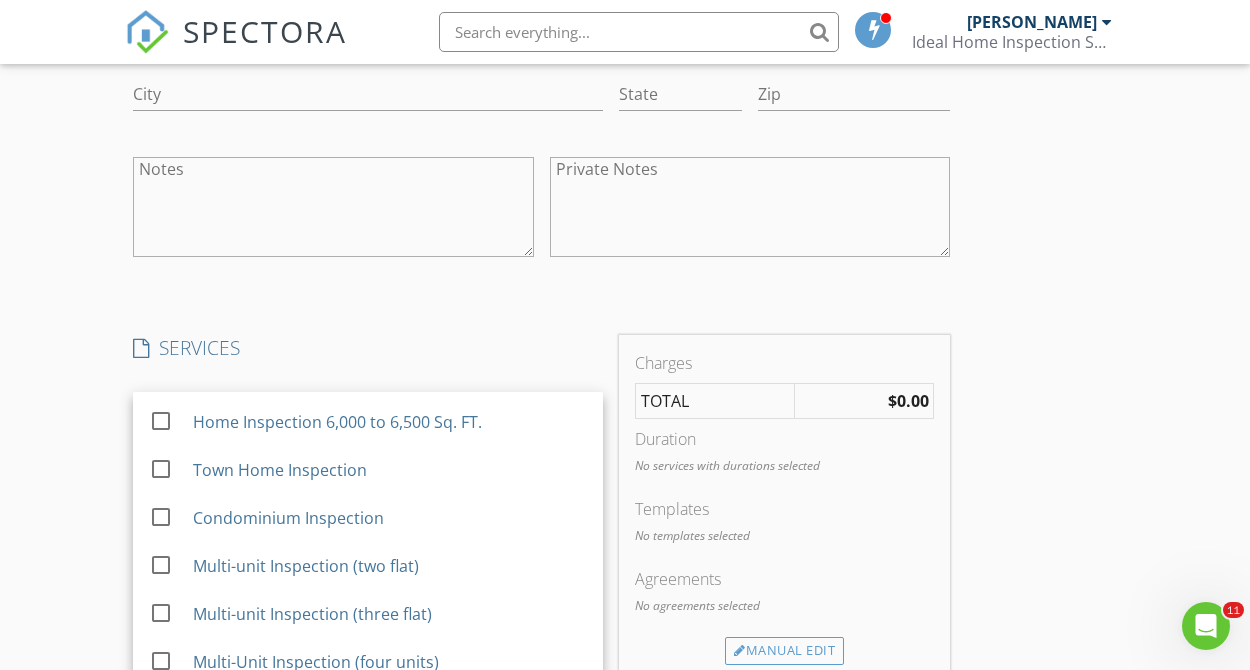 scroll, scrollTop: 404, scrollLeft: 0, axis: vertical 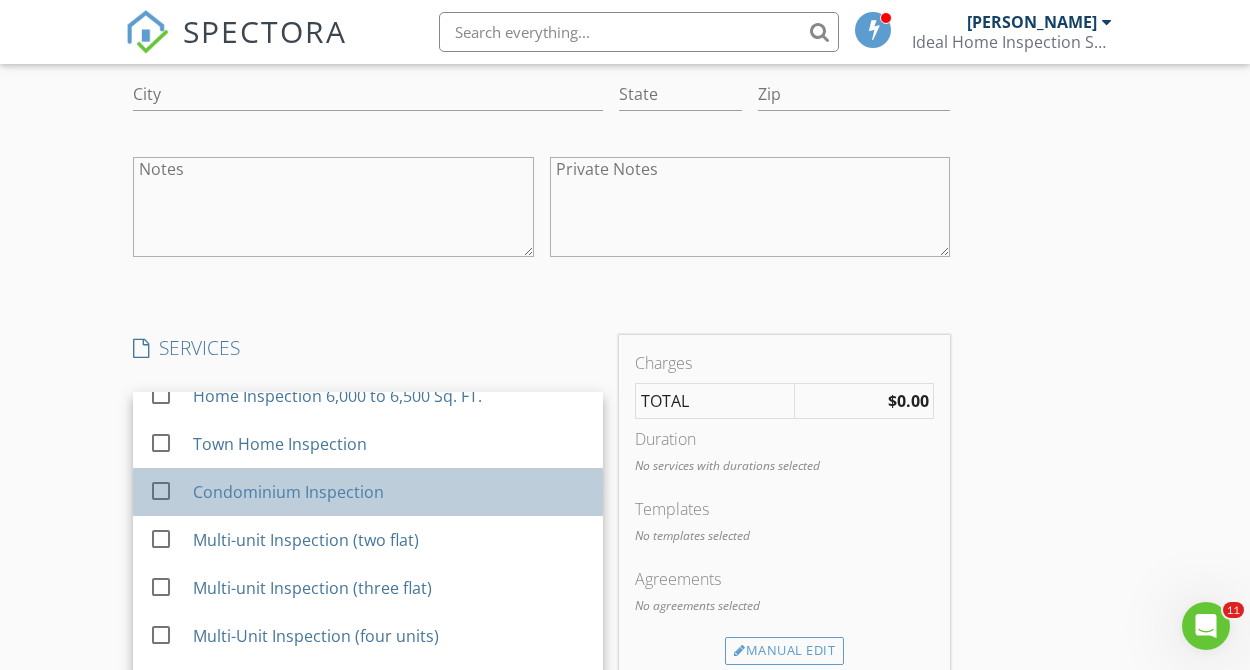 click on "Condominium Inspection" at bounding box center [288, 492] 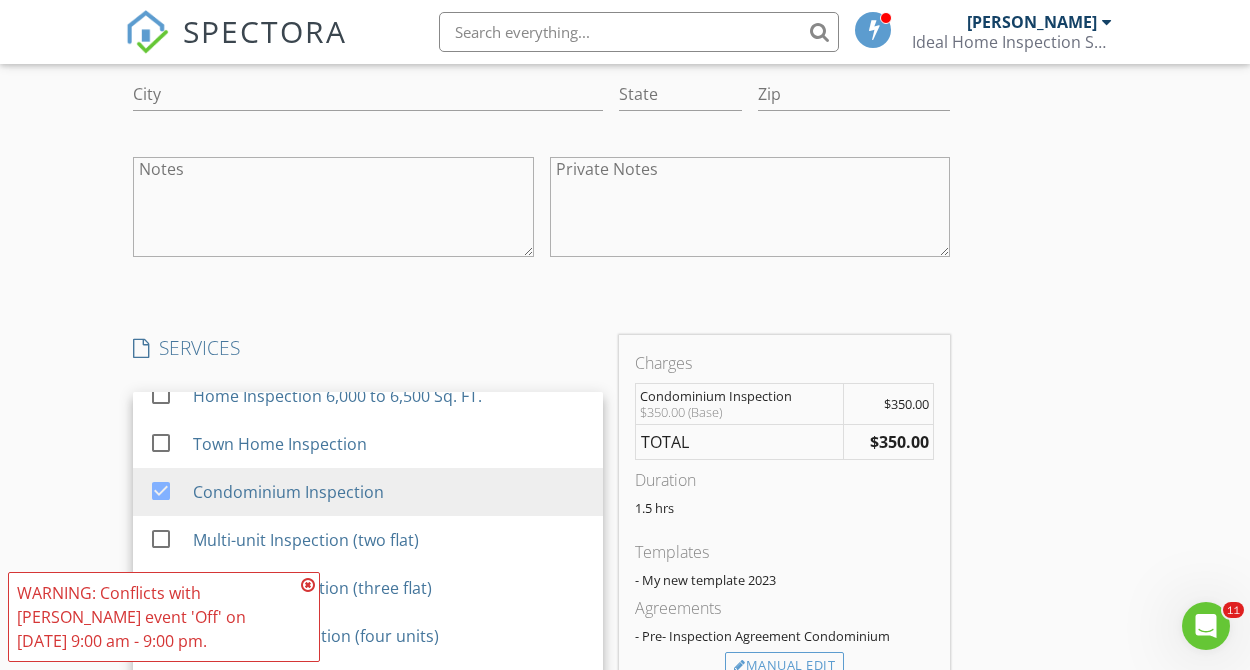 click on "INSPECTOR(S)
check_box   Oscar Gomez   PRIMARY   Oscar Gomez arrow_drop_down   check_box_outline_blank Oscar Gomez specifically requested
Date/Time
07/12/2025 9:30 AM
Location
Address Search       Address 6700 S Brainard Ave   Unit Unit 308   City Countryside   State IL   Zip 60525   County Cook     Square Feet 0   Year Built 1971   Foundation arrow_drop_down     Oscar Gomez     12.1 miles     (20 minutes)
client
check_box Enable Client CC email for this inspection   Client Search     check_box_outline_blank Client is a Company/Organization     First Name Antonie   Last Name Orozco   Email tonomo1996@gmail.com   CC Email   Phone   Address   City   State   Zip       Notes   Private Notes
client
Client Search     check_box_outline_blank Client is a Company/Organization     First Name Ximena   Last Name Malagon   Email     Phone" at bounding box center [541, 143] 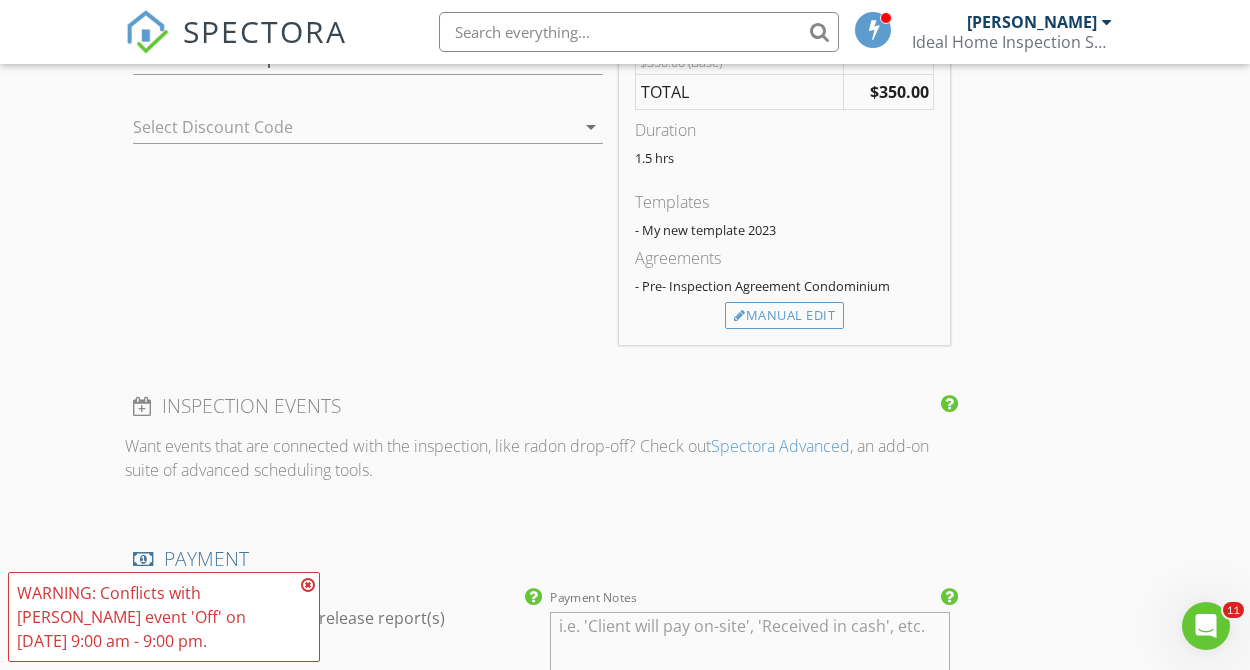 scroll, scrollTop: 2549, scrollLeft: 0, axis: vertical 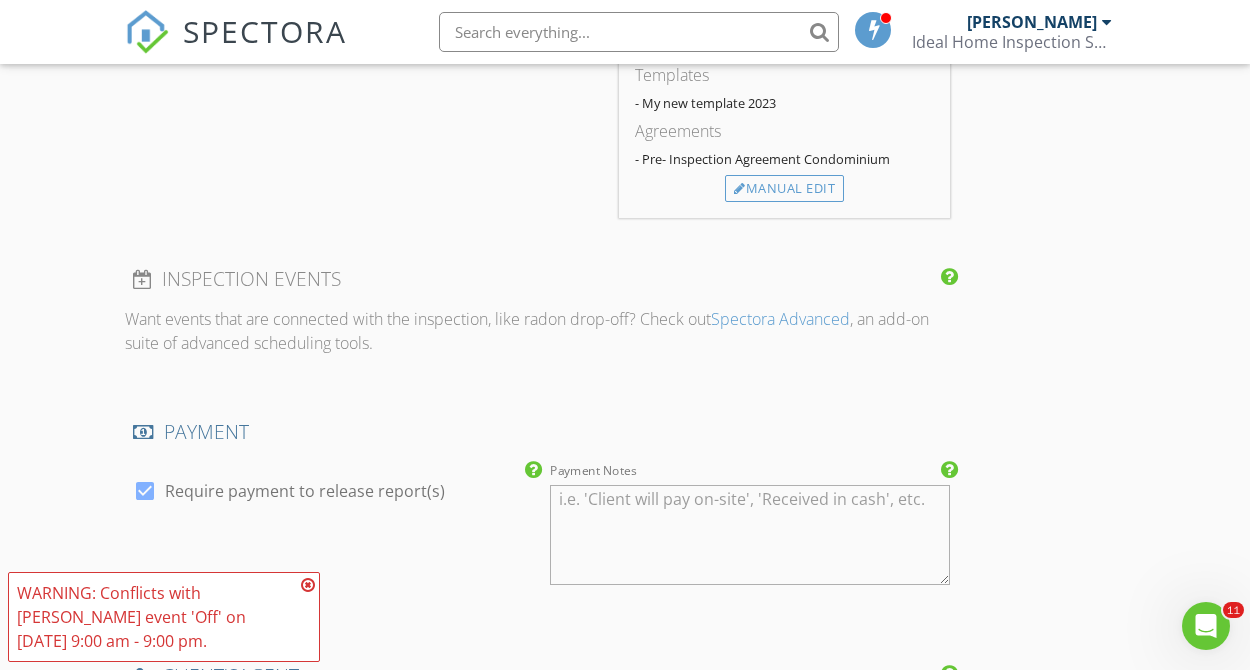click at bounding box center (308, 585) 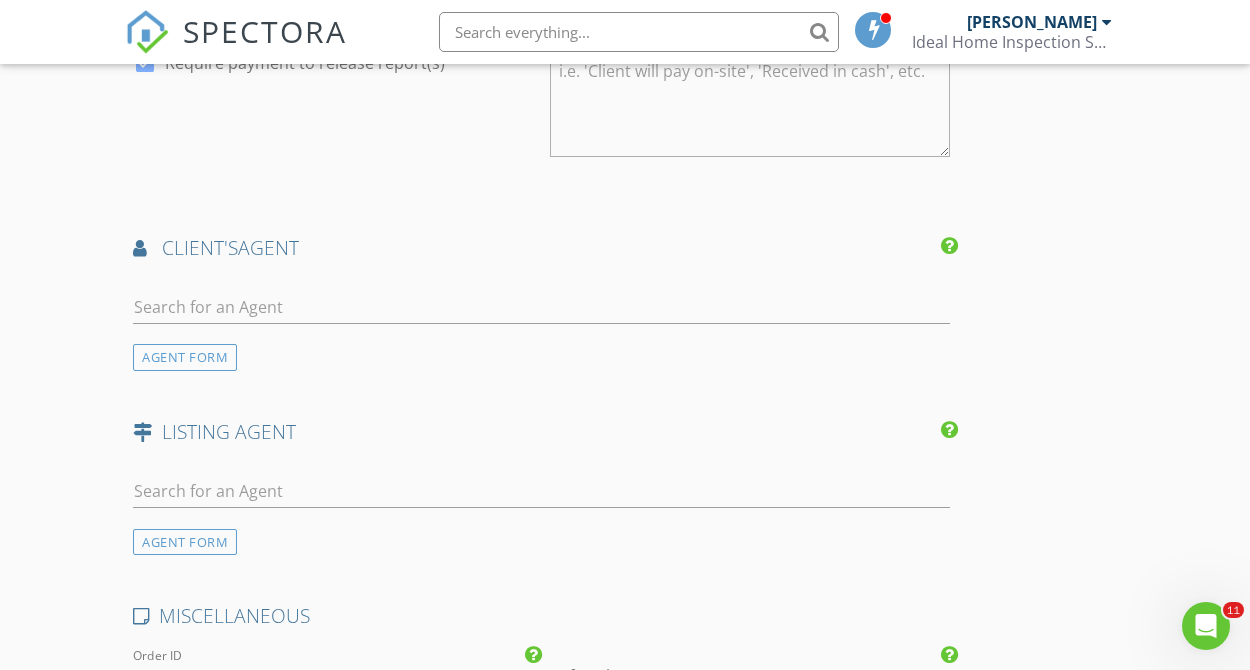 scroll, scrollTop: 2990, scrollLeft: 0, axis: vertical 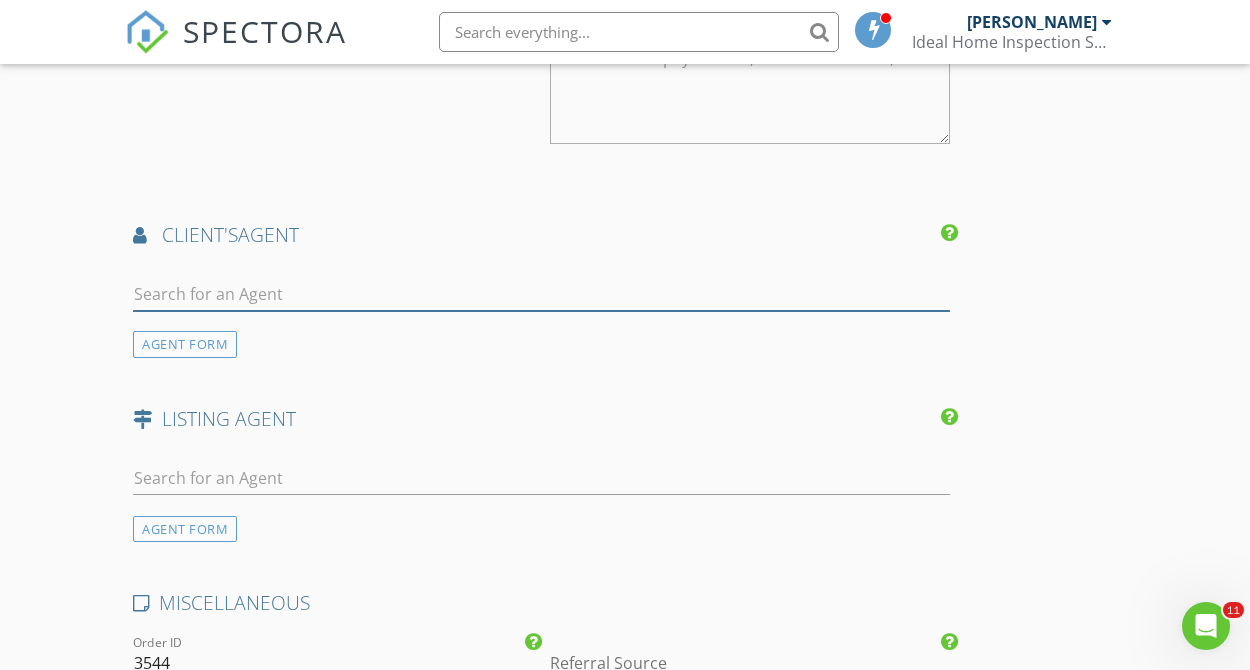 click at bounding box center [541, 294] 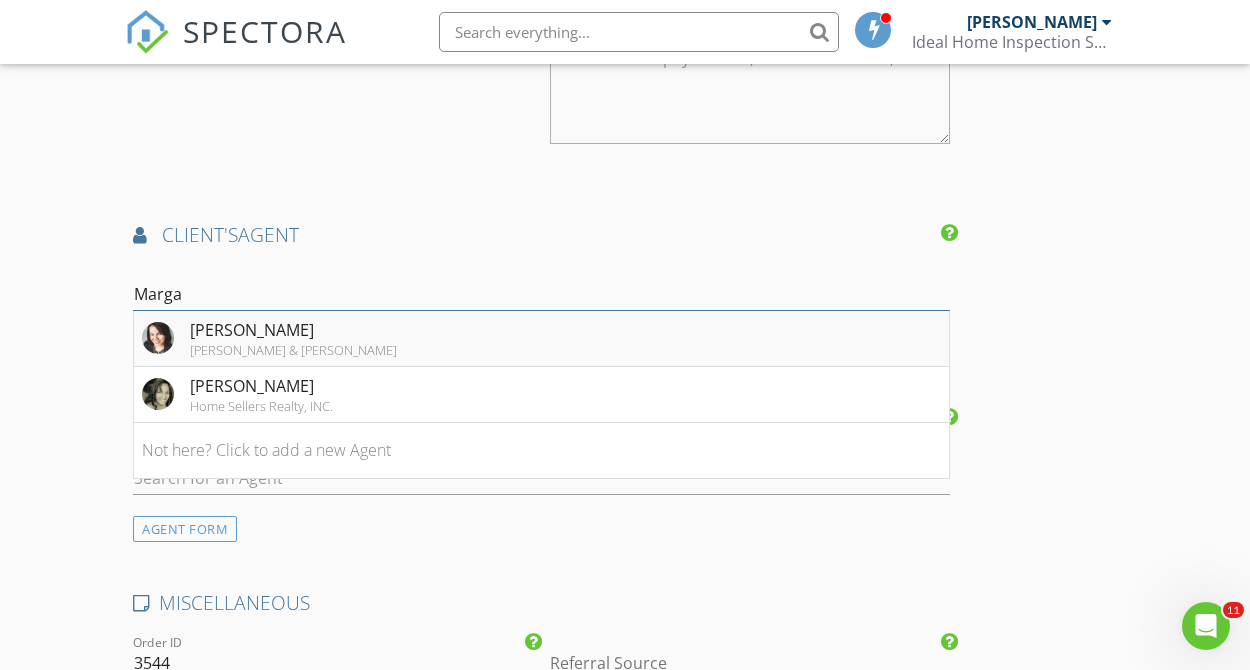 type on "Marga" 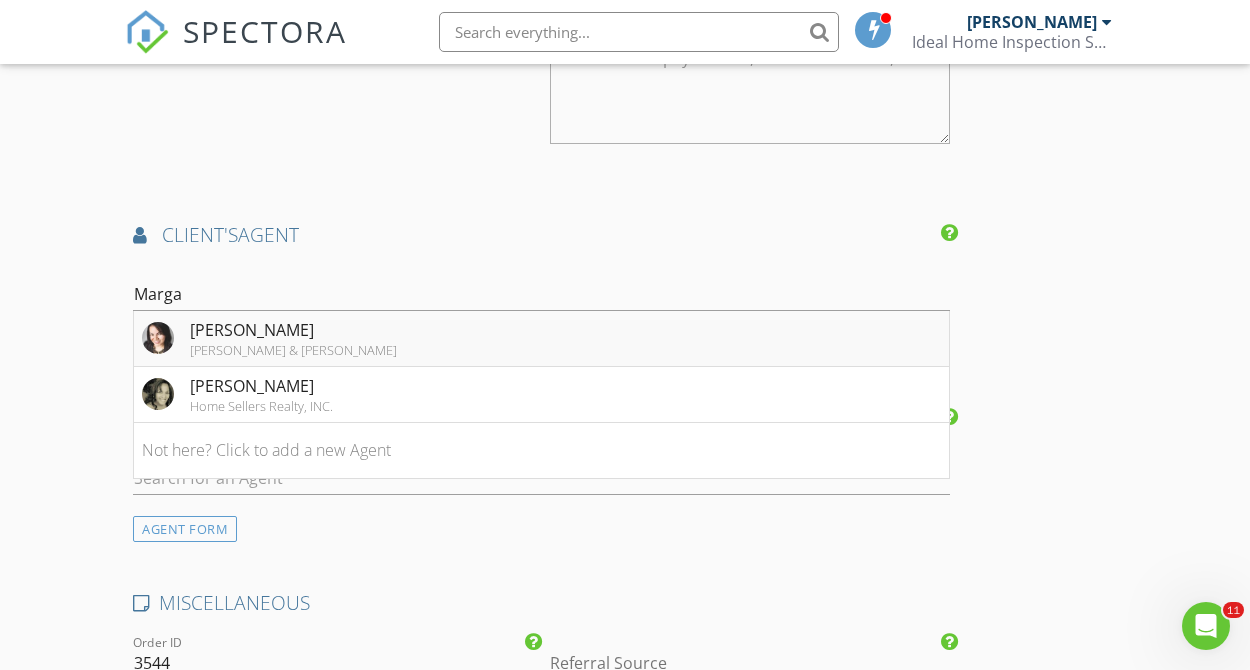 click on "Margarita Lopez
Baird & Warner" at bounding box center (541, 339) 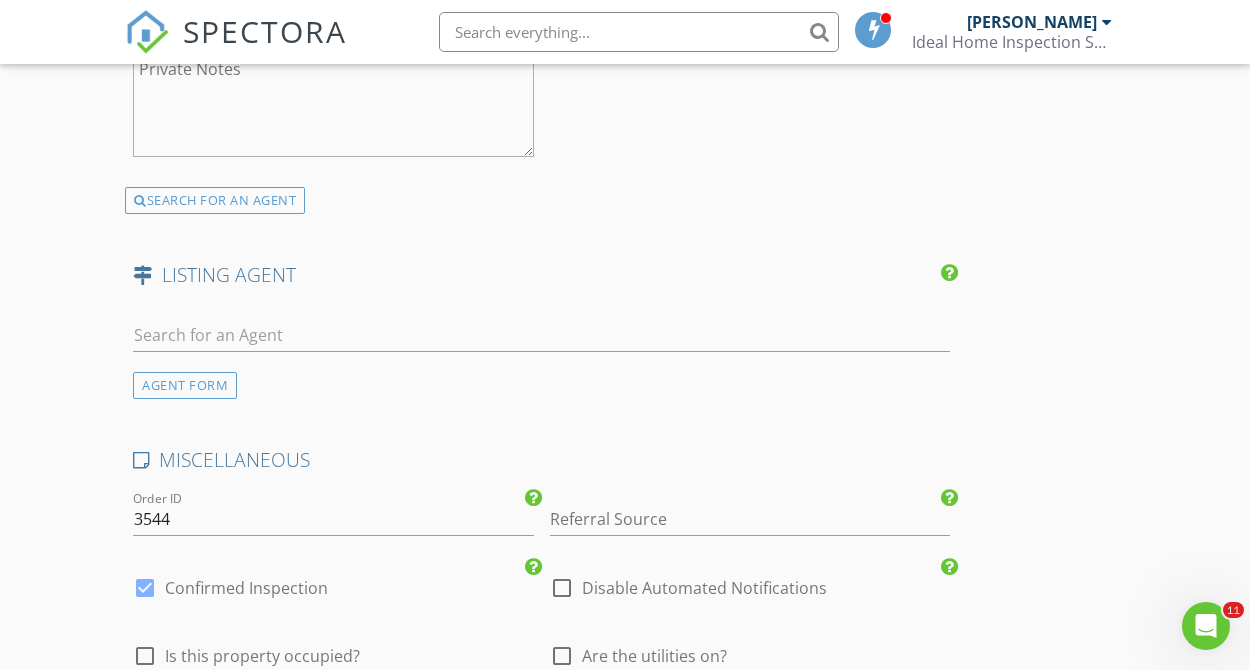 scroll, scrollTop: 3648, scrollLeft: 0, axis: vertical 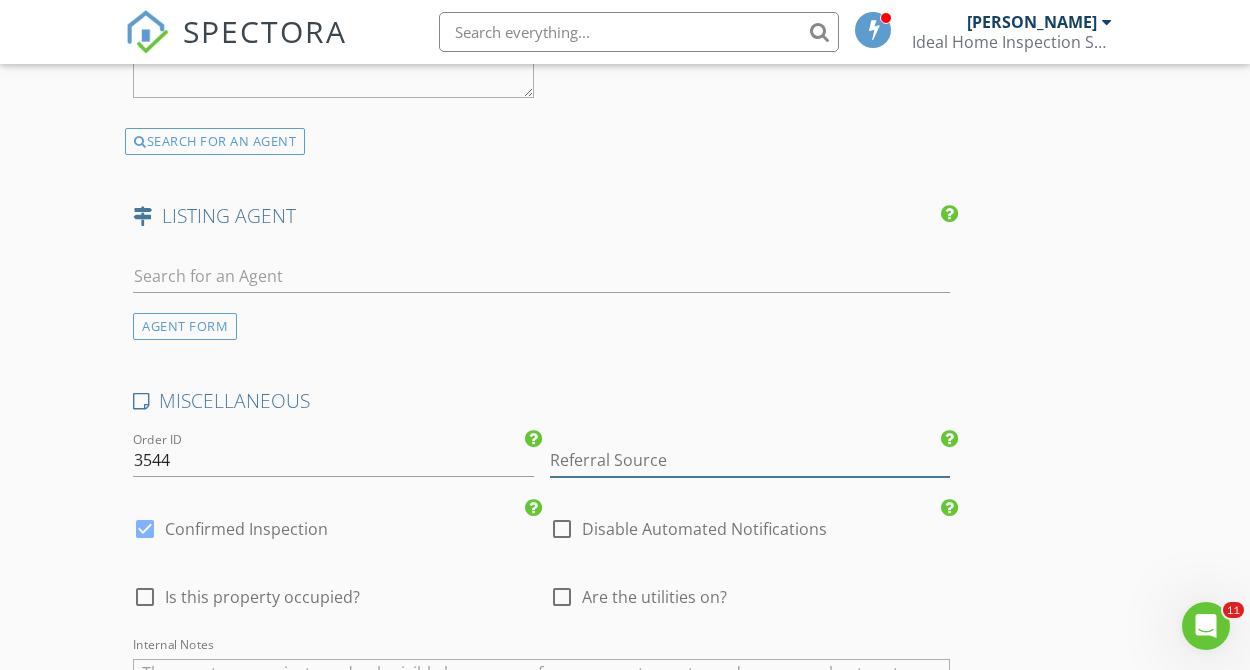 click at bounding box center [750, 460] 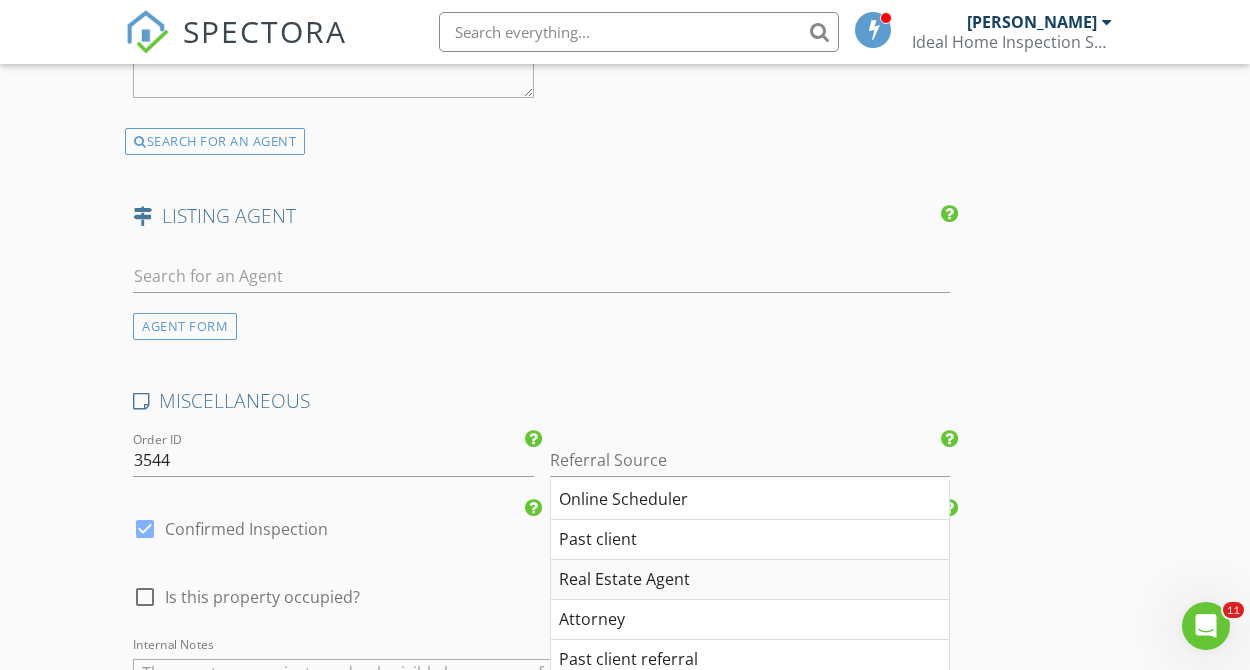 click on "Real Estate Agent" at bounding box center [750, 580] 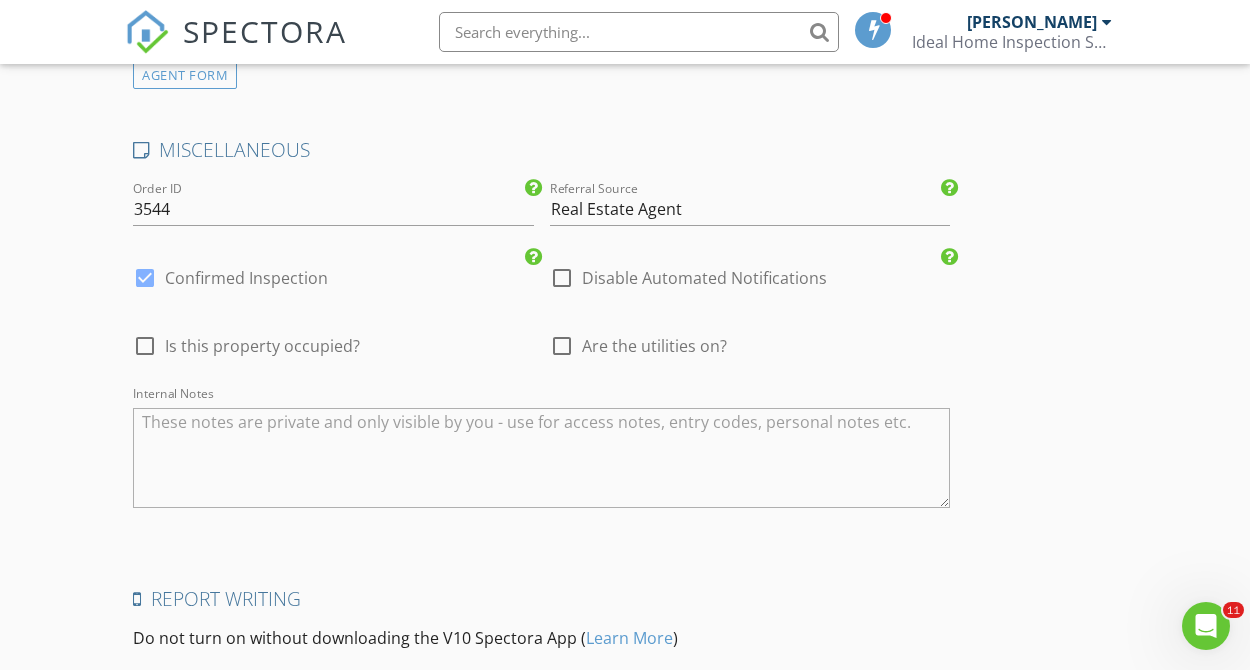scroll, scrollTop: 4084, scrollLeft: 0, axis: vertical 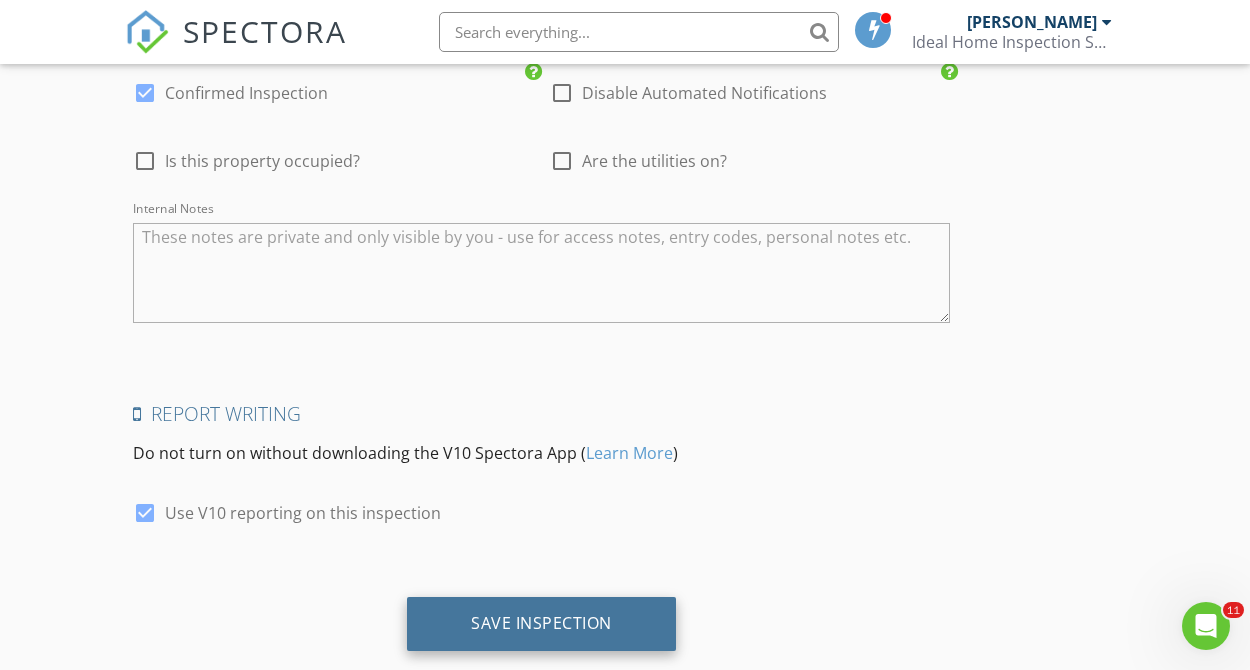 click on "Save Inspection" at bounding box center (541, 623) 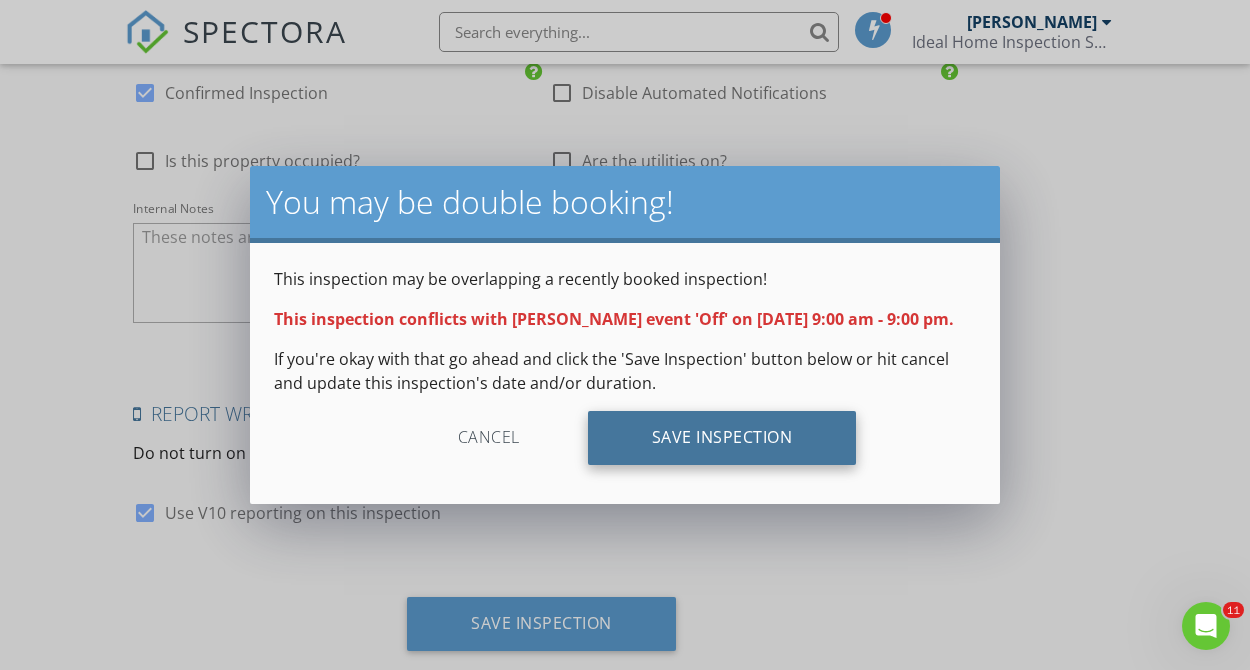 click on "Save Inspection" at bounding box center [722, 438] 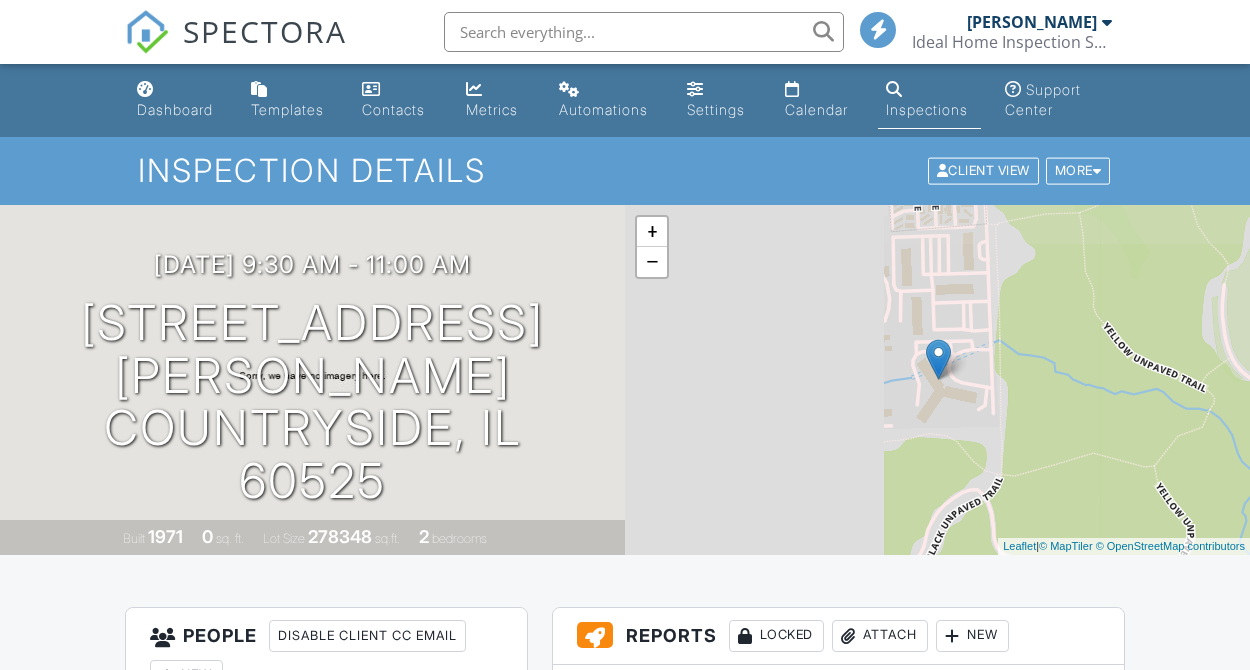 scroll, scrollTop: 0, scrollLeft: 0, axis: both 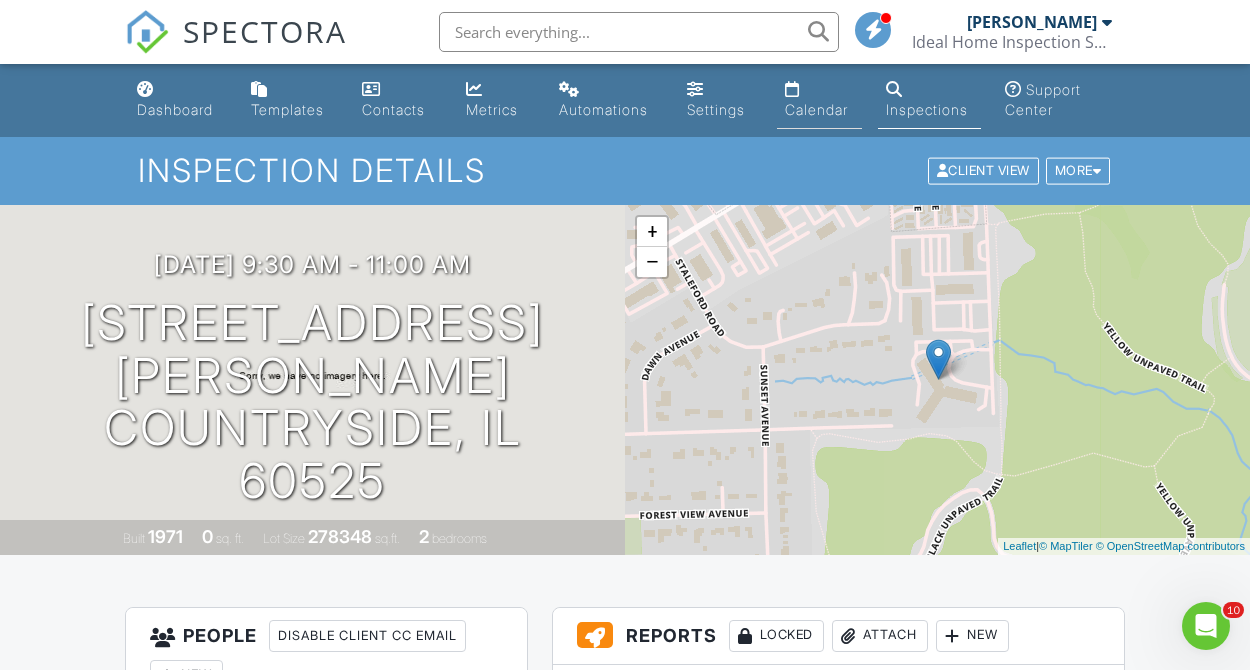 click on "Calendar" at bounding box center (819, 100) 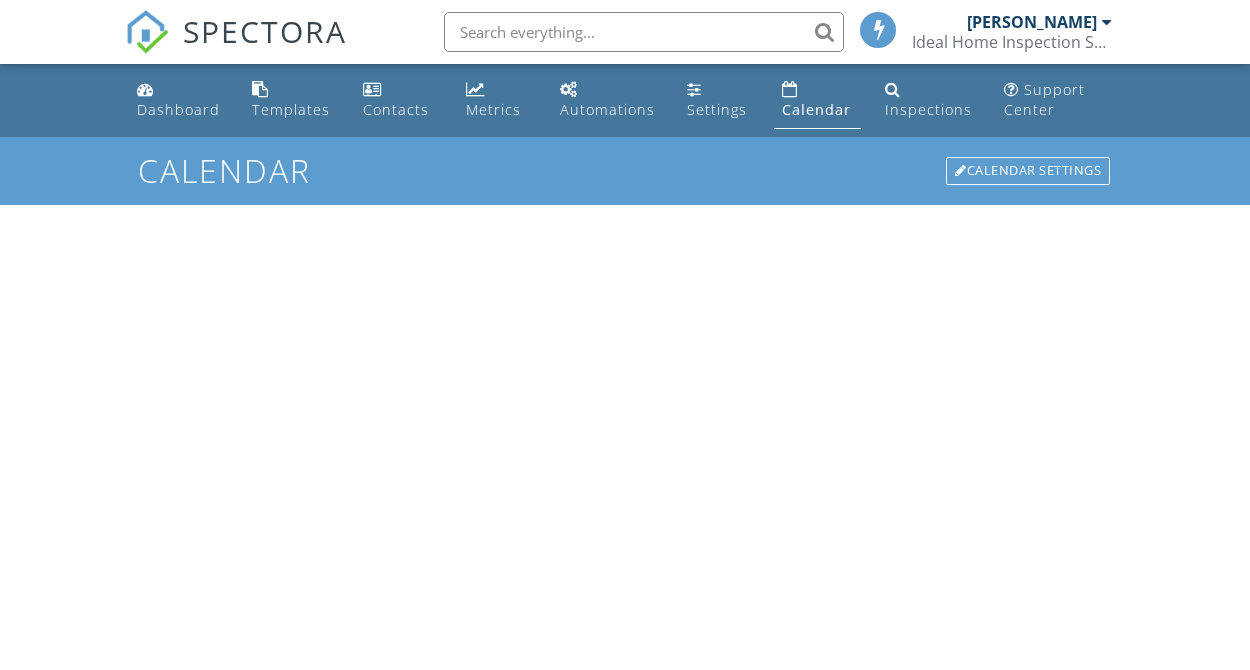 scroll, scrollTop: 0, scrollLeft: 0, axis: both 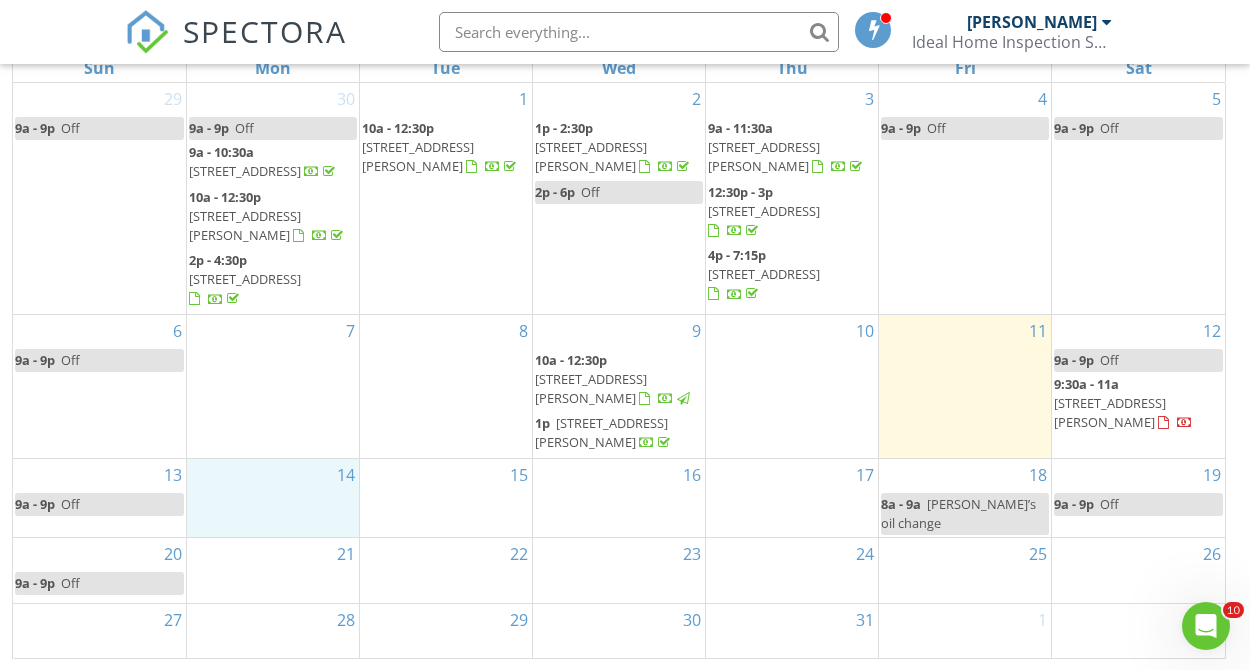 click on "14" at bounding box center (273, 498) 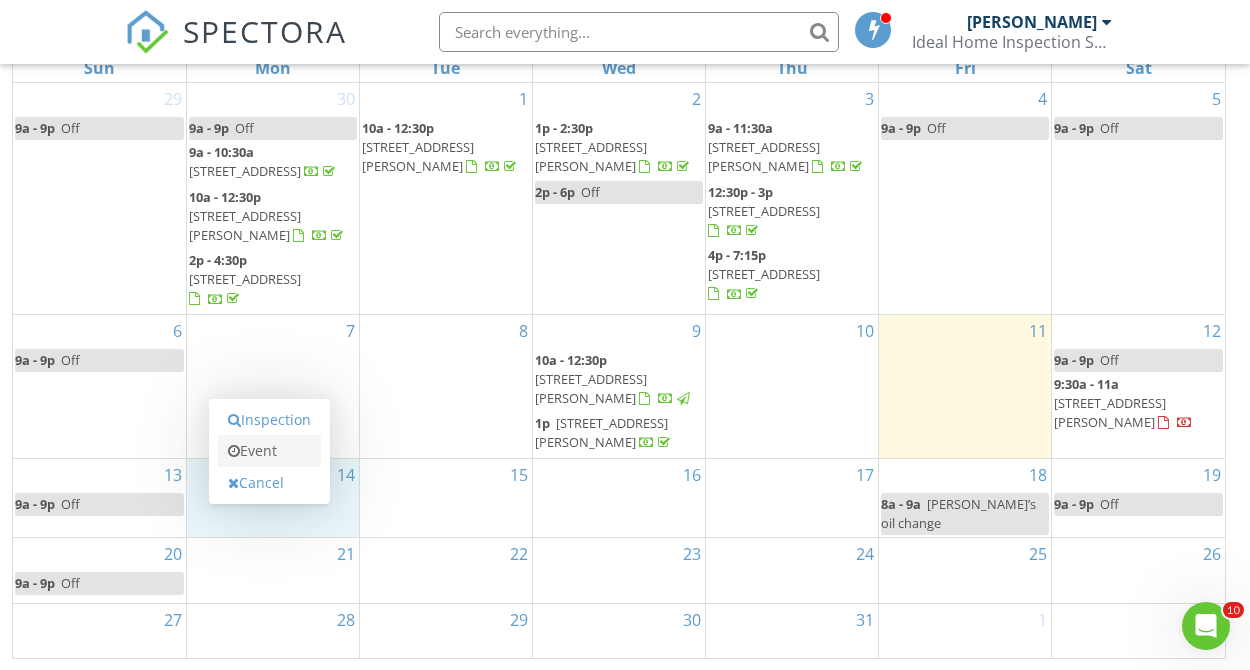 click on "Event" at bounding box center (269, 451) 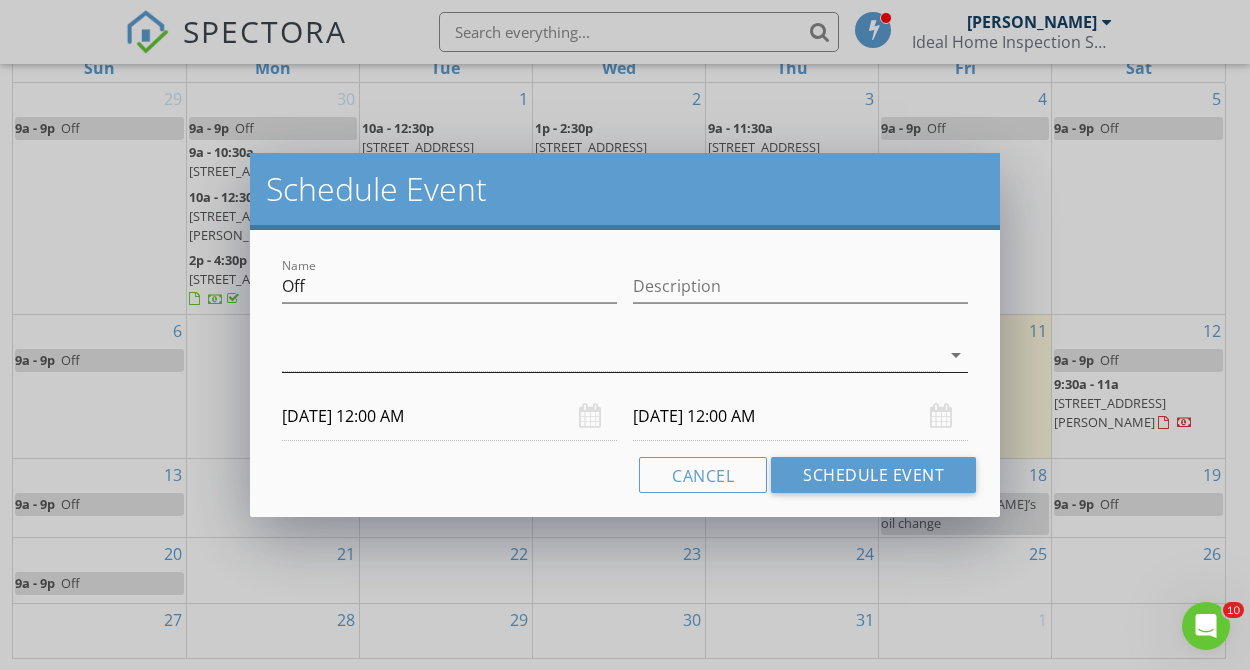 click on "arrow_drop_down" at bounding box center (956, 355) 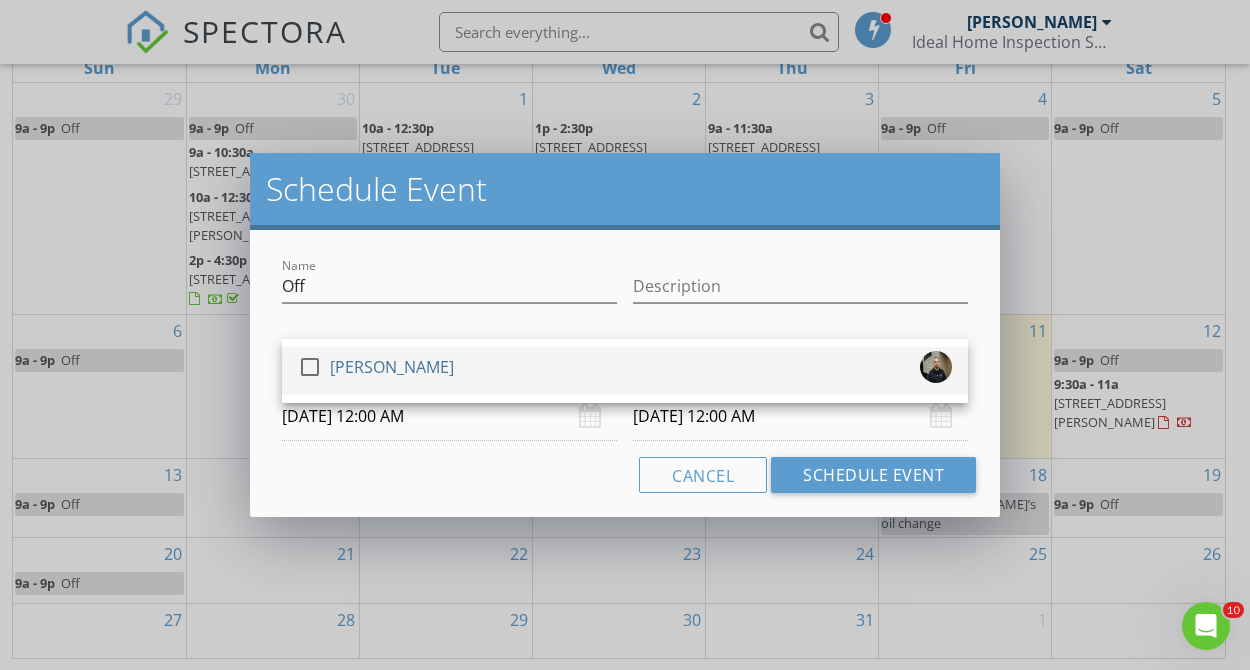 click at bounding box center [310, 367] 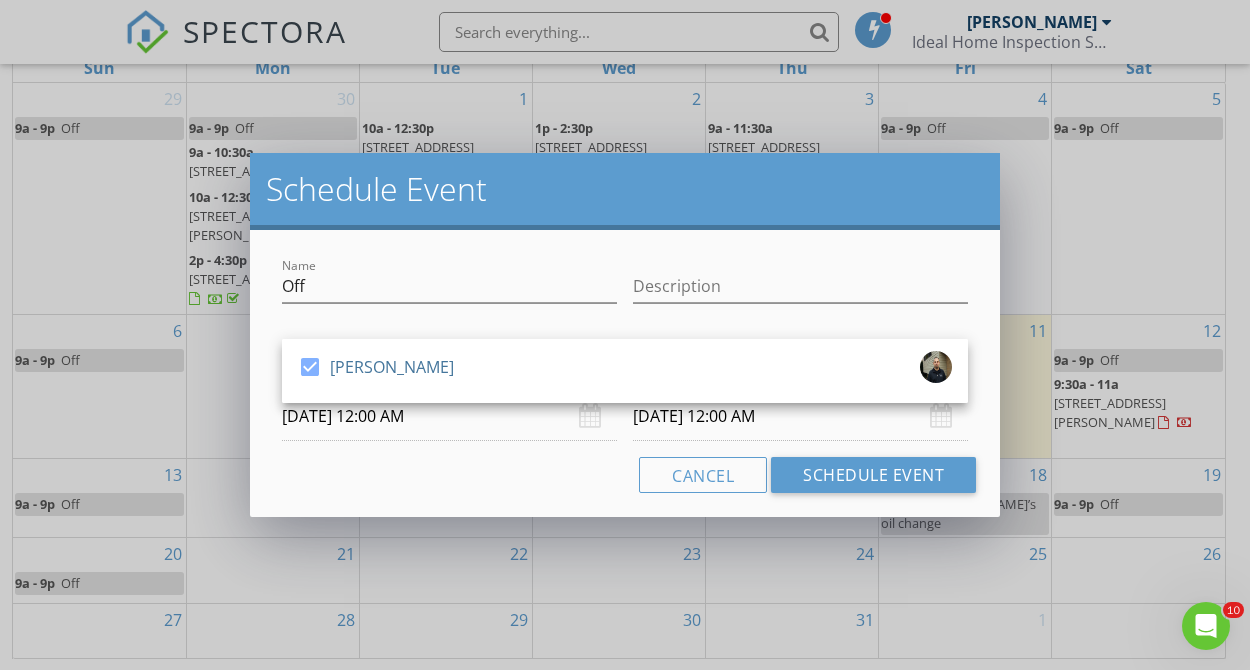 click on "07/14/2025 12:00 AM" at bounding box center [449, 416] 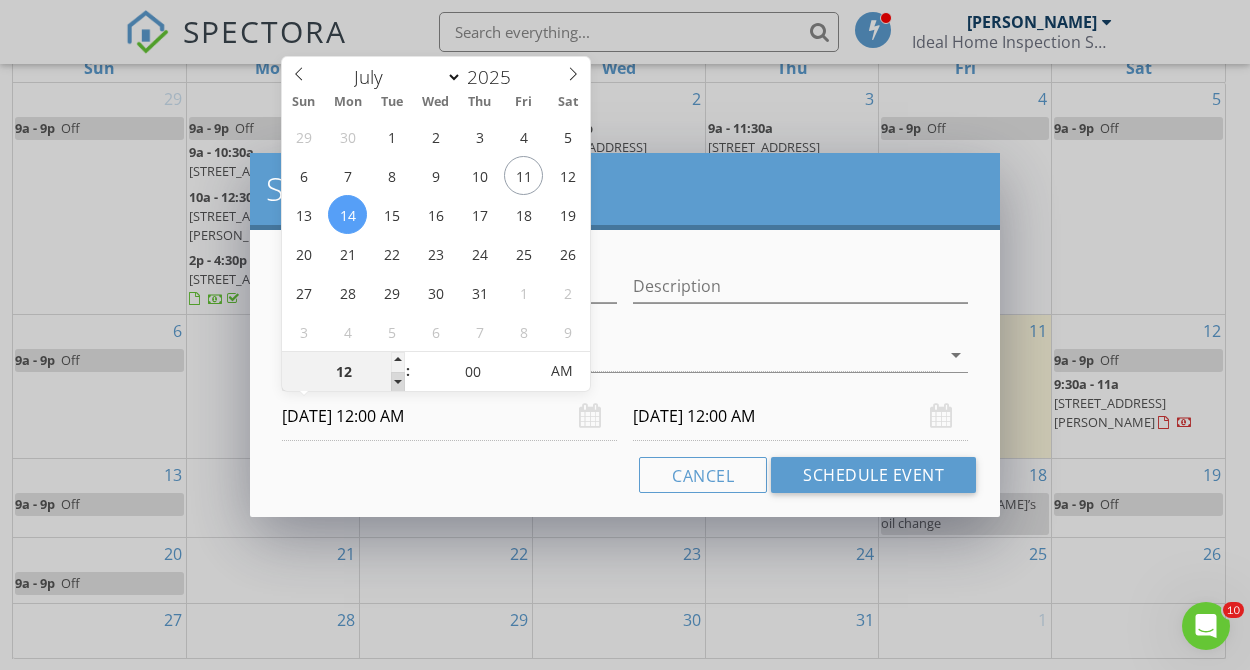 type on "11" 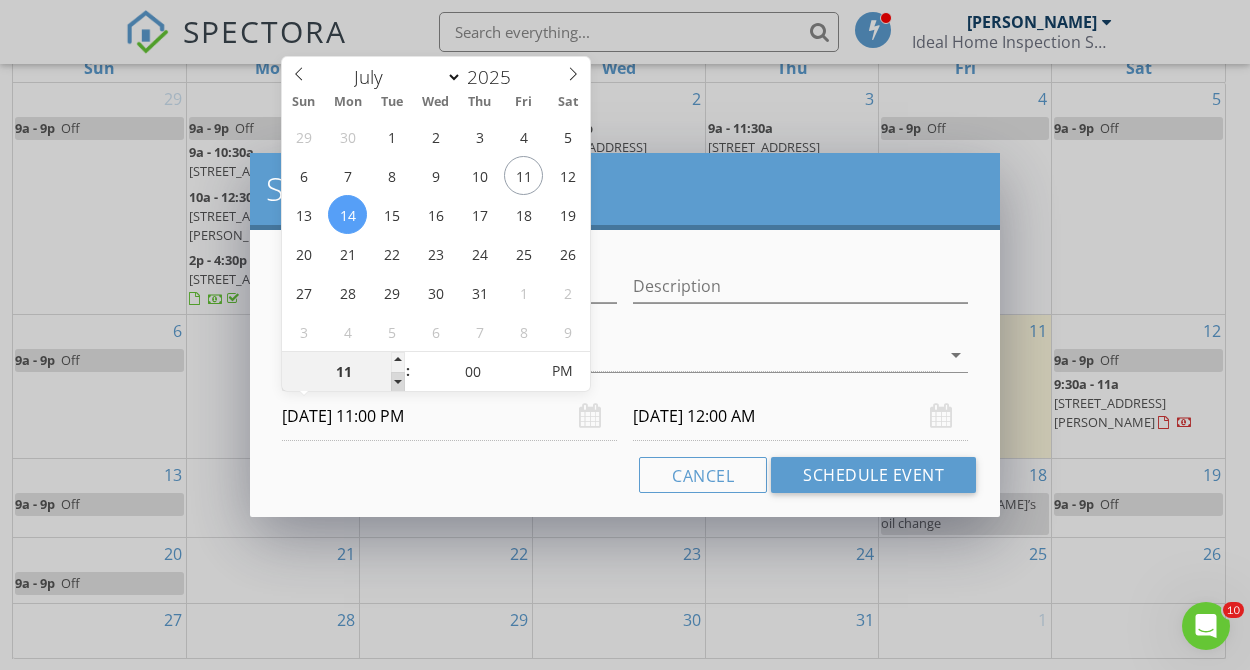 click at bounding box center (398, 382) 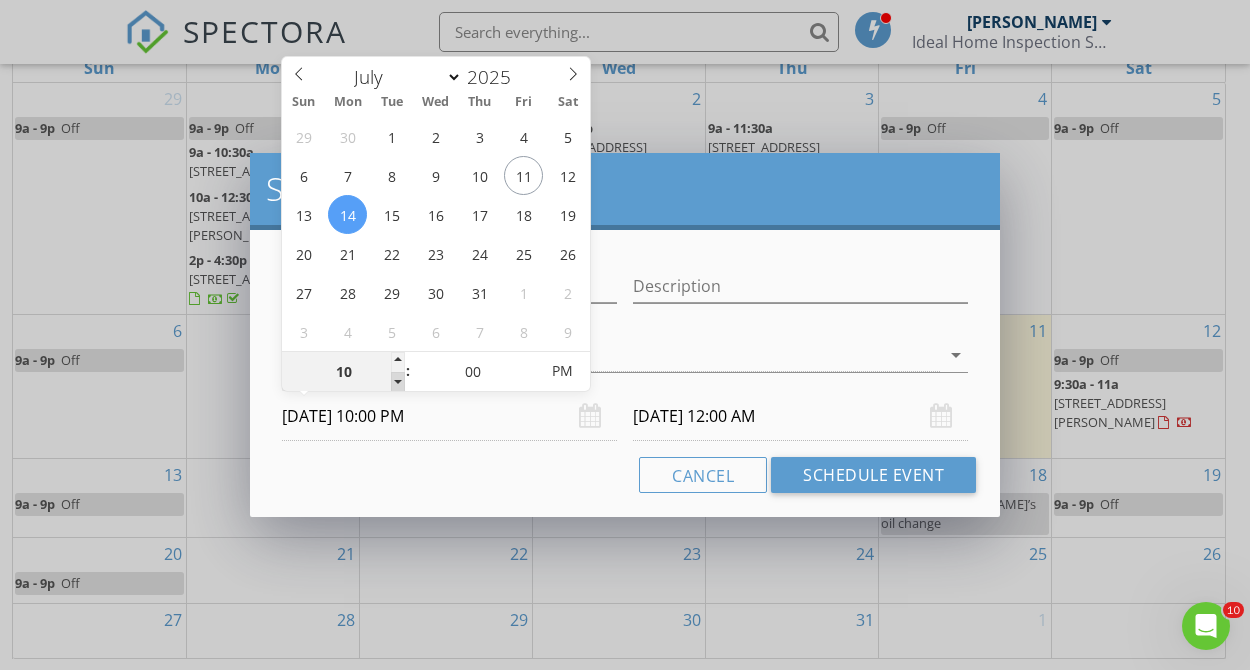 click at bounding box center [398, 382] 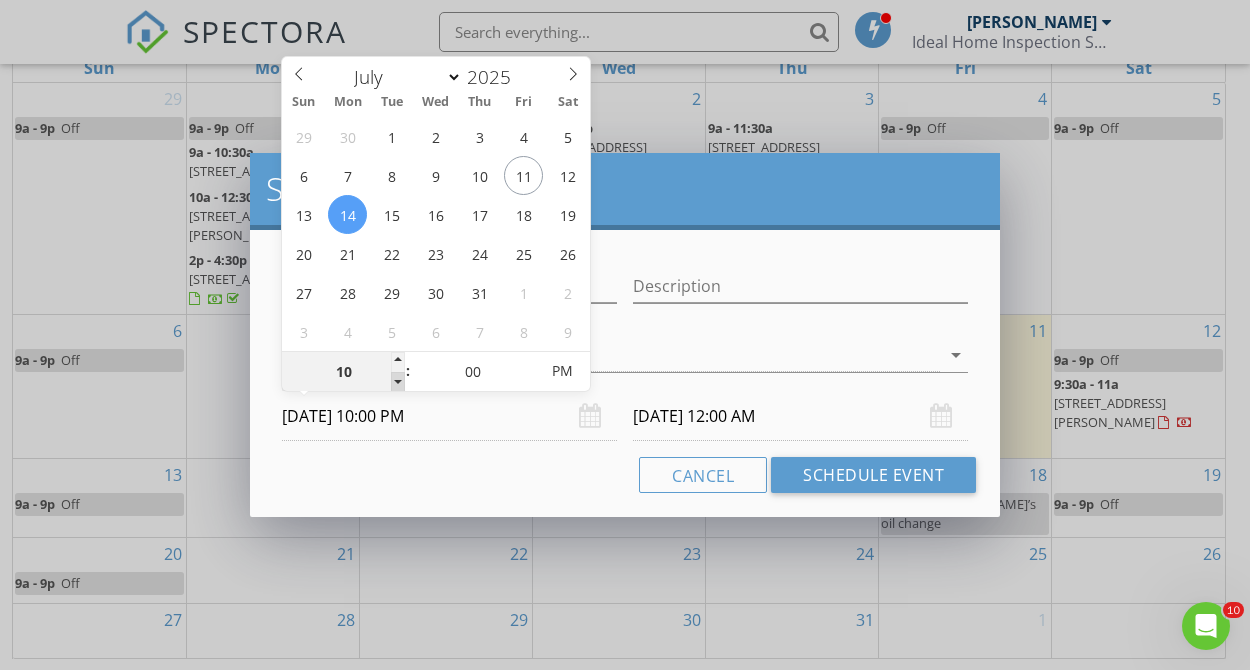 type on "07/15/2025 10:00 PM" 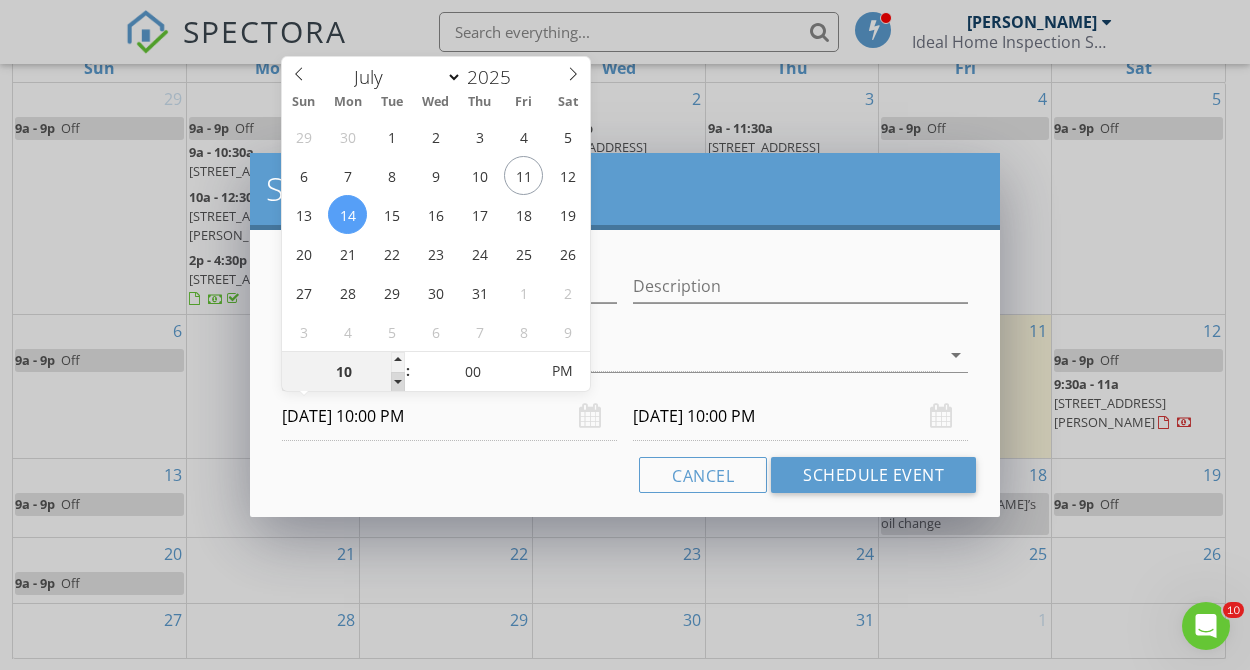 type on "09" 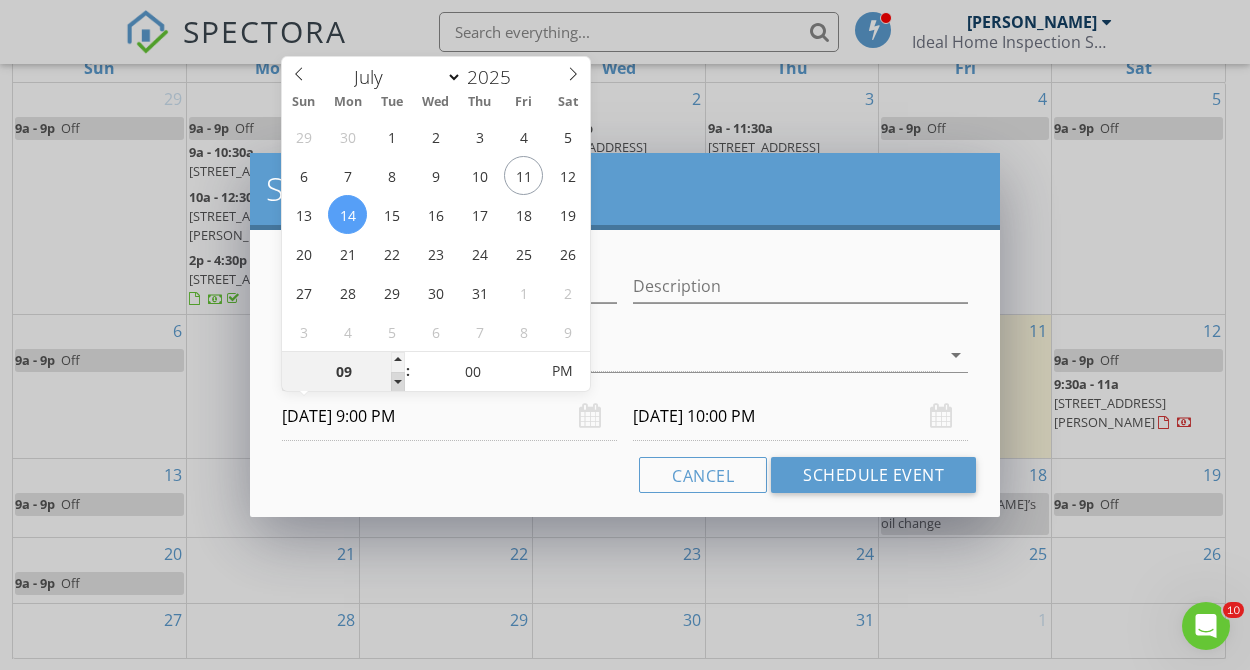 click at bounding box center [398, 382] 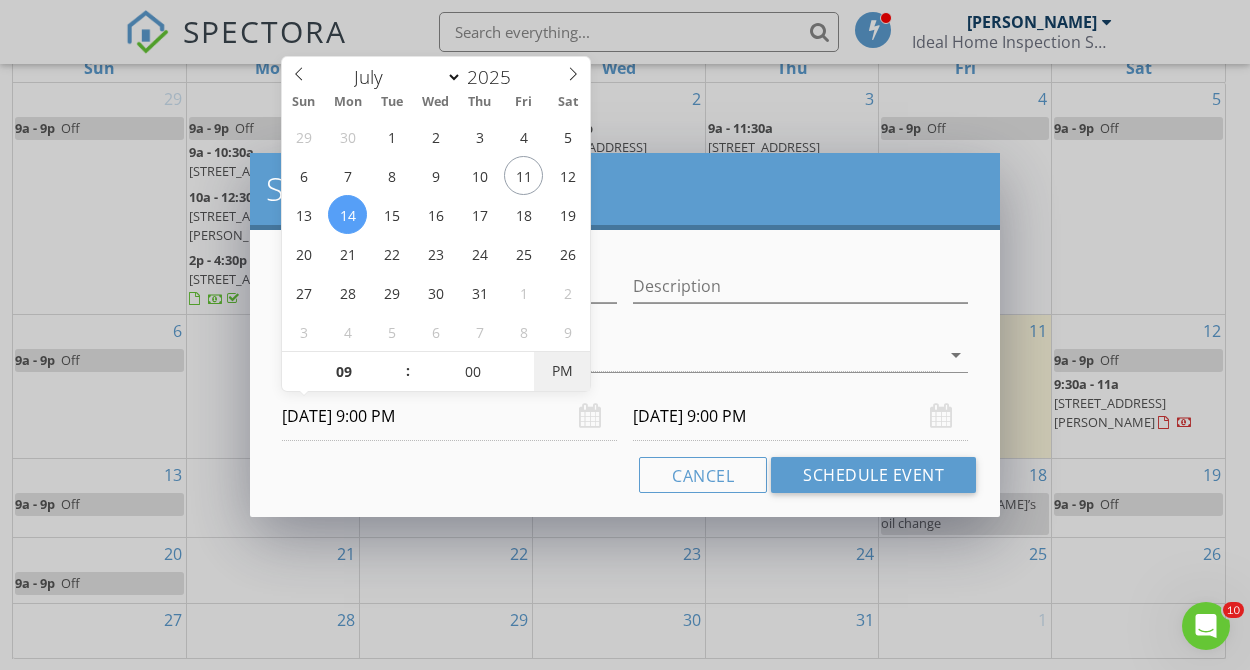 type on "07/14/2025 9:00 AM" 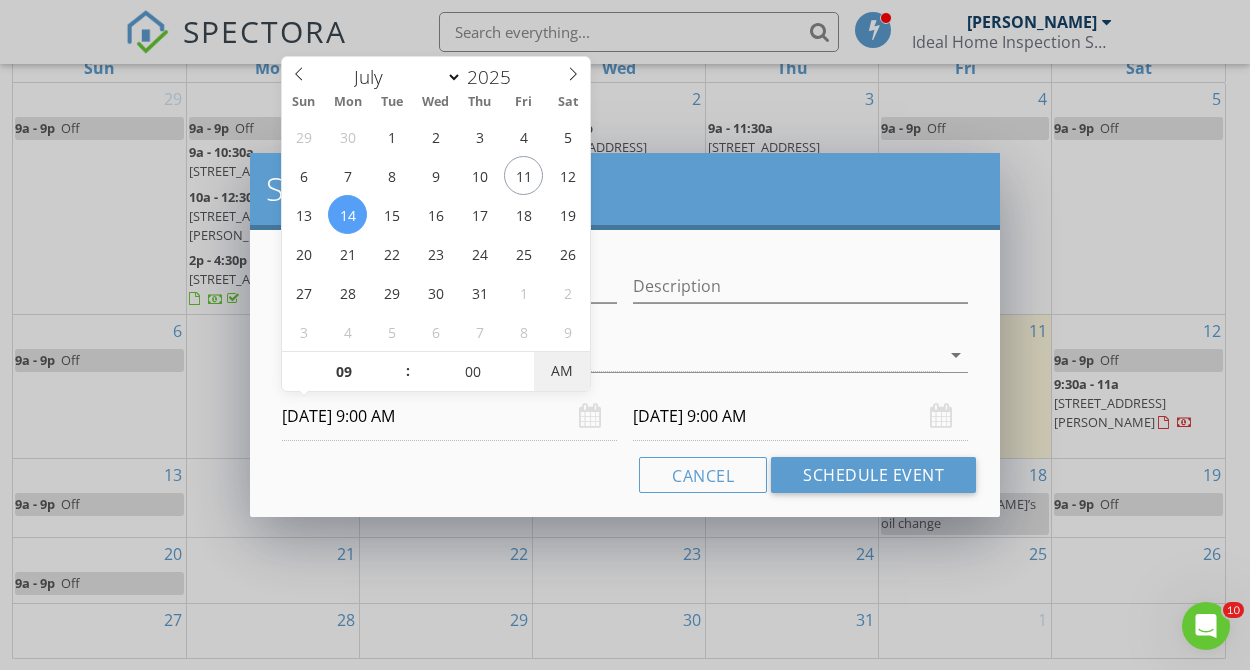 click on "AM" at bounding box center [561, 371] 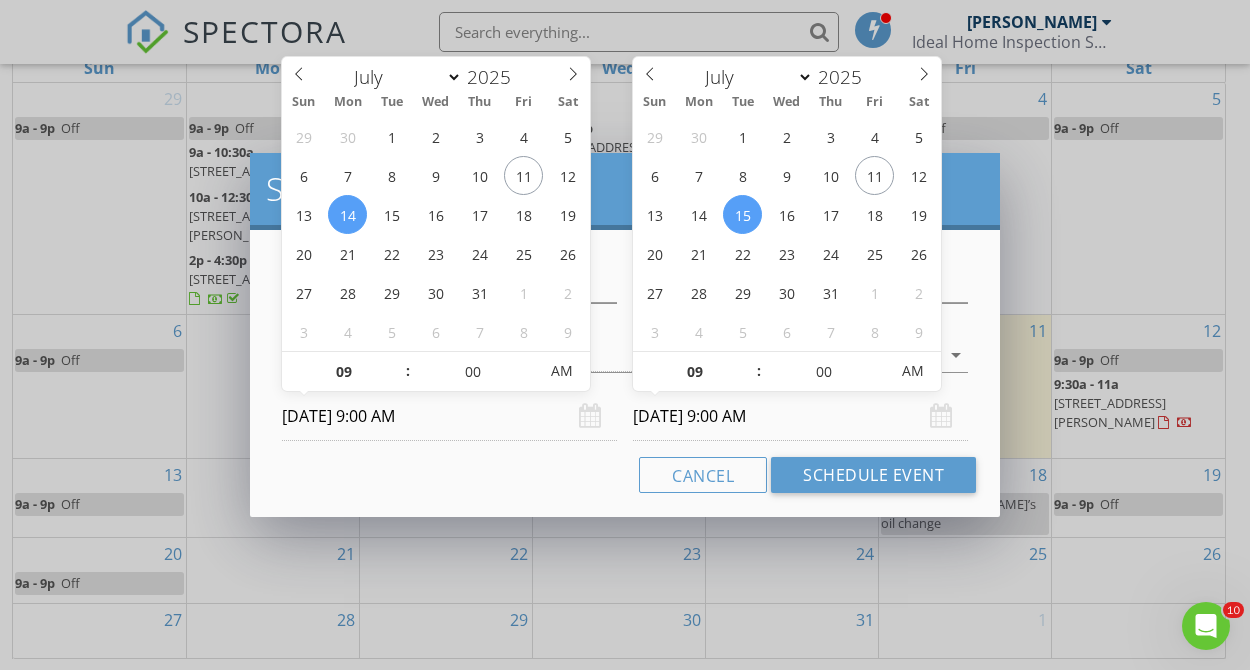 click on "07/15/2025 9:00 AM" at bounding box center (800, 416) 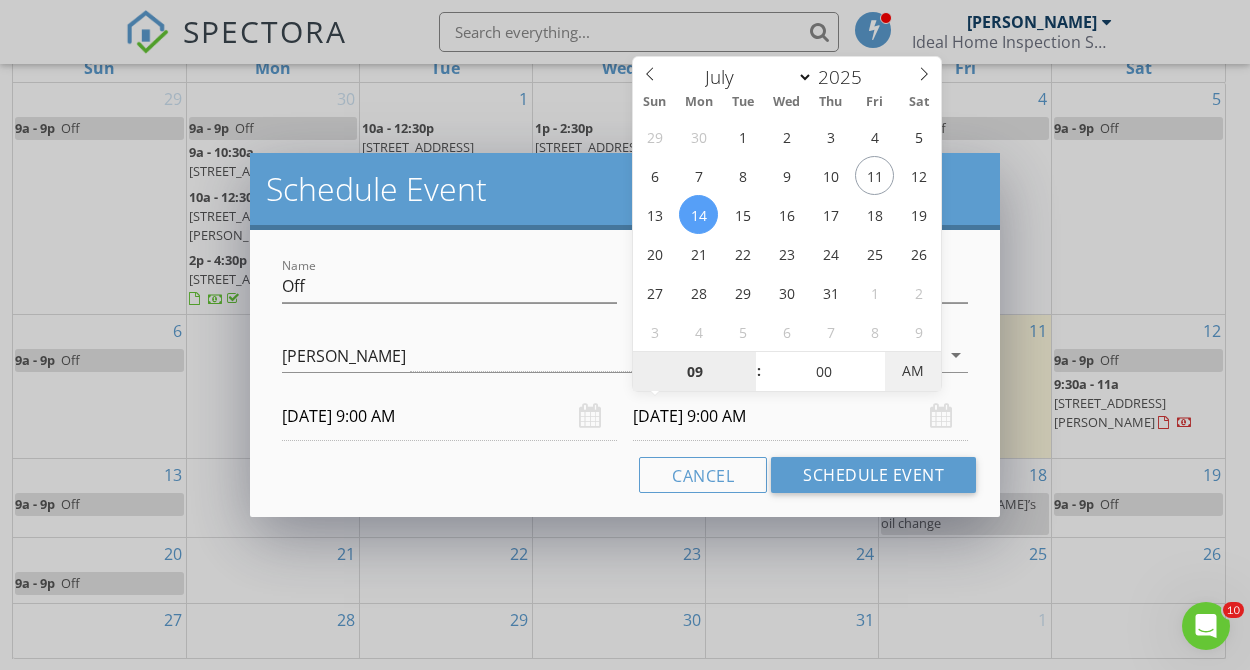 type on "07/14/2025 9:00 PM" 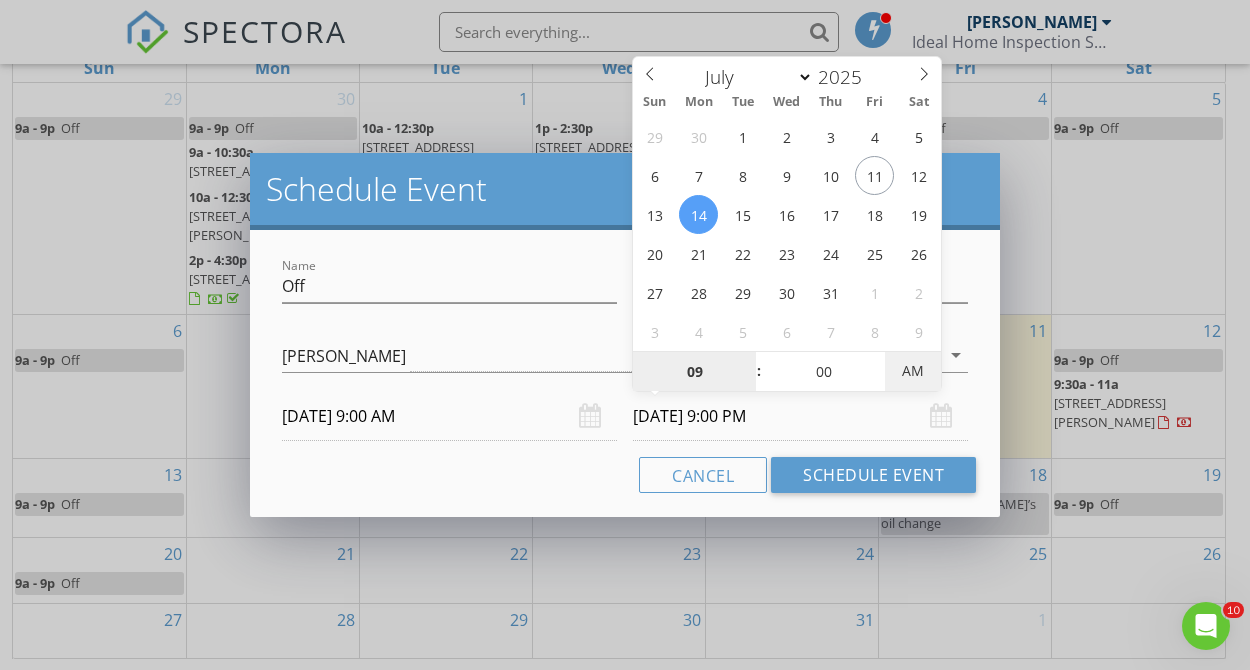 click on "AM" at bounding box center [912, 371] 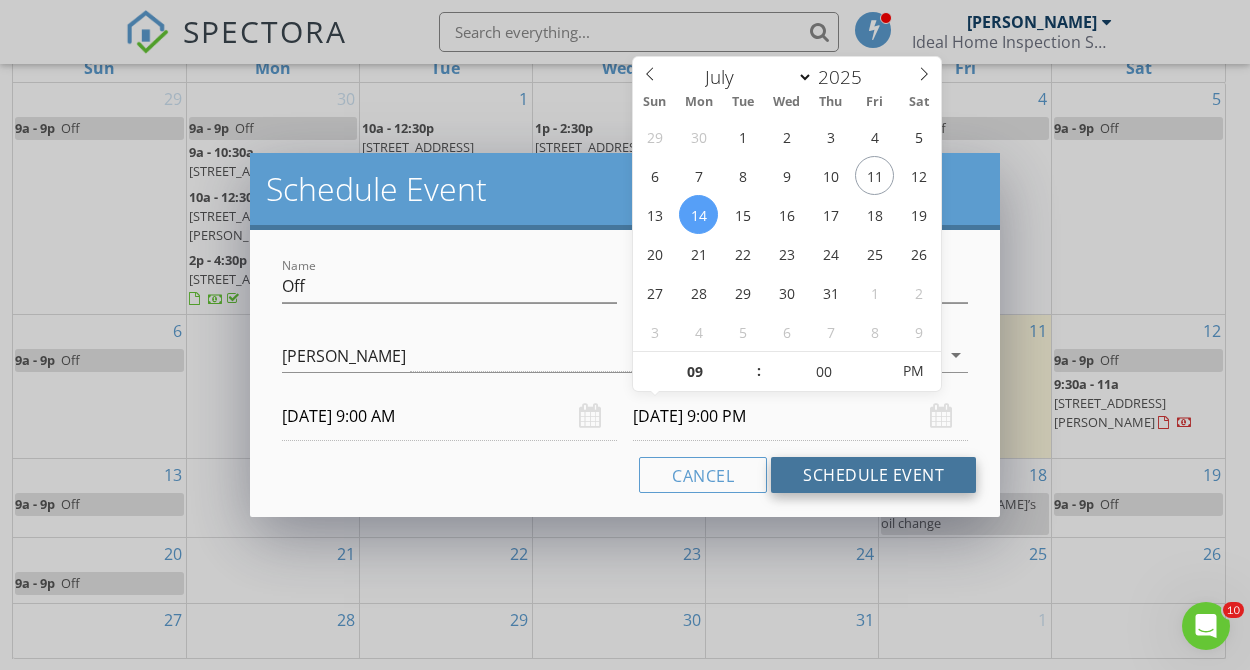 click on "Schedule Event" at bounding box center [873, 475] 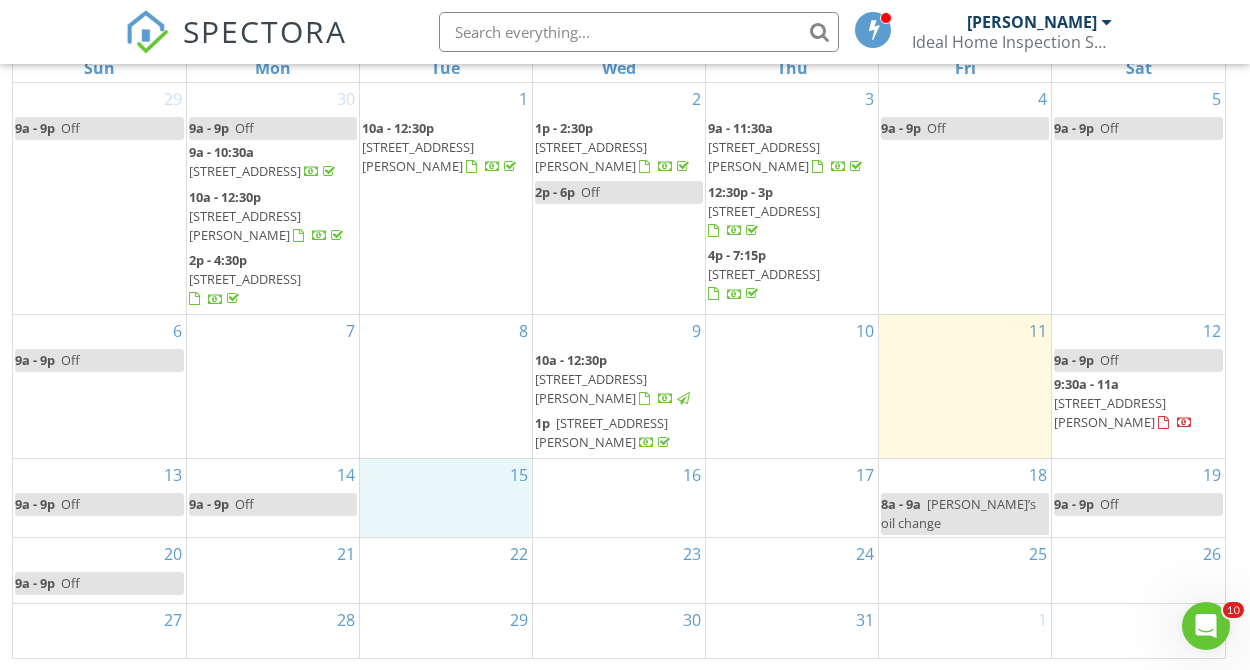 click on "15" at bounding box center (446, 498) 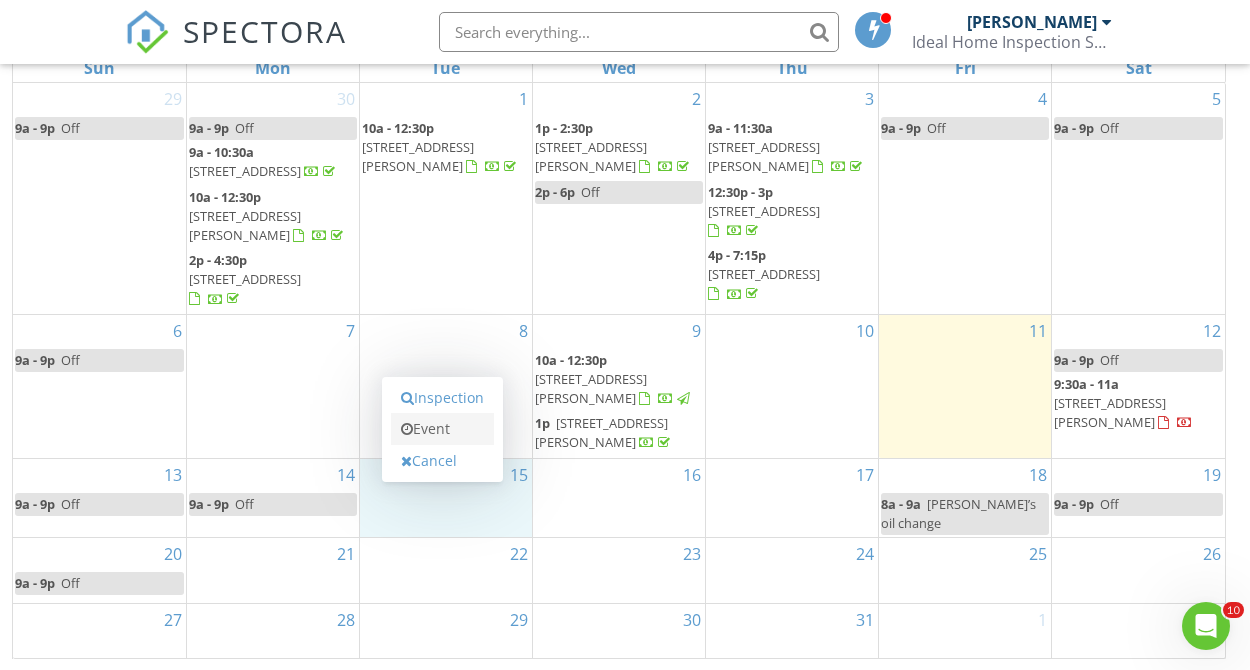 click on "Event" at bounding box center [442, 429] 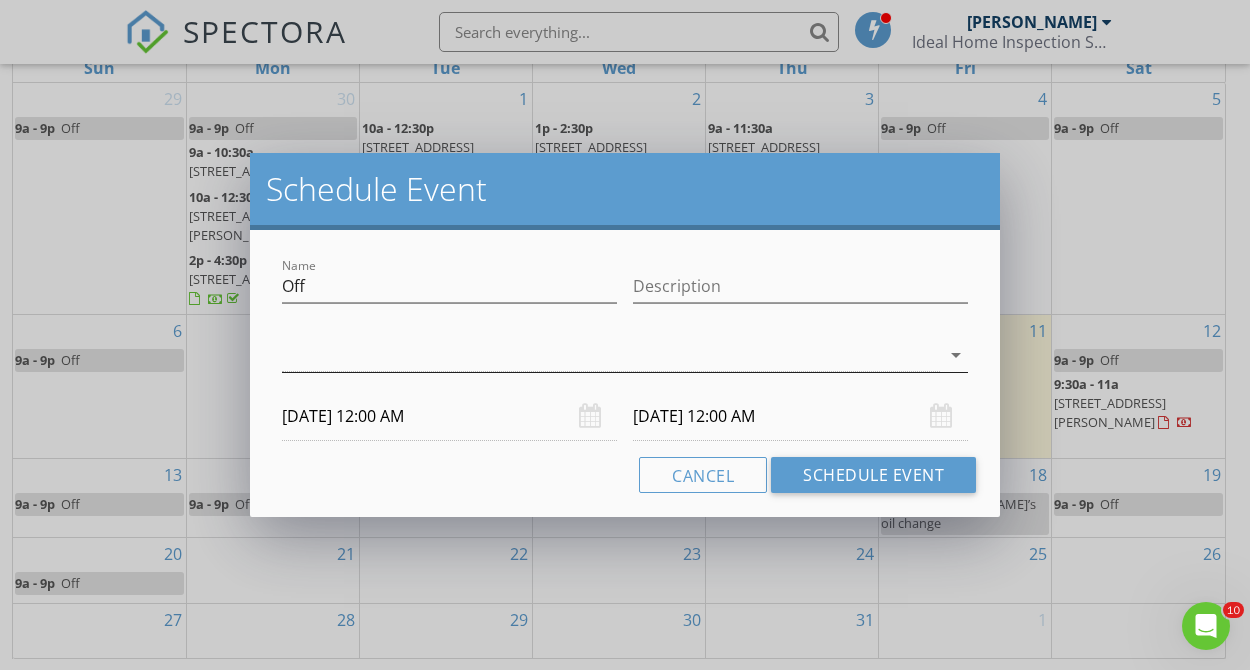 click on "arrow_drop_down" at bounding box center [956, 355] 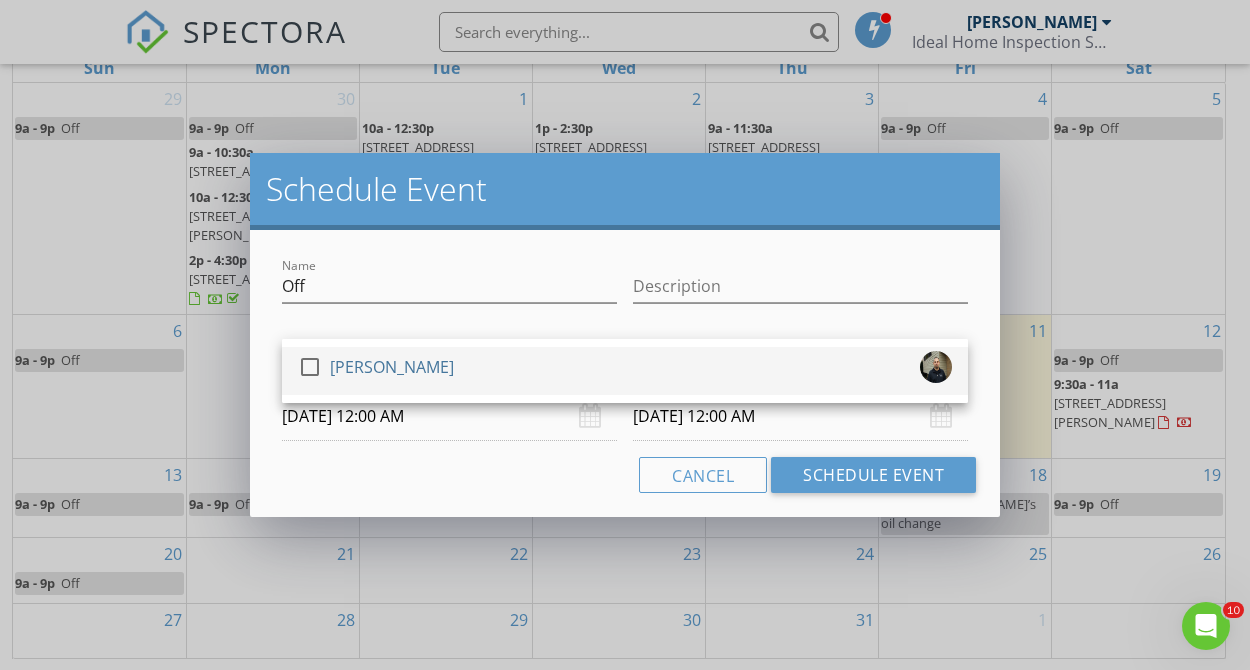 click at bounding box center [310, 367] 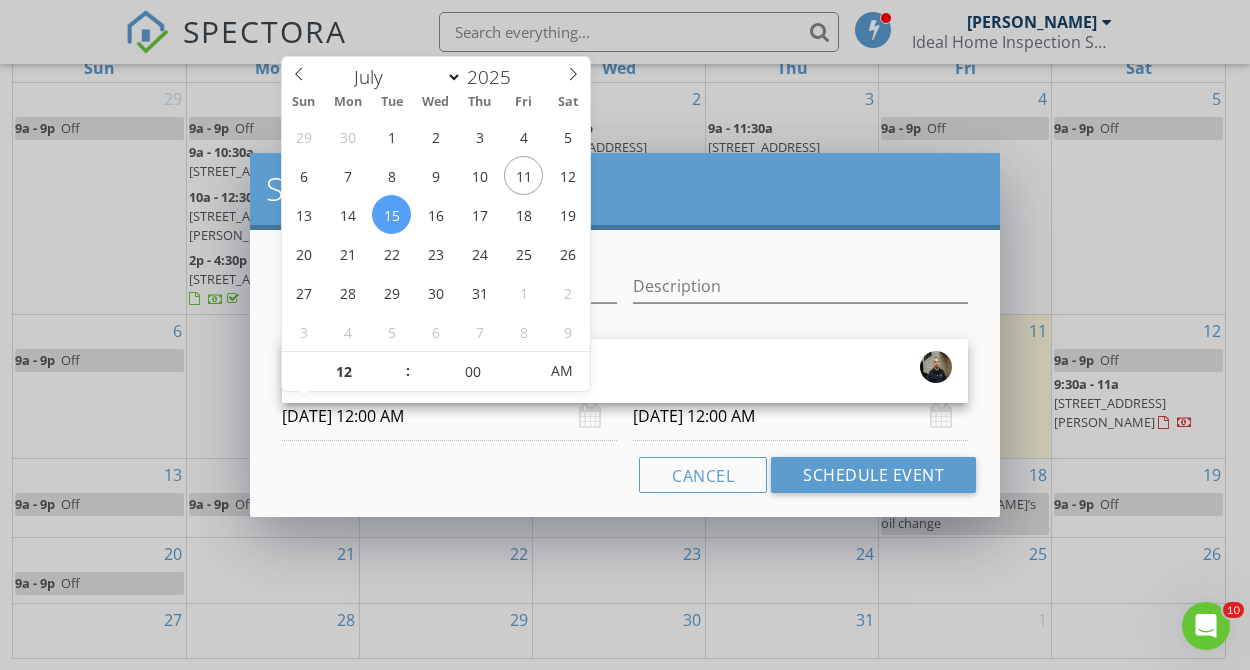 click on "07/15/2025 12:00 AM" at bounding box center [449, 416] 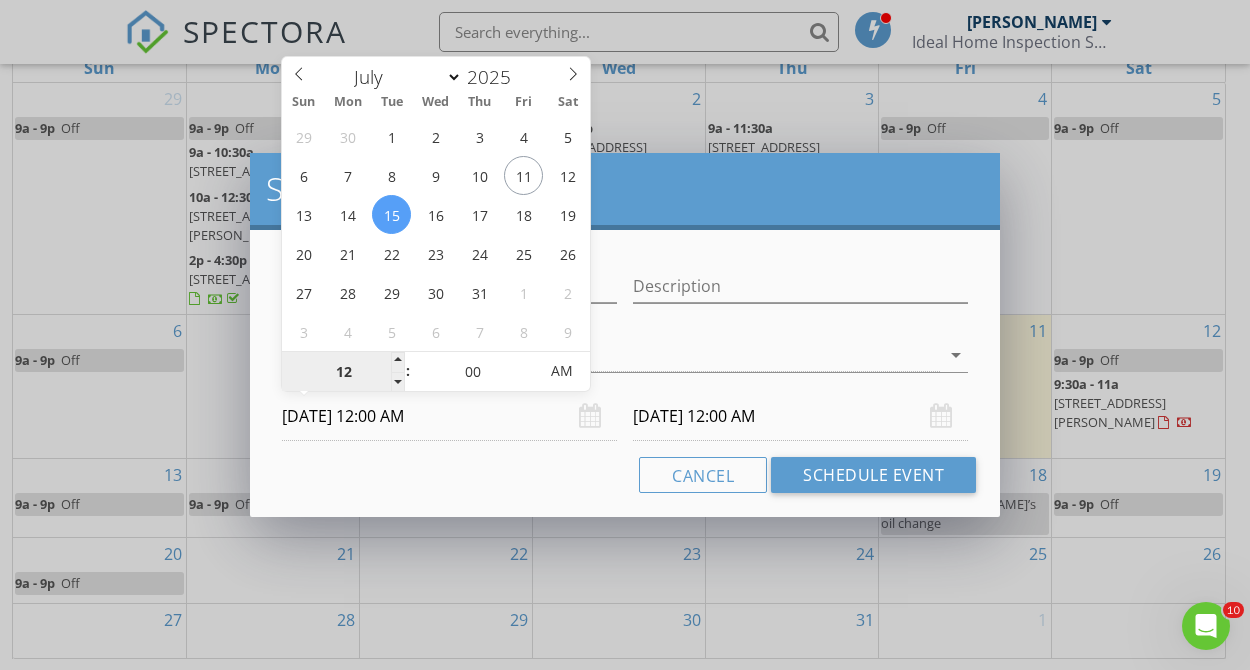 click on "12" at bounding box center (343, 372) 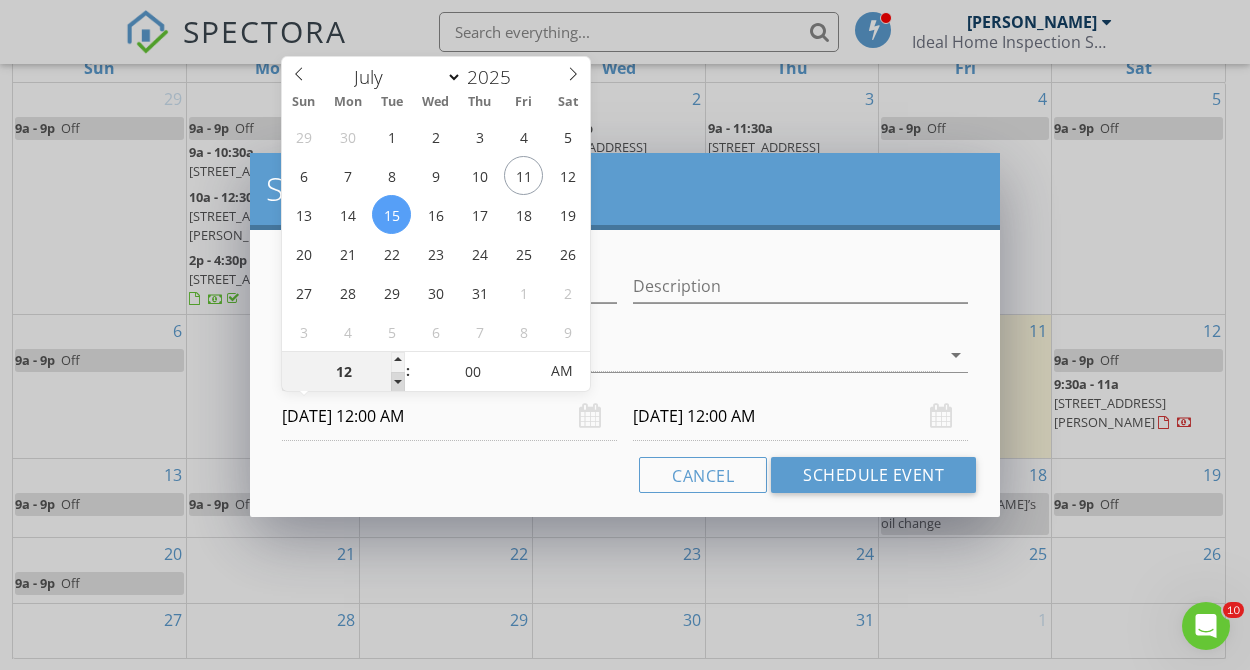 type on "11" 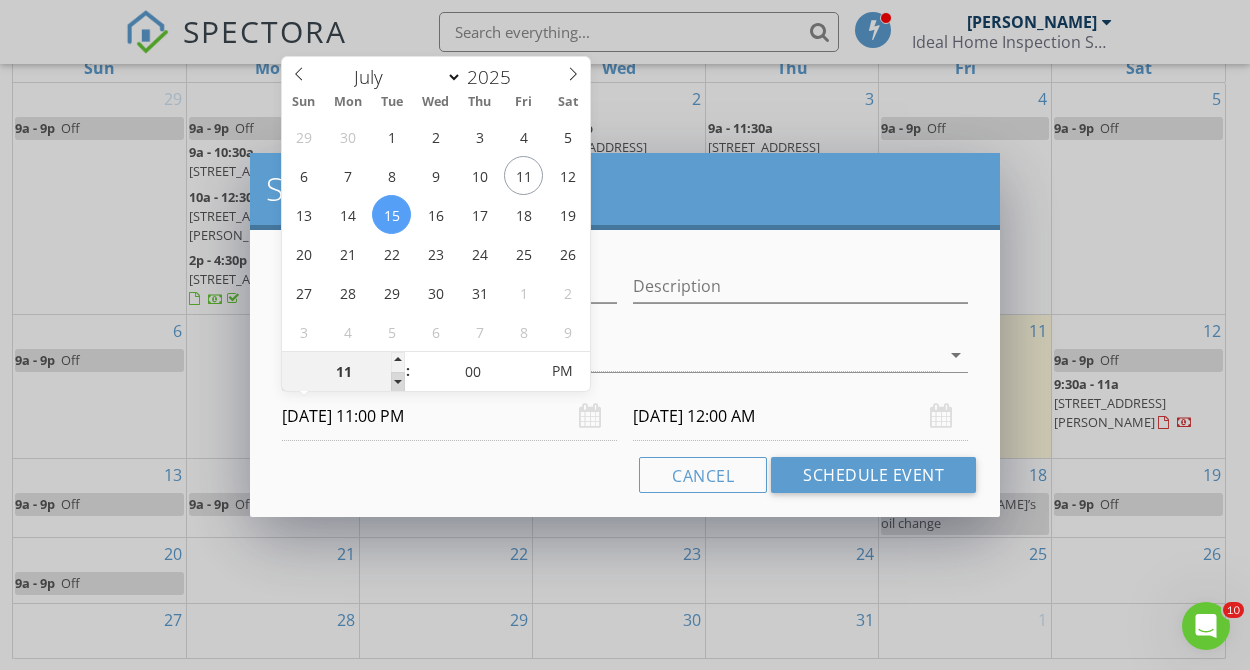 click at bounding box center [398, 382] 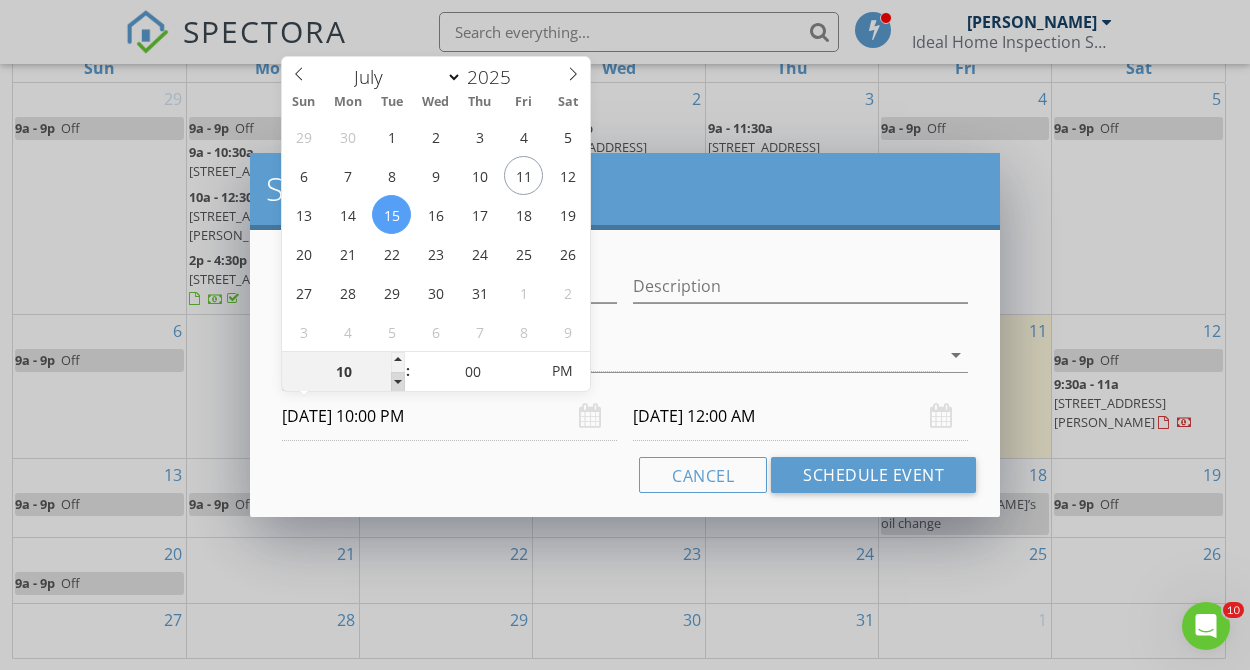 click at bounding box center (398, 382) 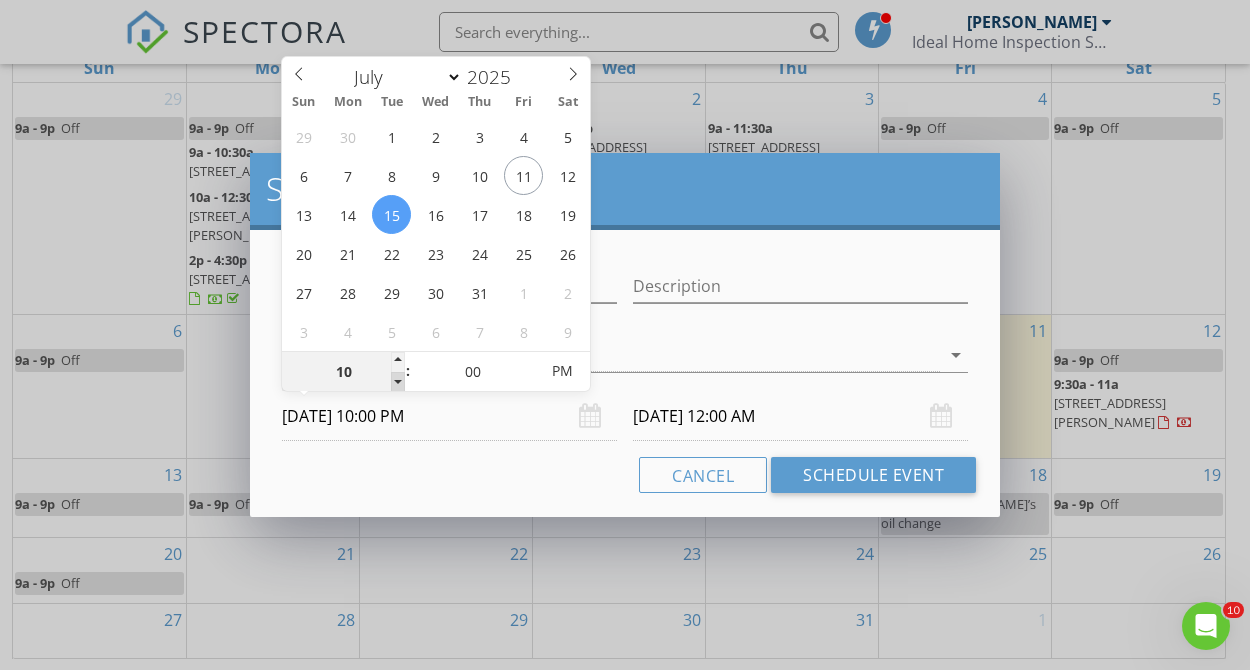 type on "09" 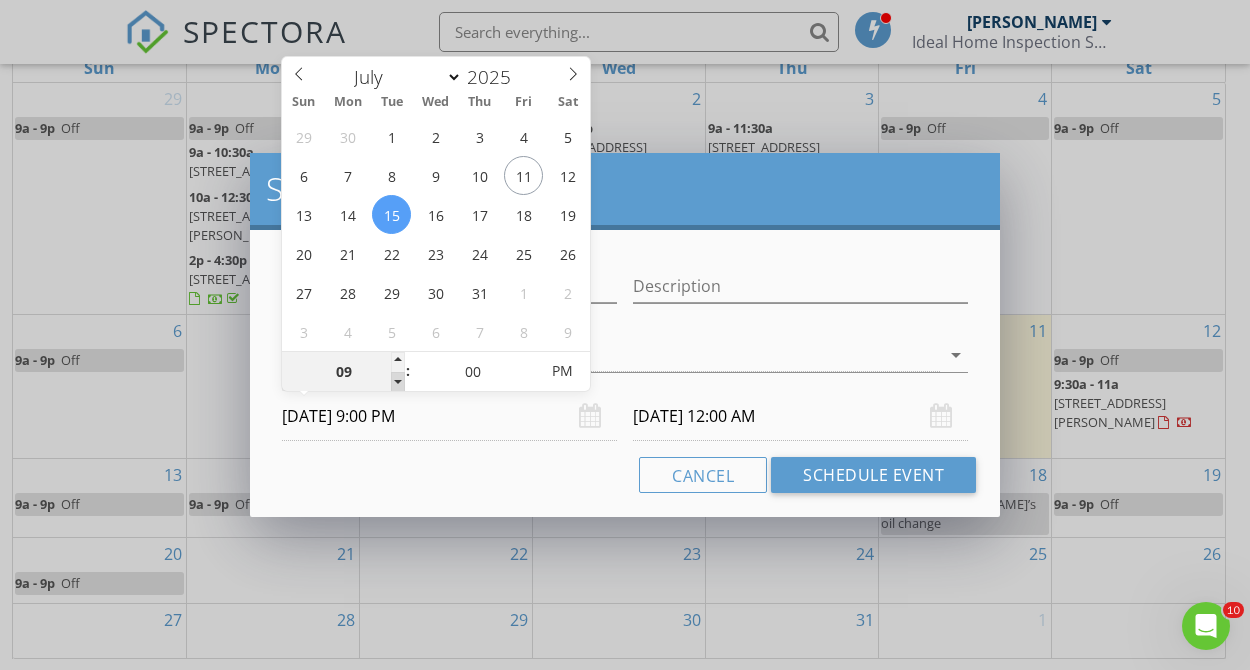 click at bounding box center (398, 382) 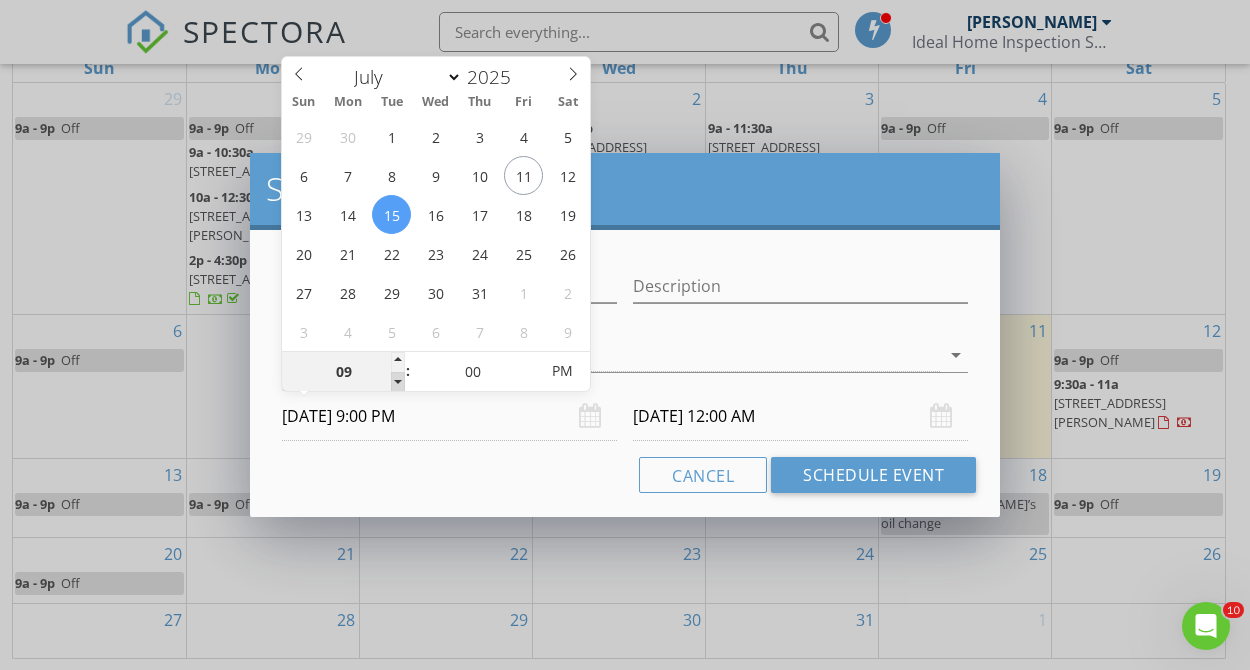 type on "09" 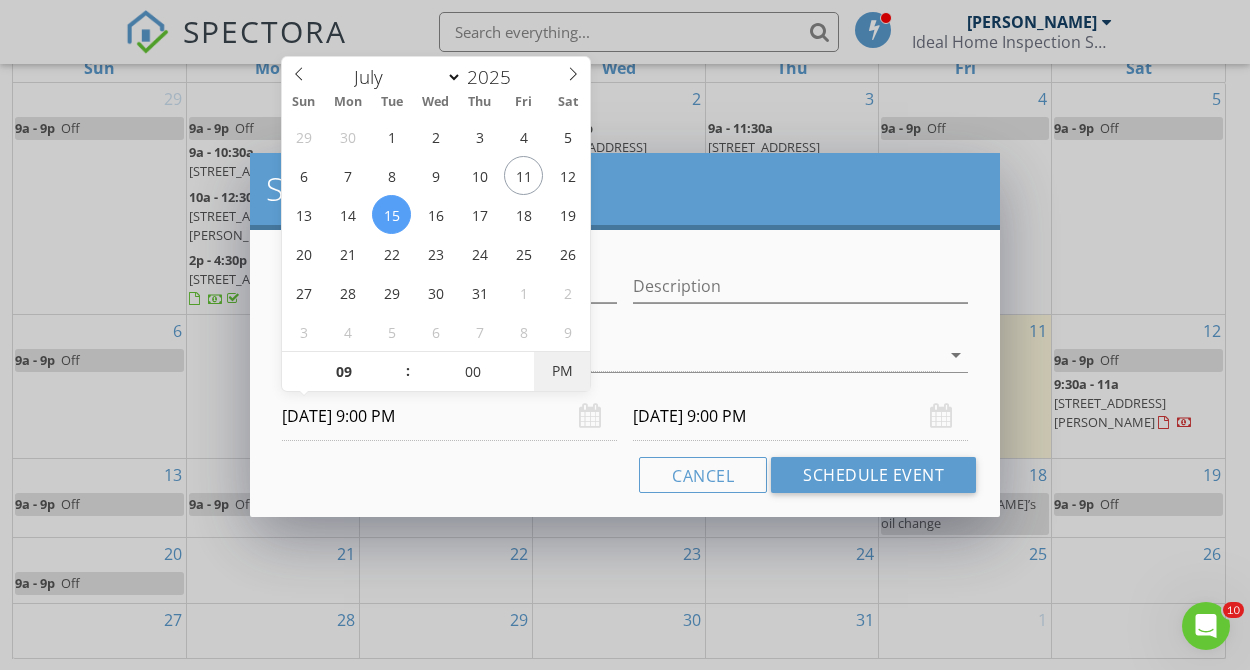 type on "07/15/2025 9:00 AM" 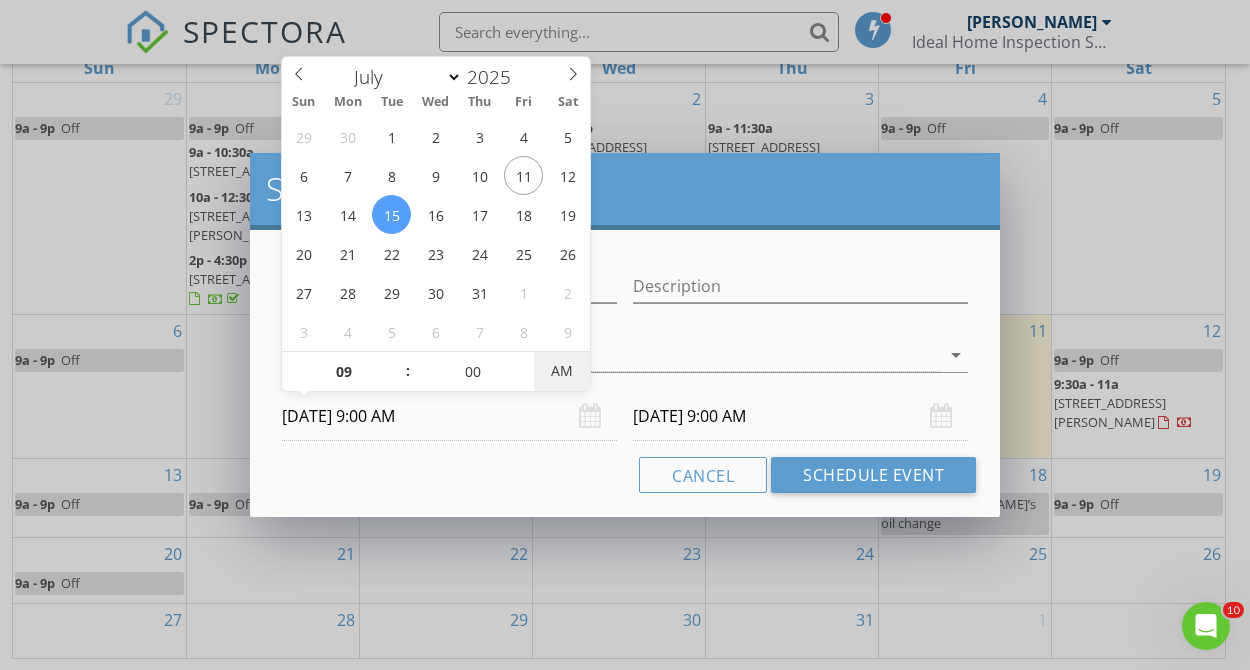click on "AM" at bounding box center (561, 371) 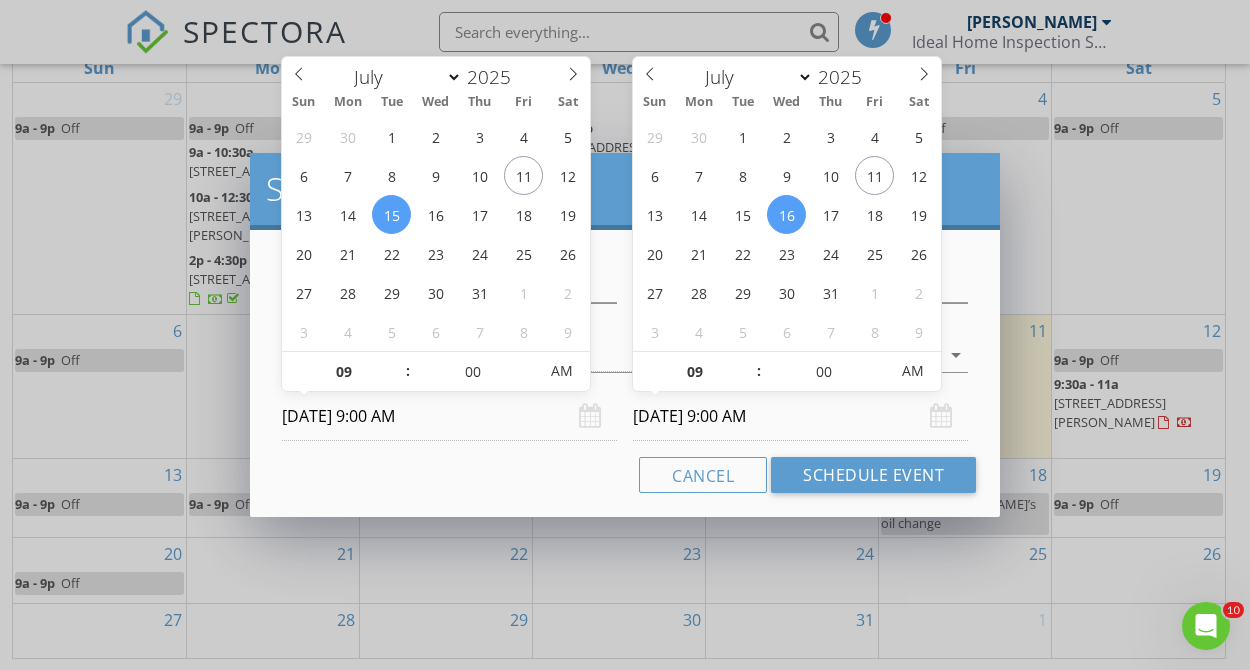 click on "07/16/2025 9:00 AM" at bounding box center (800, 416) 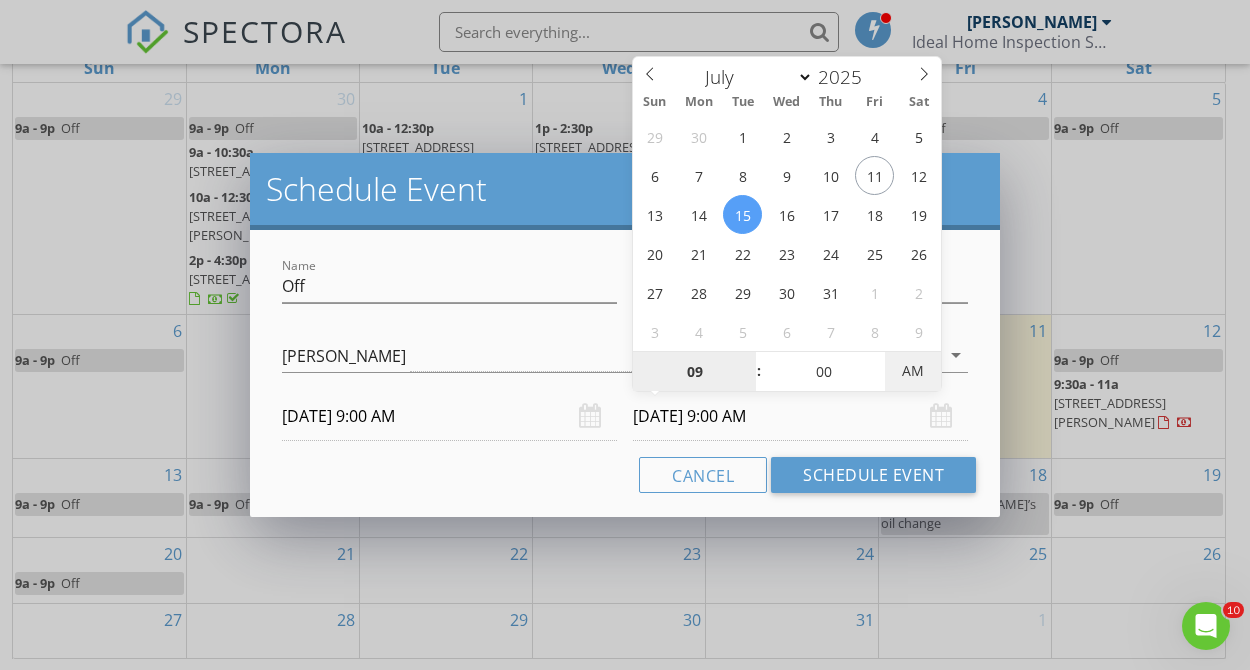 type on "07/15/2025 9:00 PM" 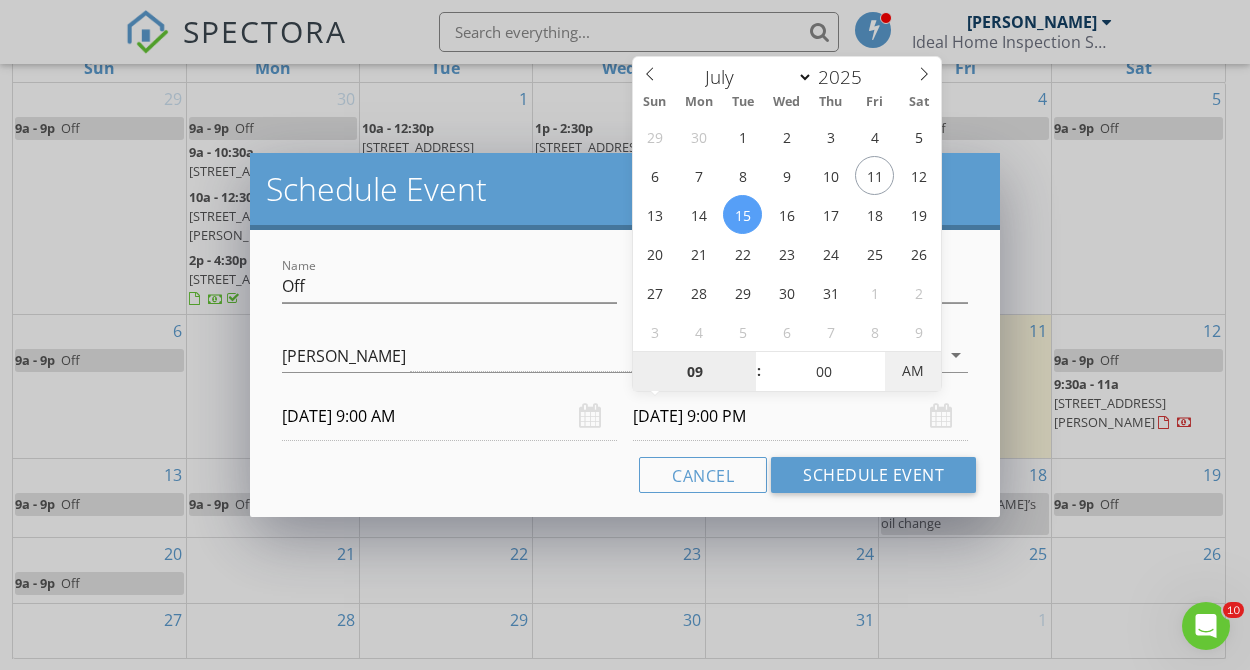 click on "AM" at bounding box center (912, 371) 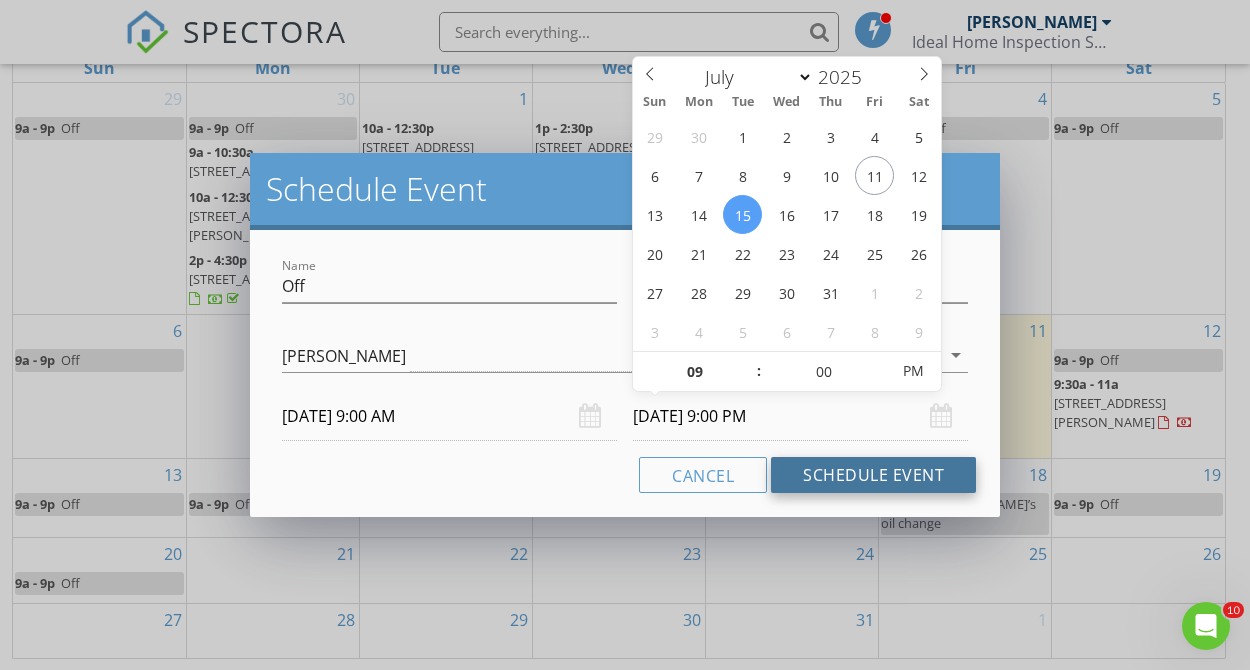click on "Schedule Event" at bounding box center [873, 475] 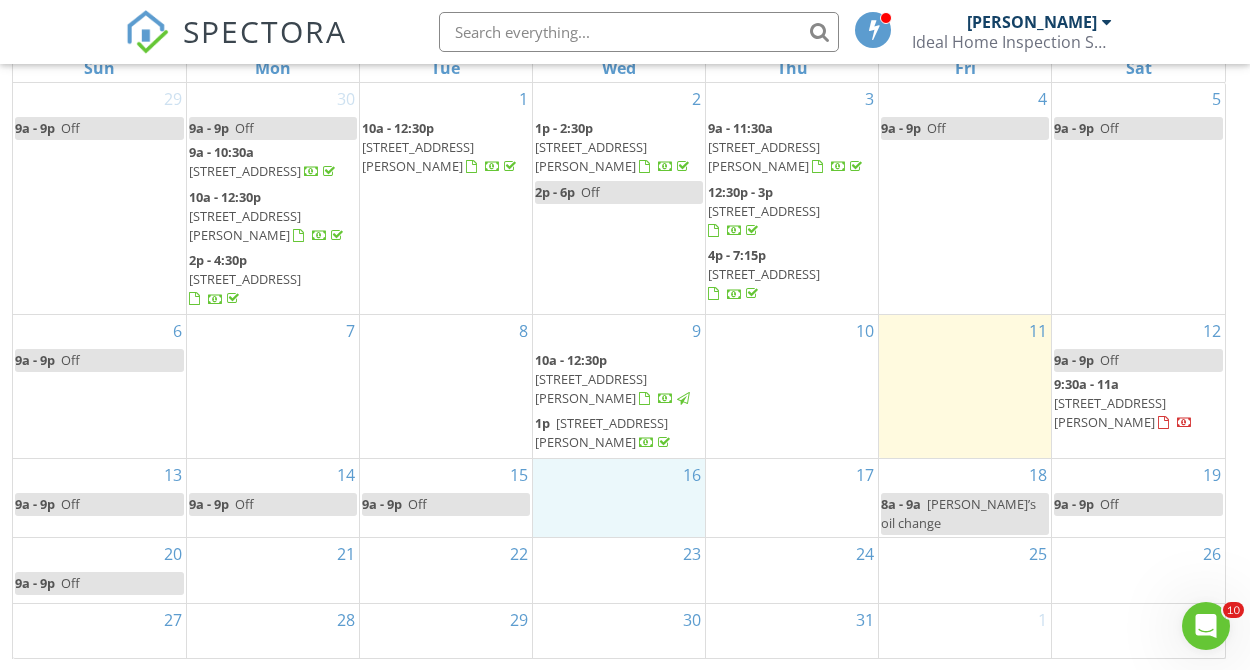 click on "16" at bounding box center [619, 498] 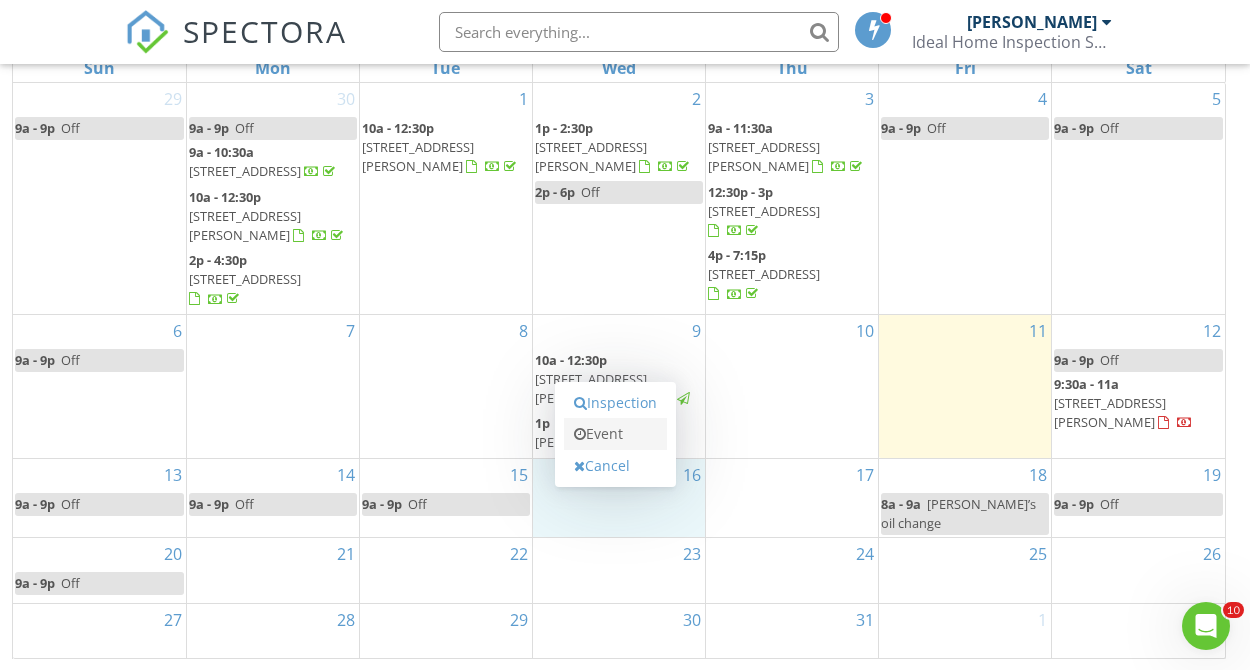 click on "Event" at bounding box center [615, 434] 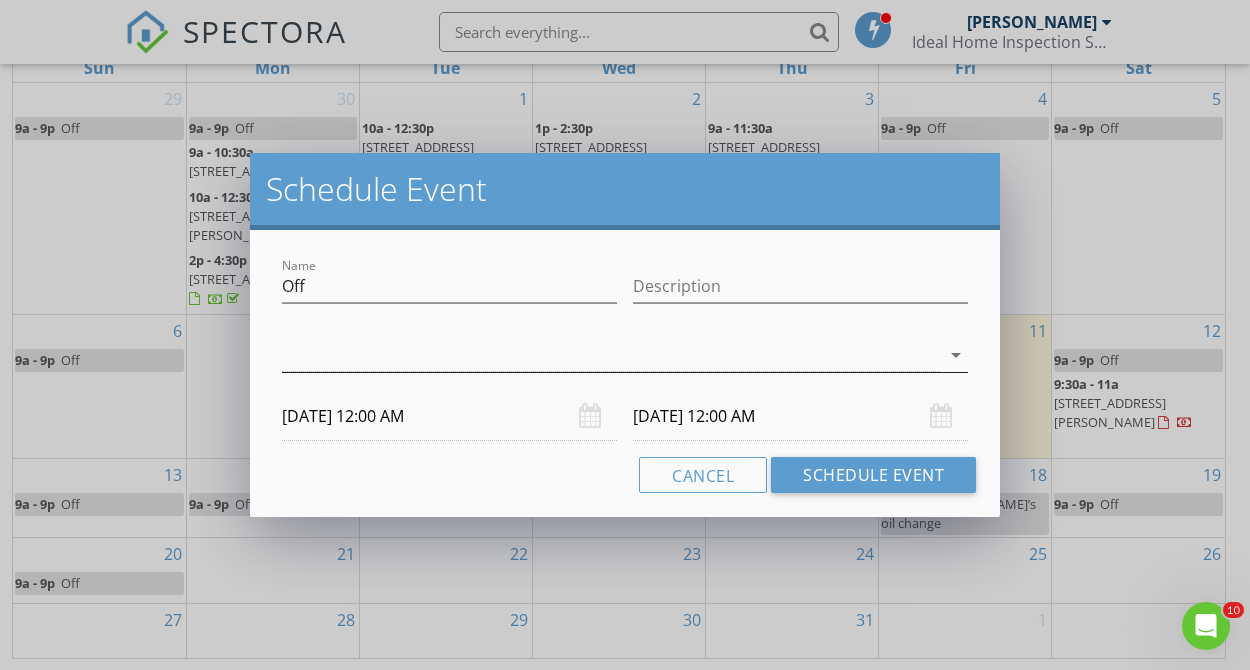 click on "arrow_drop_down" at bounding box center [956, 355] 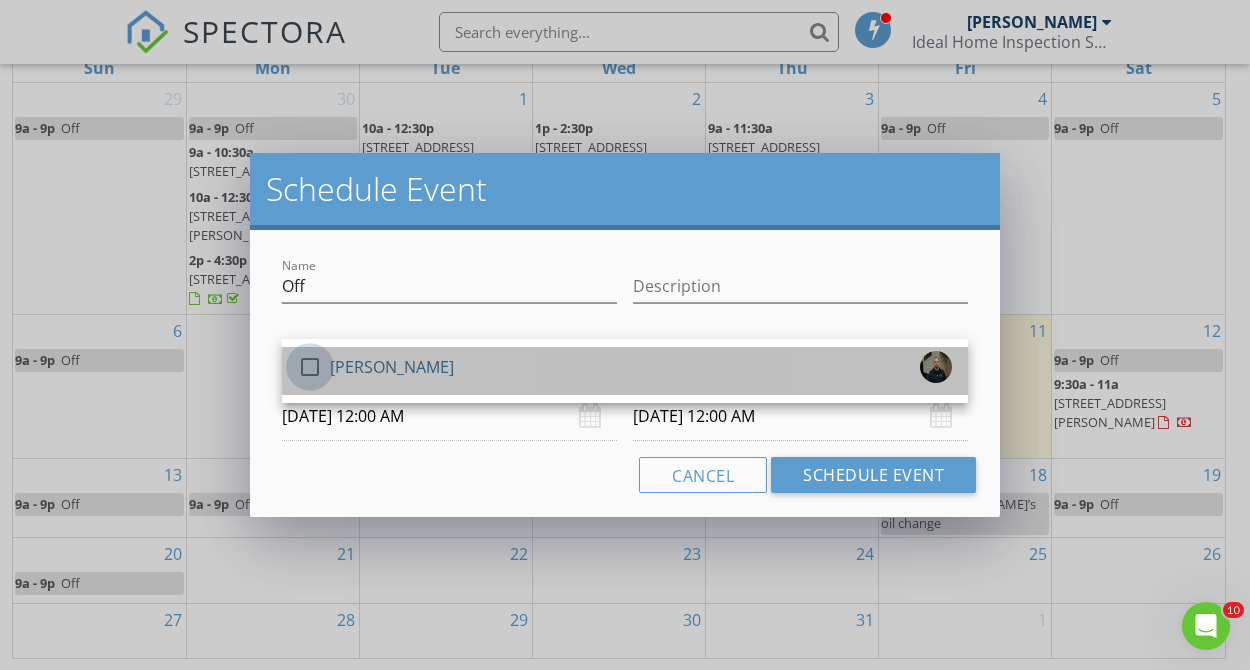 click at bounding box center (310, 367) 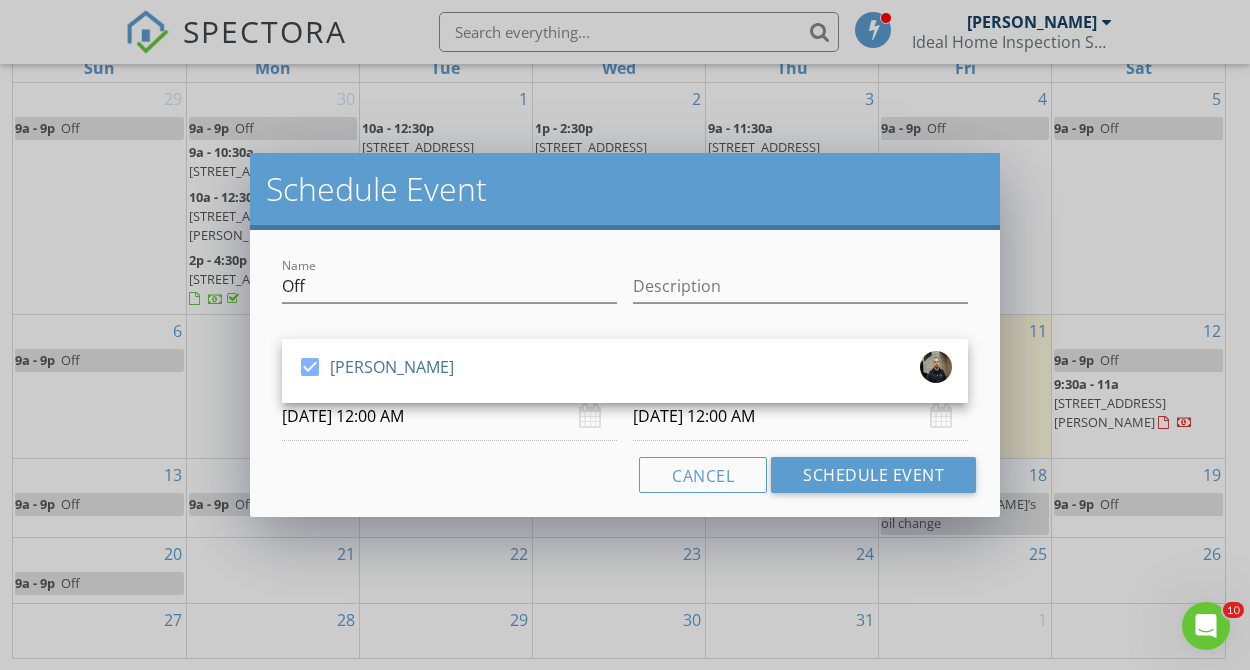 click on "07/16/2025 12:00 AM" at bounding box center (449, 416) 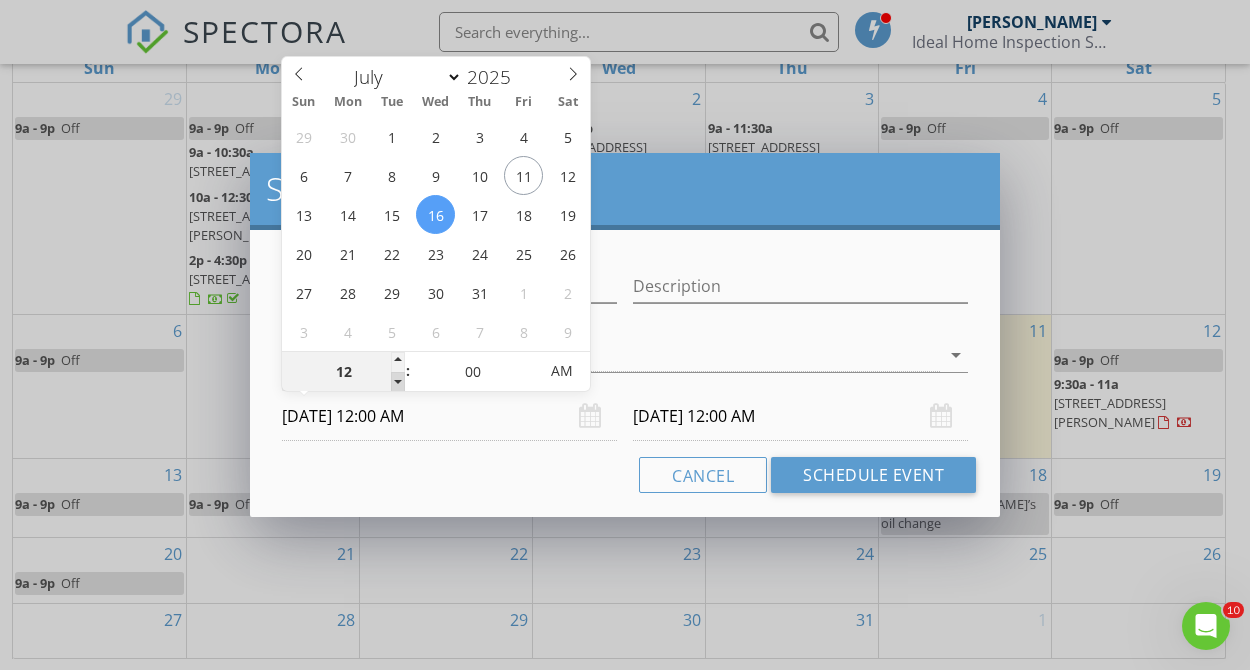 type on "11" 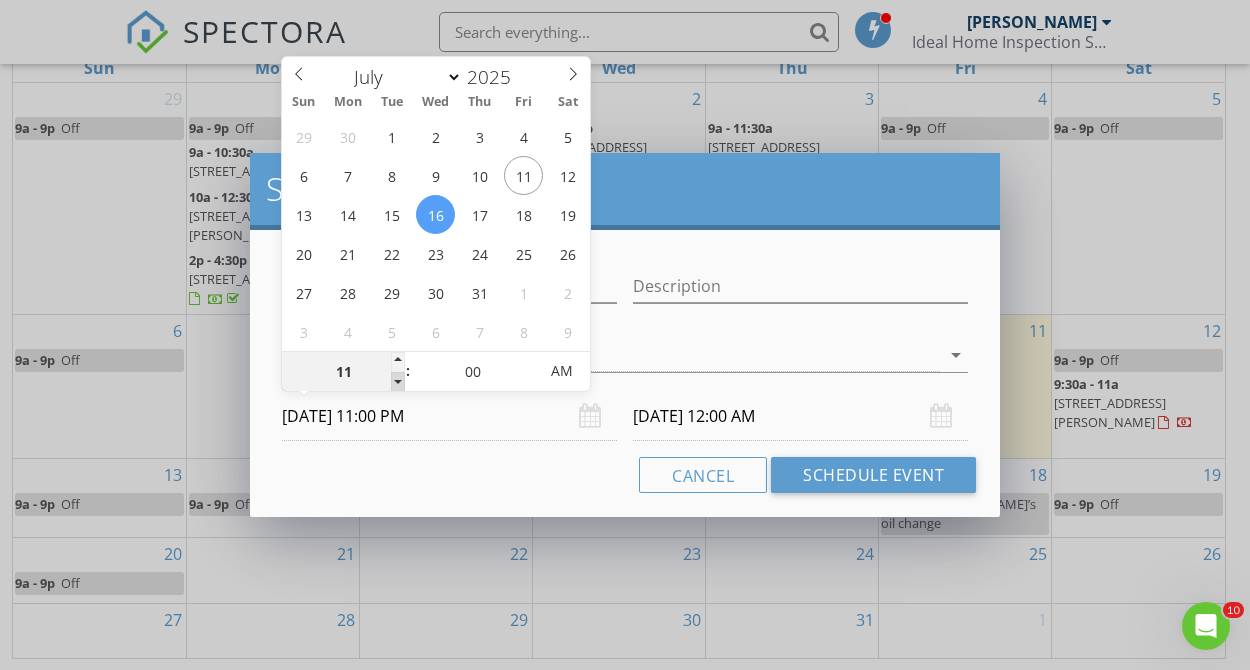 click at bounding box center (398, 382) 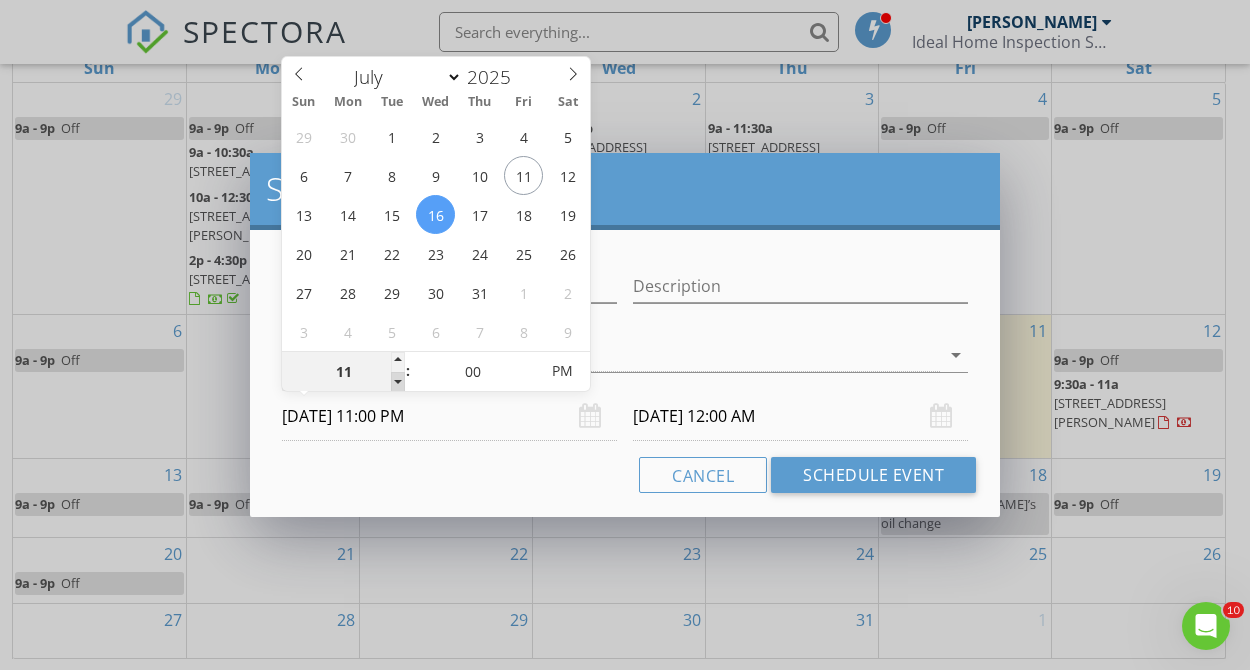 type on "10" 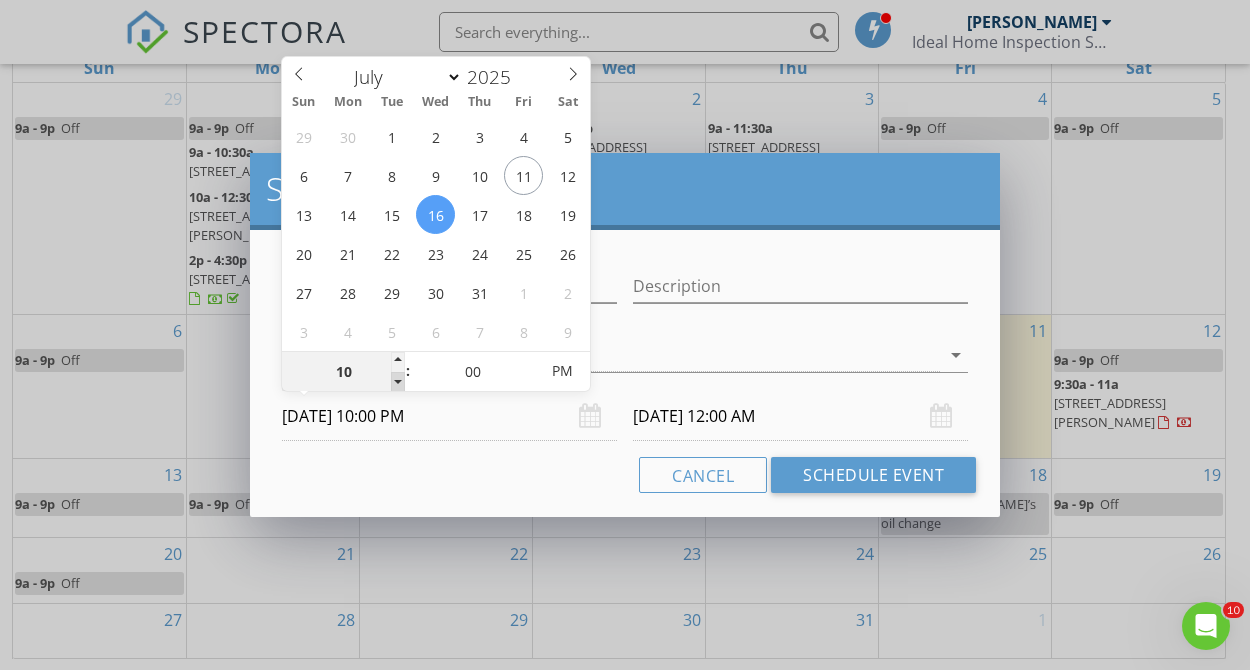 click at bounding box center [398, 382] 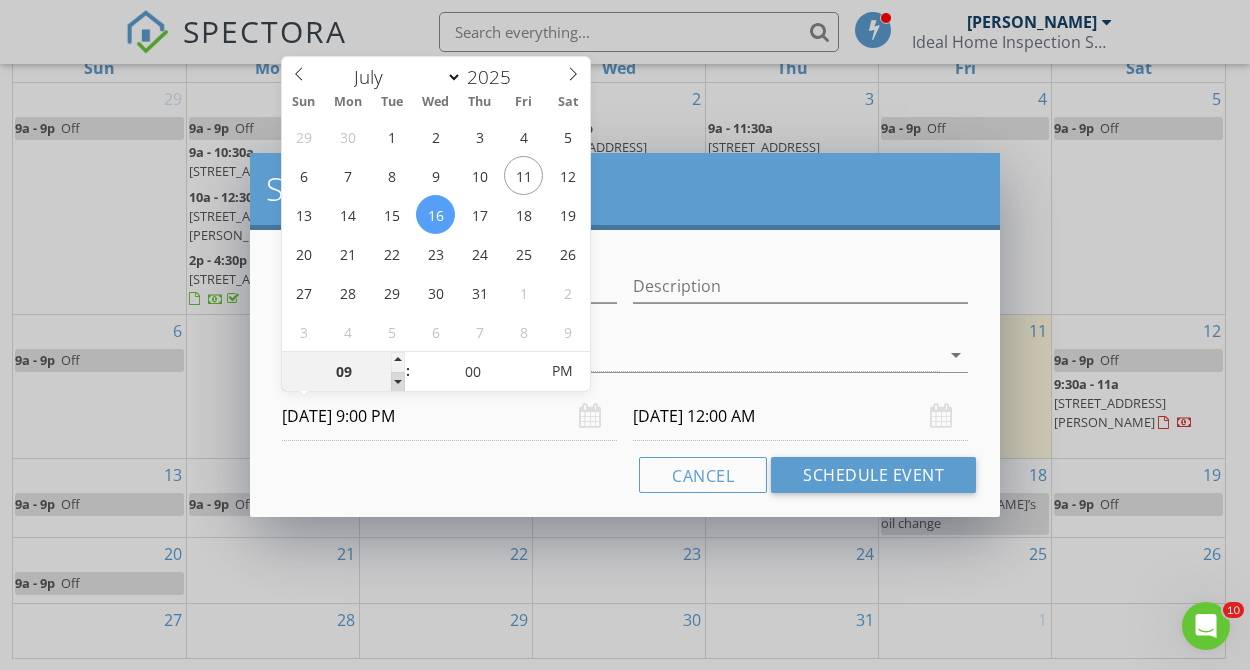 click at bounding box center [398, 382] 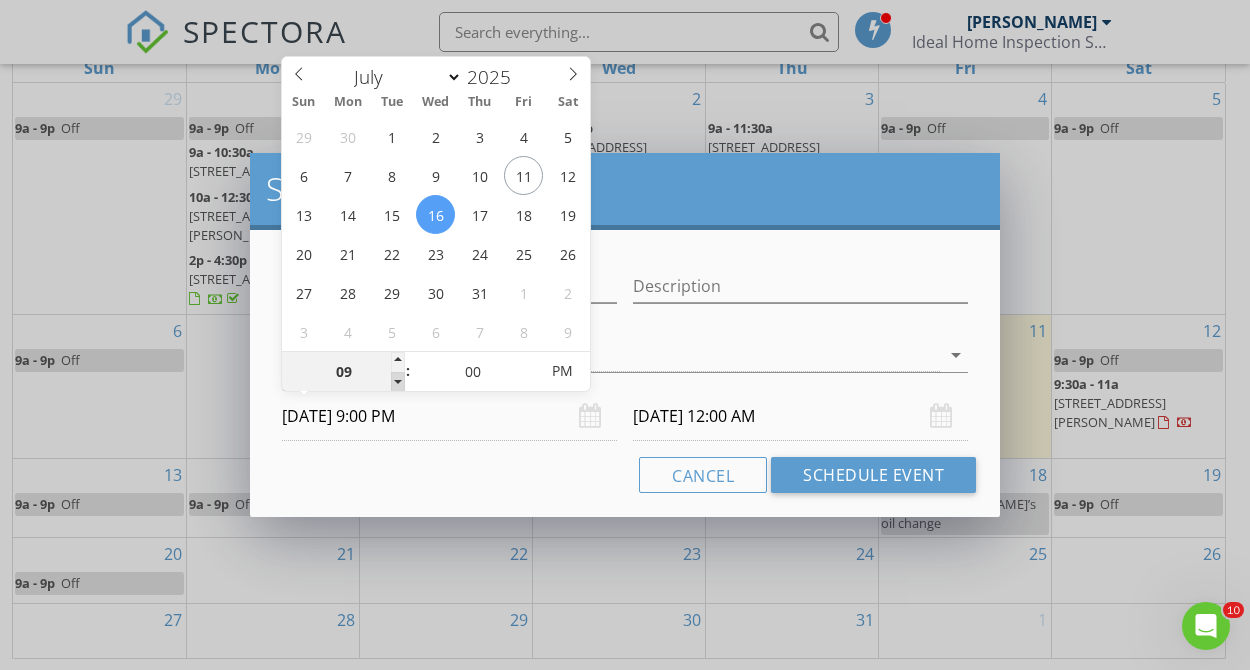 type on "07/17/2025 9:00 PM" 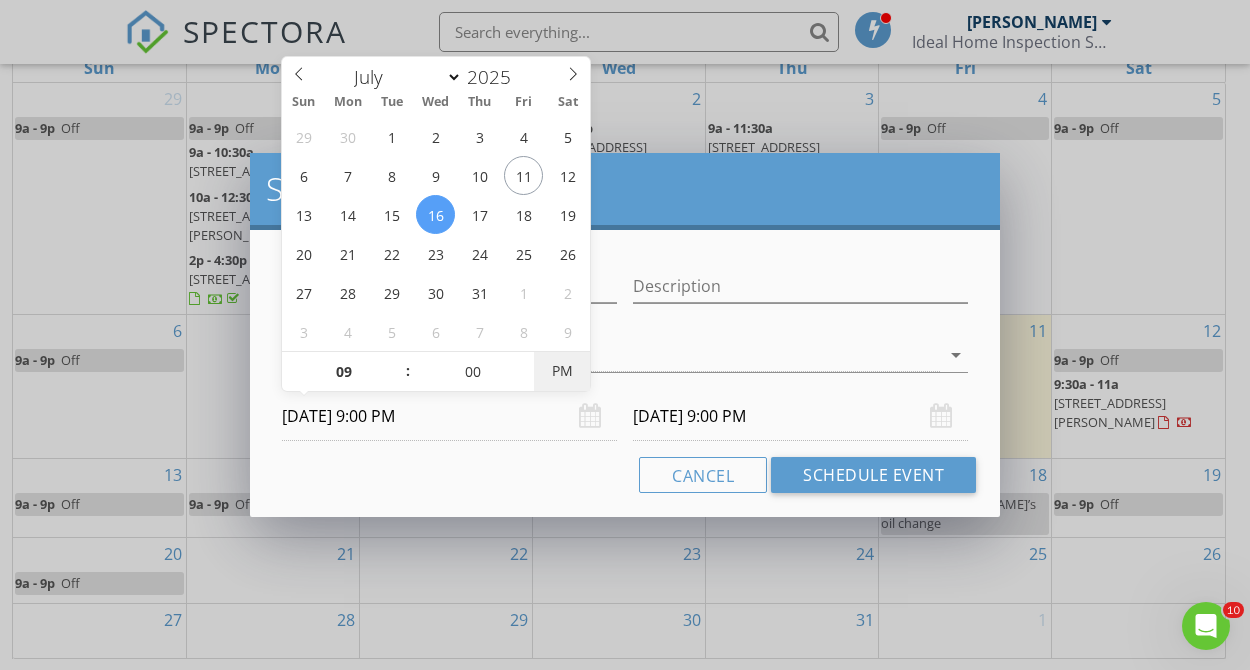 type on "07/16/2025 9:00 AM" 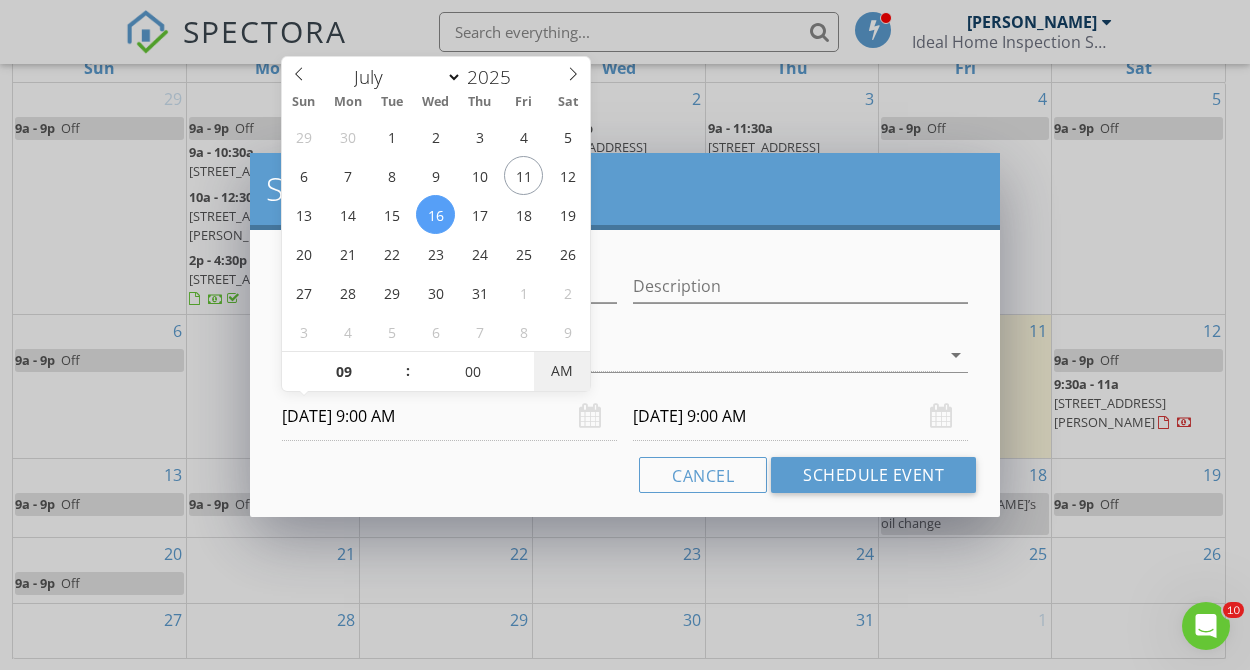 click on "AM" at bounding box center [561, 371] 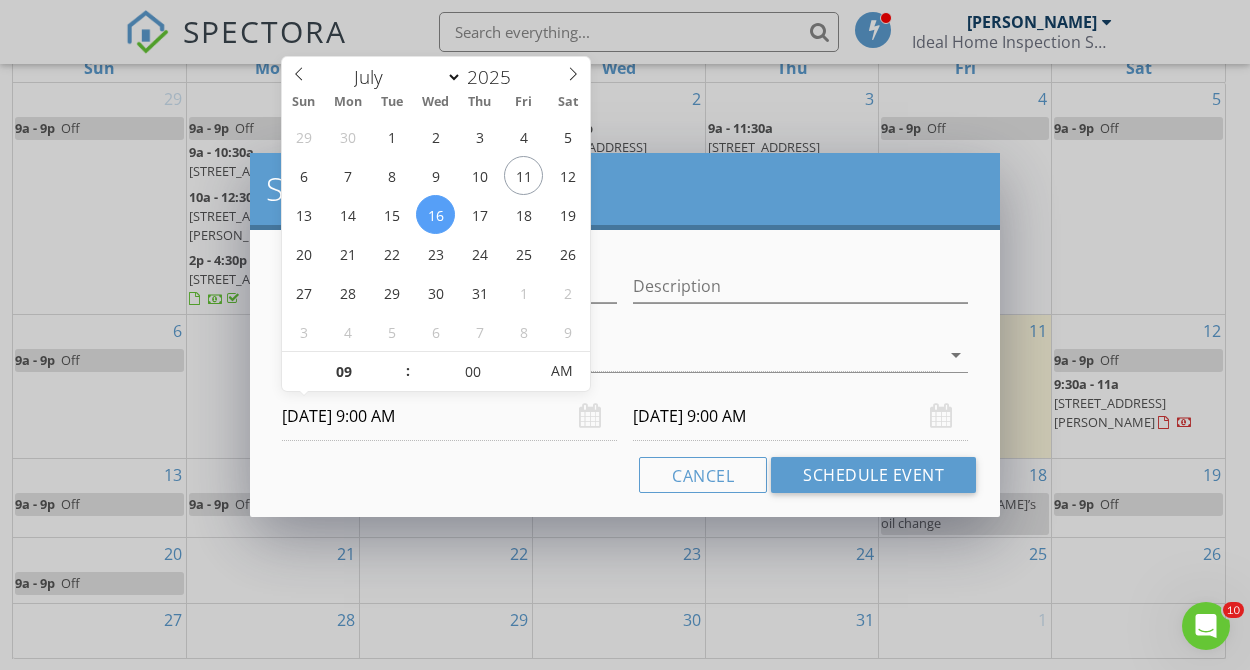 click on "07/17/2025 9:00 AM" at bounding box center [800, 416] 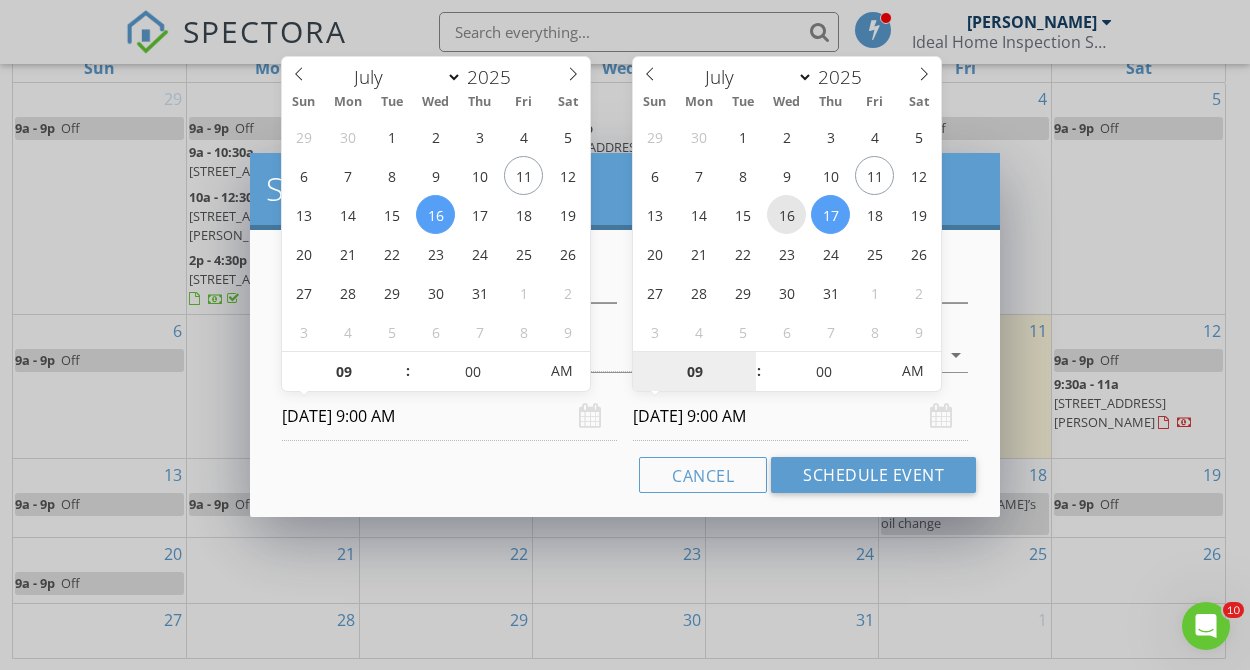 type on "07/16/2025 9:00 AM" 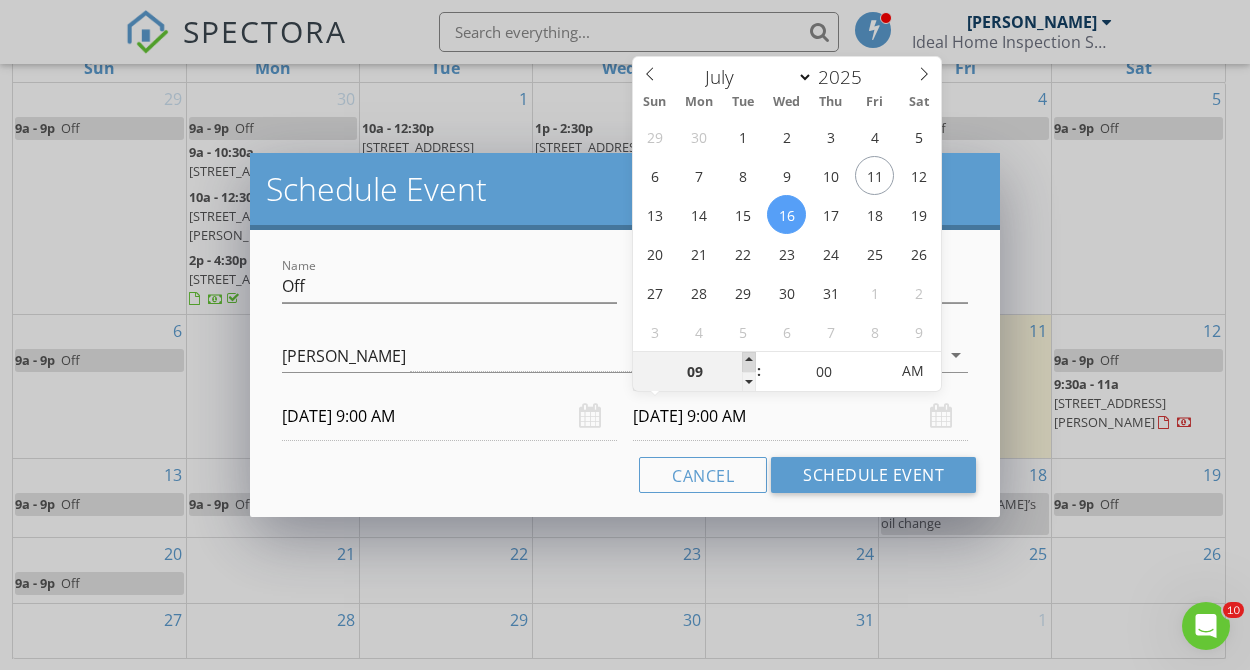 type on "10" 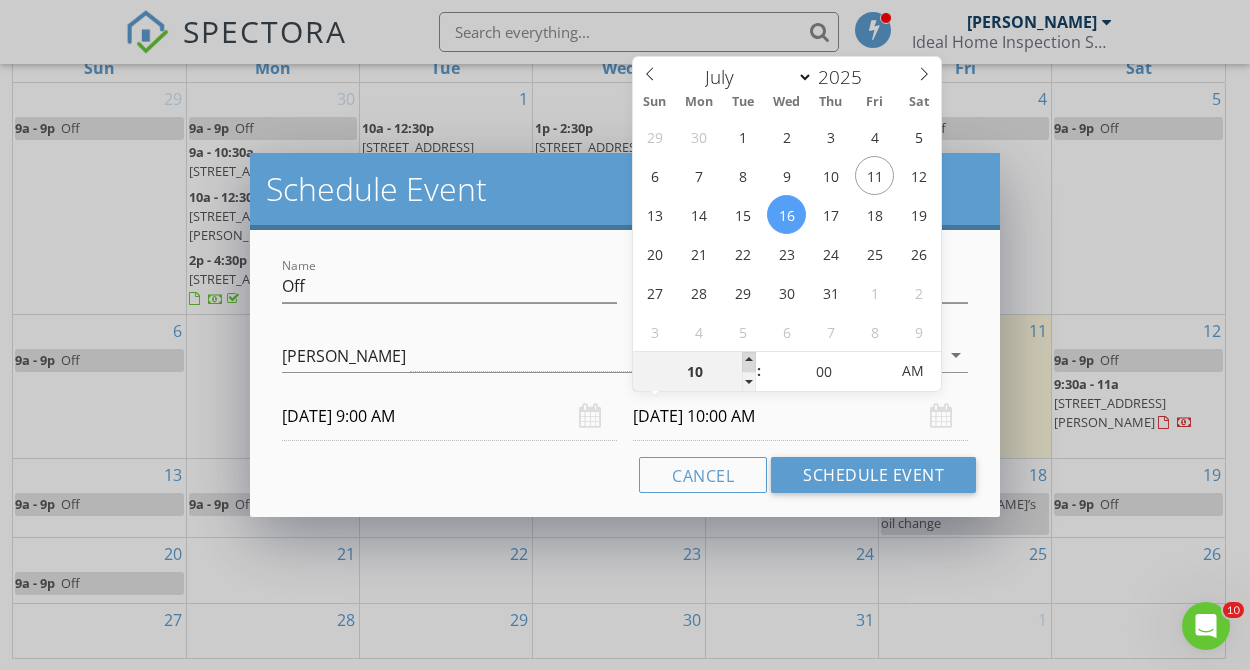 click at bounding box center (749, 362) 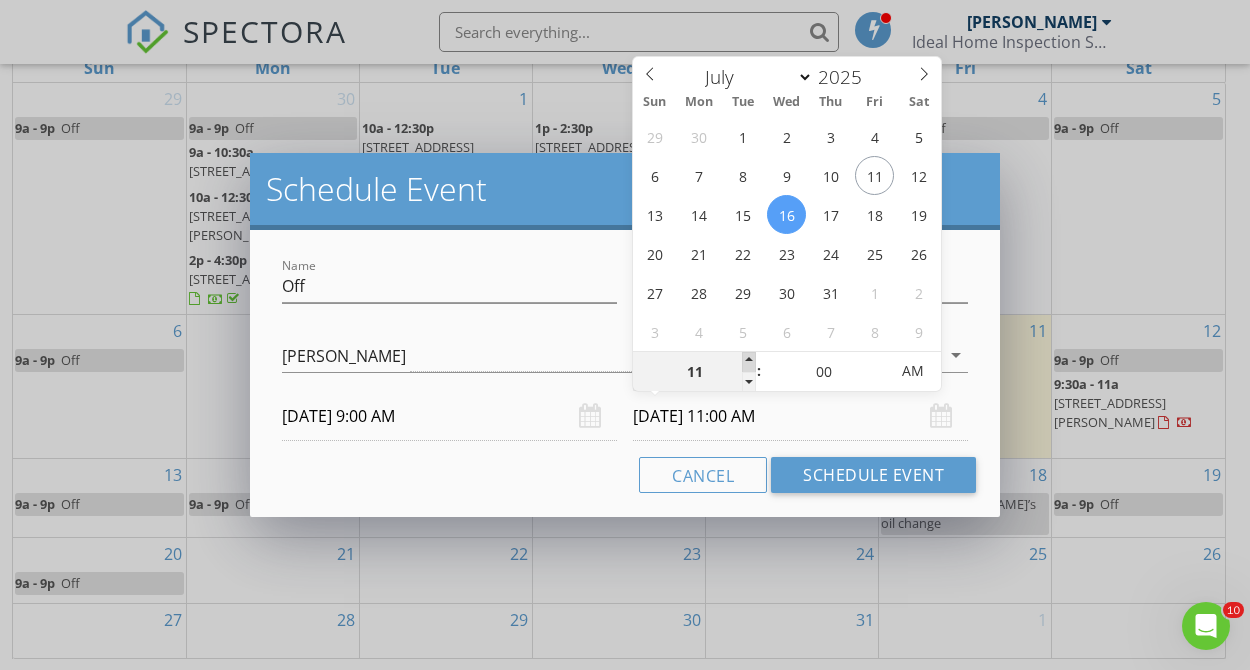 click at bounding box center [749, 362] 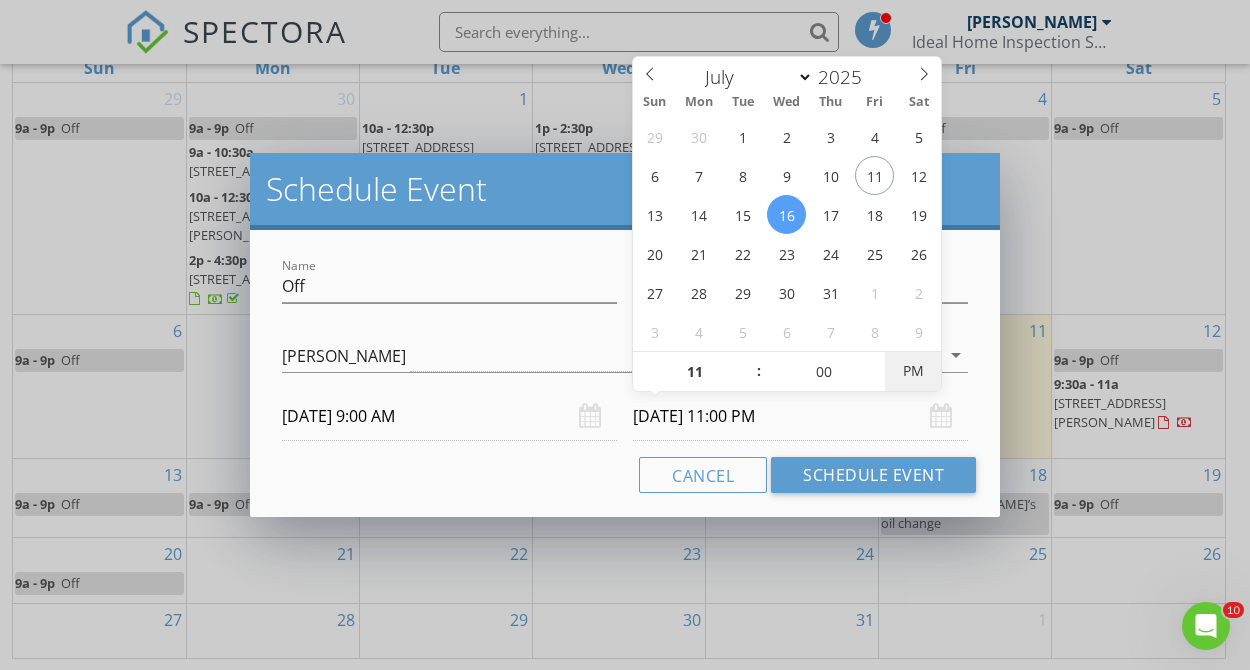 click on "PM" at bounding box center (912, 371) 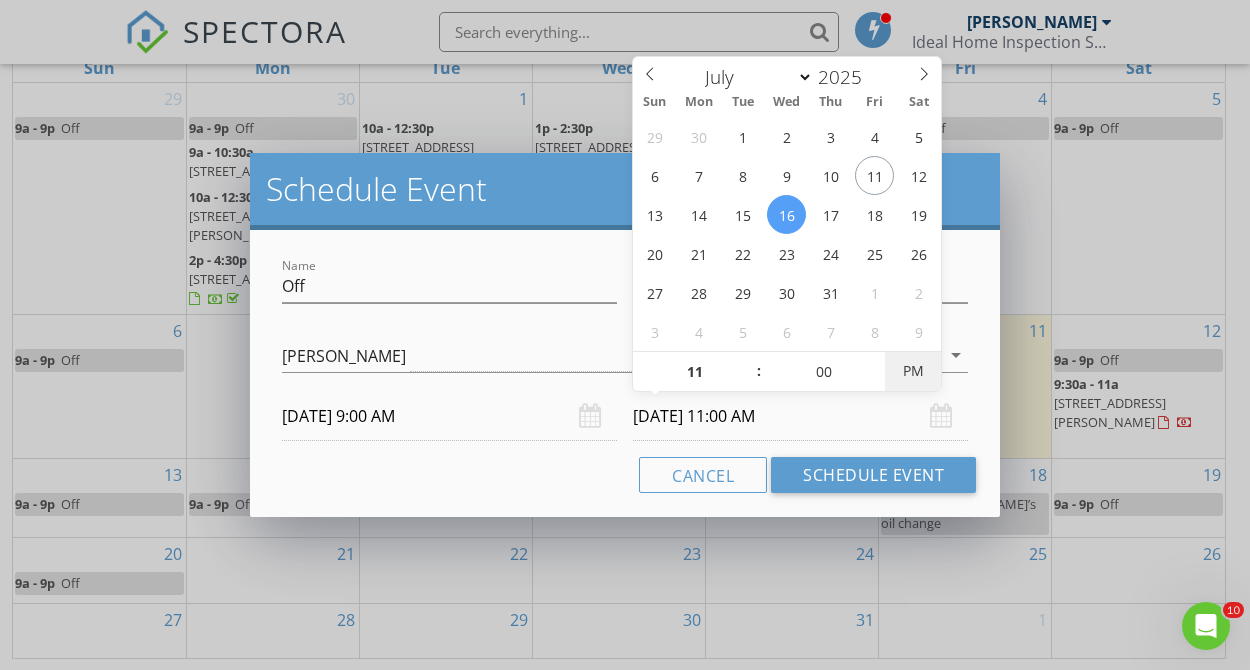 click on "PM" at bounding box center [912, 371] 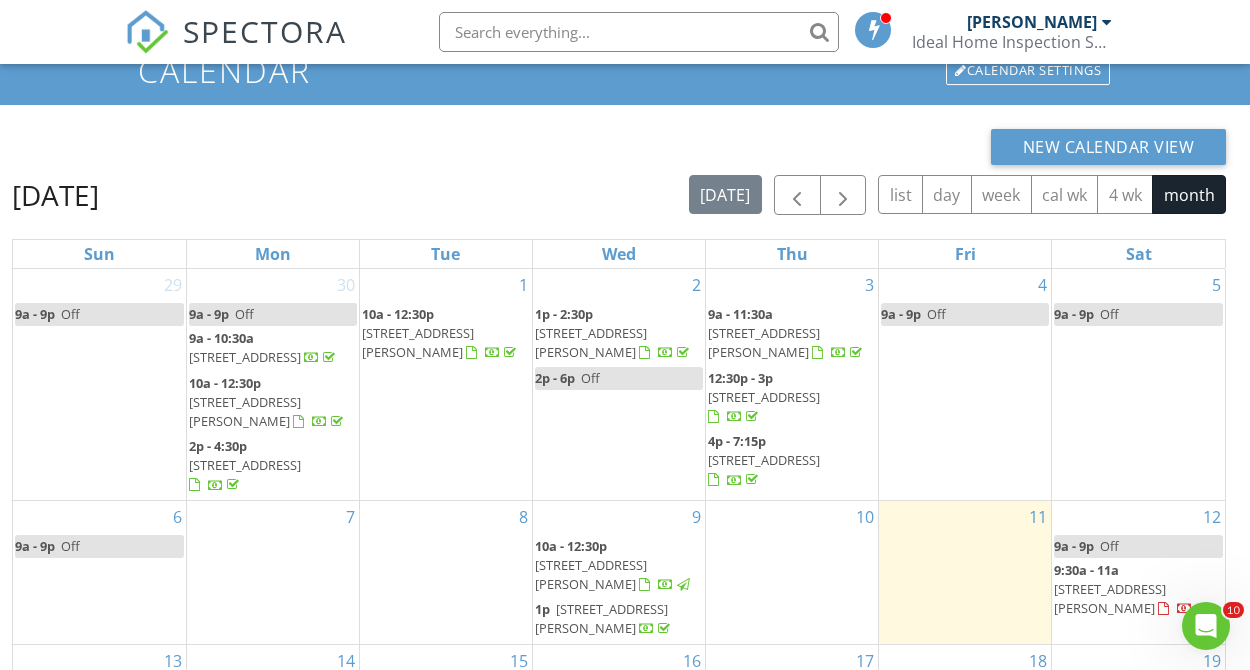 scroll, scrollTop: 286, scrollLeft: 0, axis: vertical 